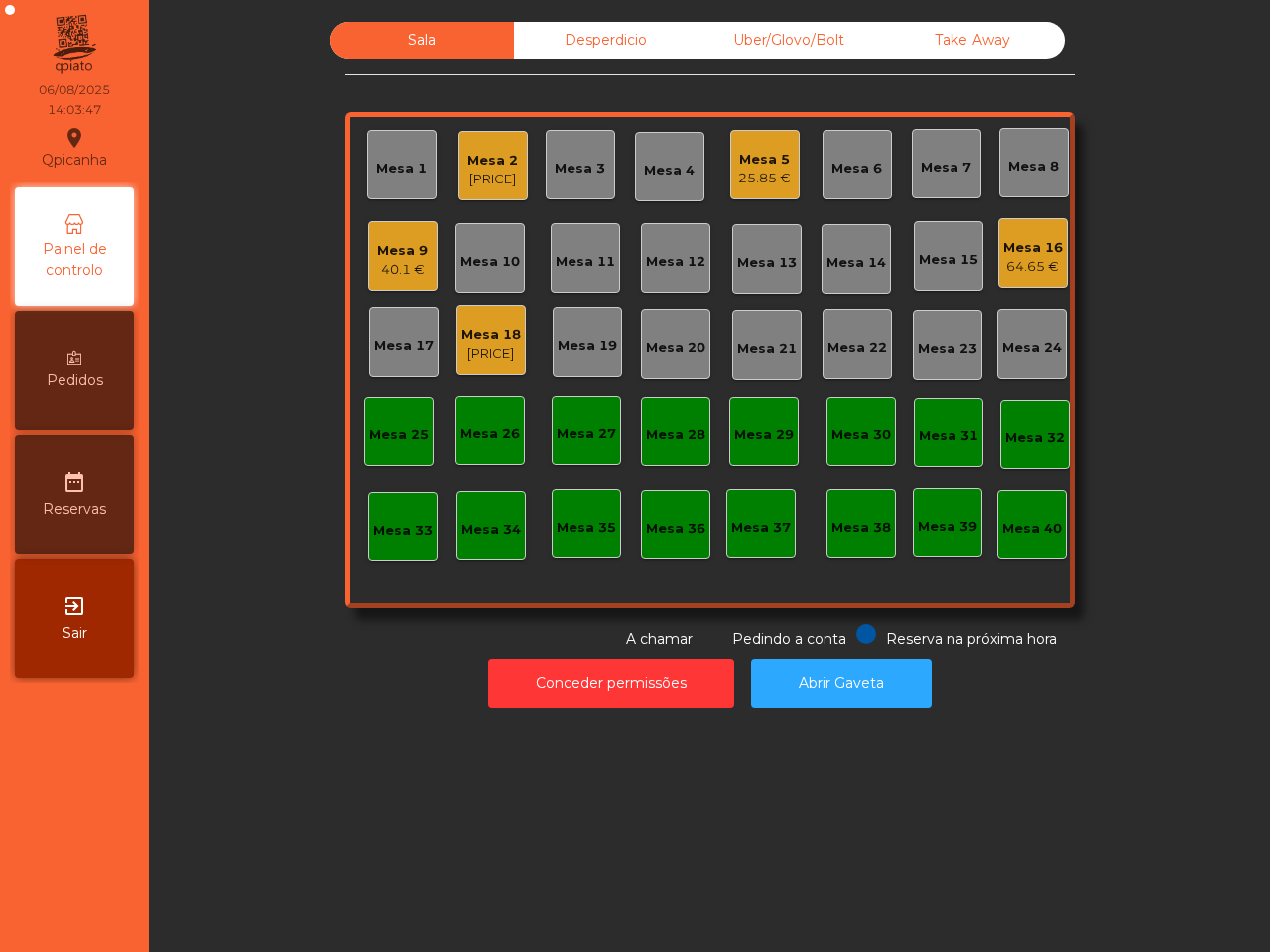 scroll, scrollTop: 0, scrollLeft: 0, axis: both 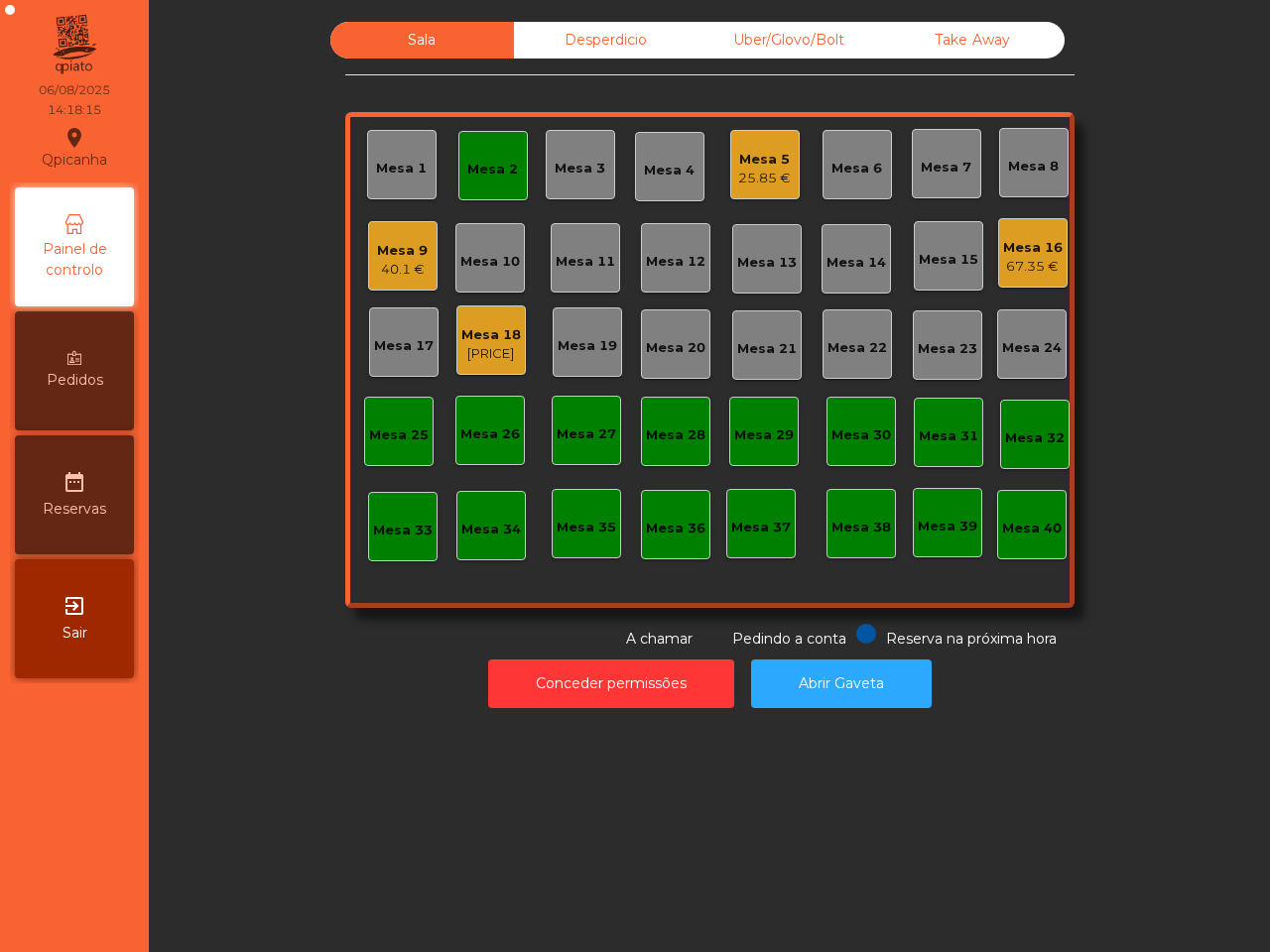 click on "Sala Desperdicio Uber/Glovo/Bolt Take Away Mesa 1 Mesa 2 Mesa 3 Mesa 4 Mesa 5 [PRICE] Mesa 6 Mesa 7 Mesa 8 Mesa 9 [PRICE] Mesa 10 Mesa 11 Mesa 12 Mesa 13 Mesa 14 Mesa 15 Mesa 16 [PRICE] Mesa 17 Mesa 18 [PRICE] Mesa 19 Mesa 20 Mesa 21 Mesa 22 Mesa 23 Mesa 24 Mesa 25 Mesa 26 Mesa 27 Mesa 28 Mesa 29 Mesa 30 Mesa 31 Mesa 32 Mesa 33 Mesa 34 Mesa 35 Mesa 36 Mesa 37 Mesa 38 Mesa 39 Mesa 40 Reserva na próxima hora Pedindo a conta A chamar Conceder permissões Abrir Gaveta" 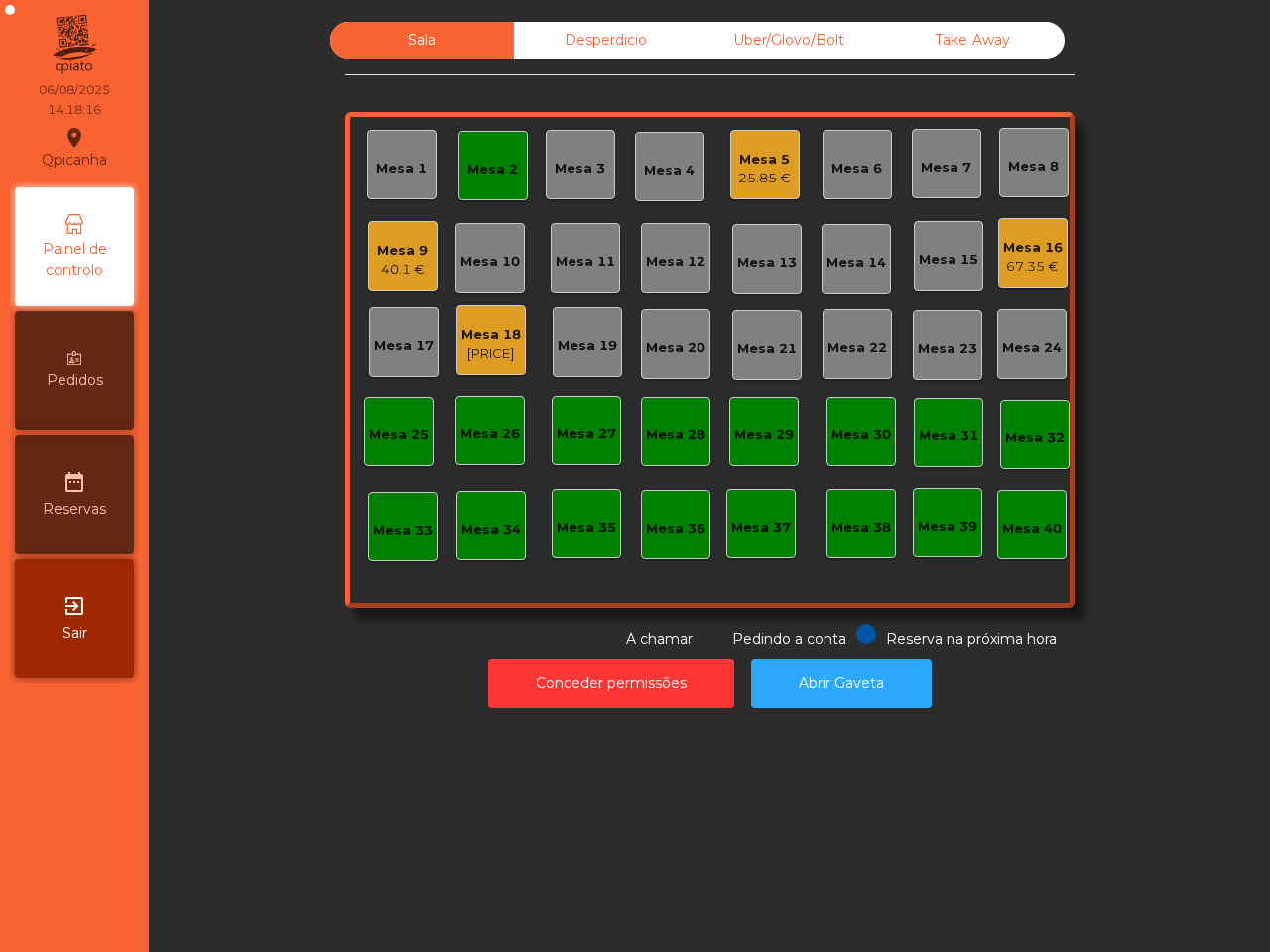 click on "Mesa 2" 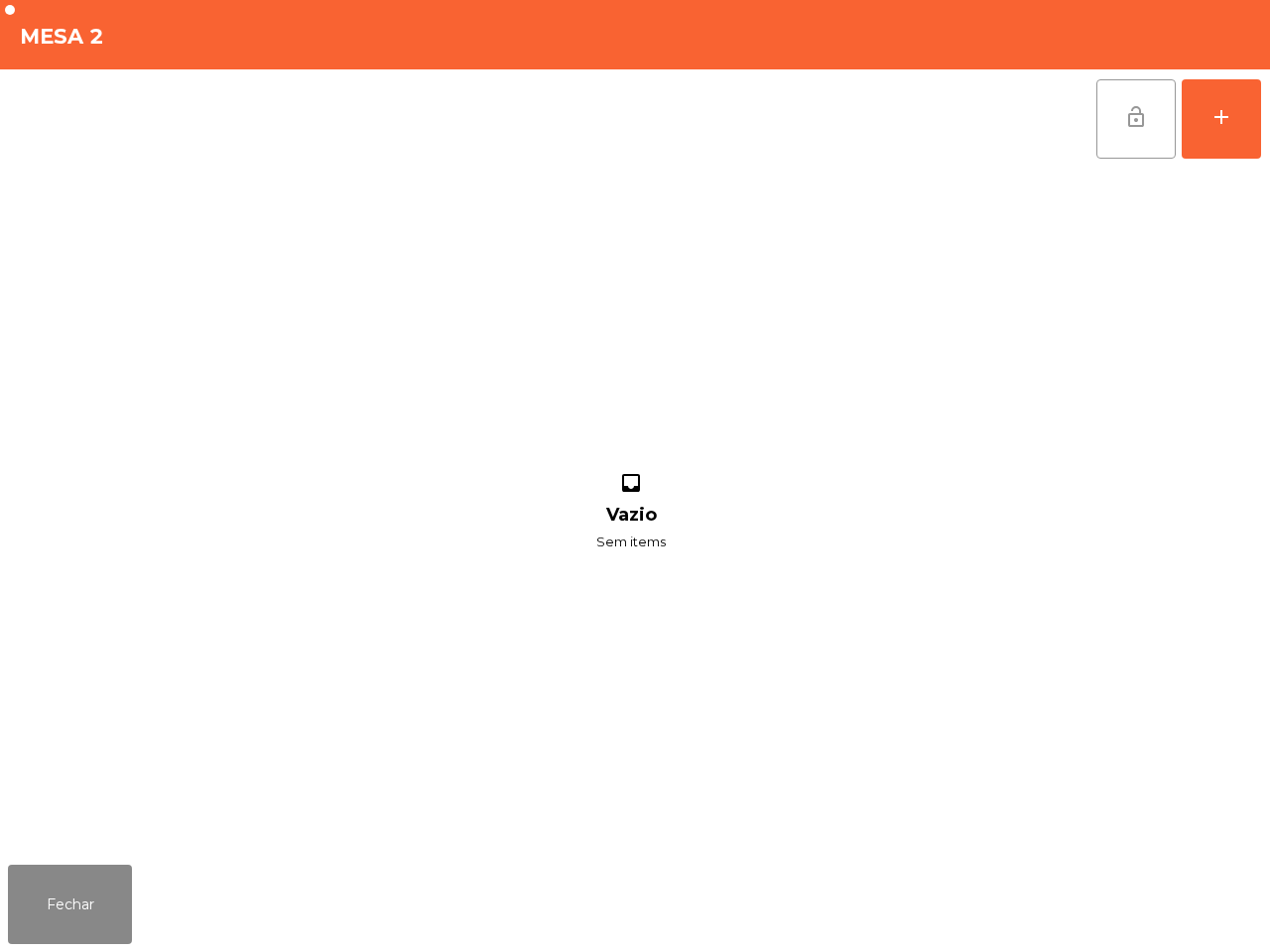click on "lock_open" 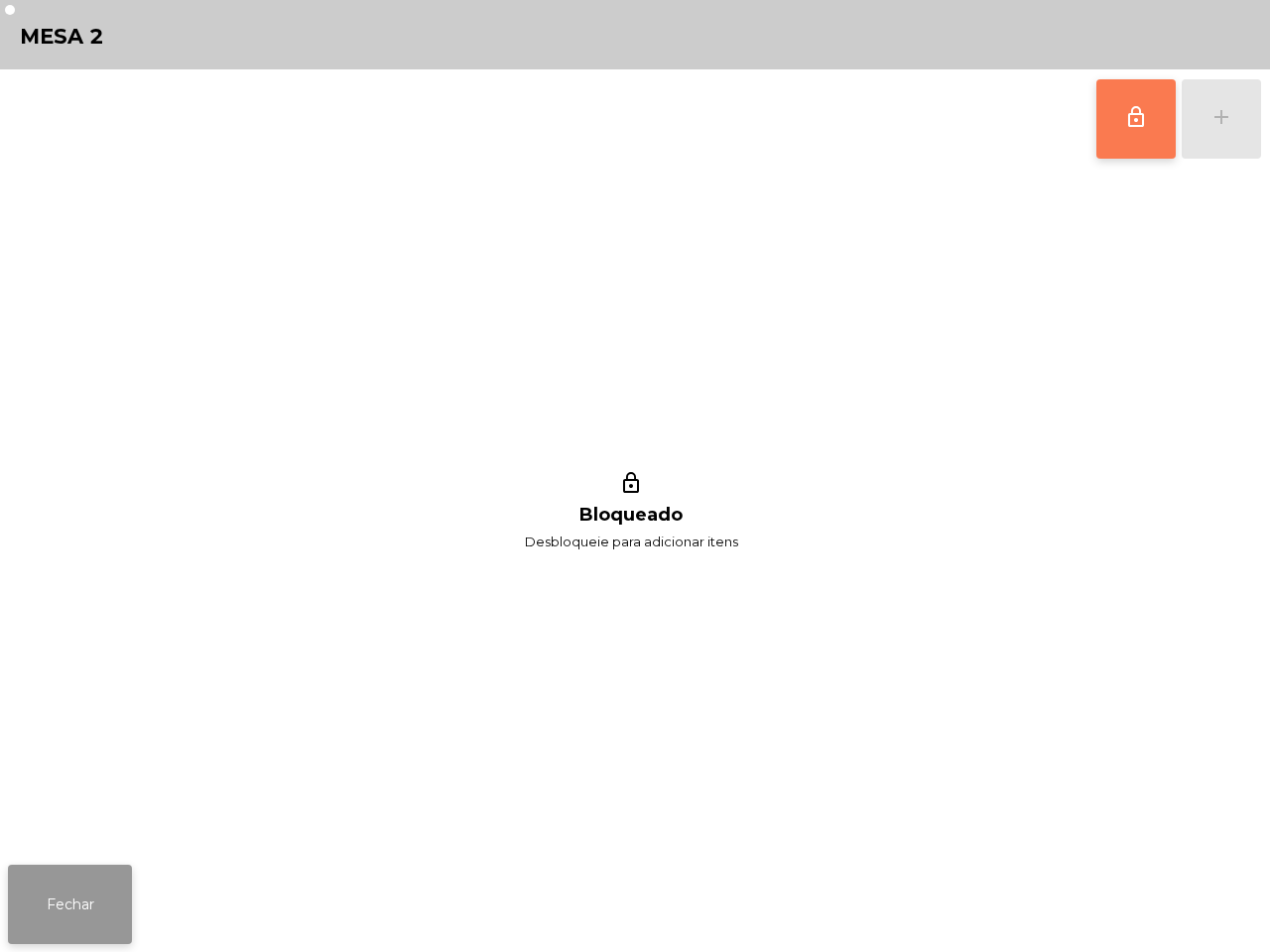 click on "Fechar" 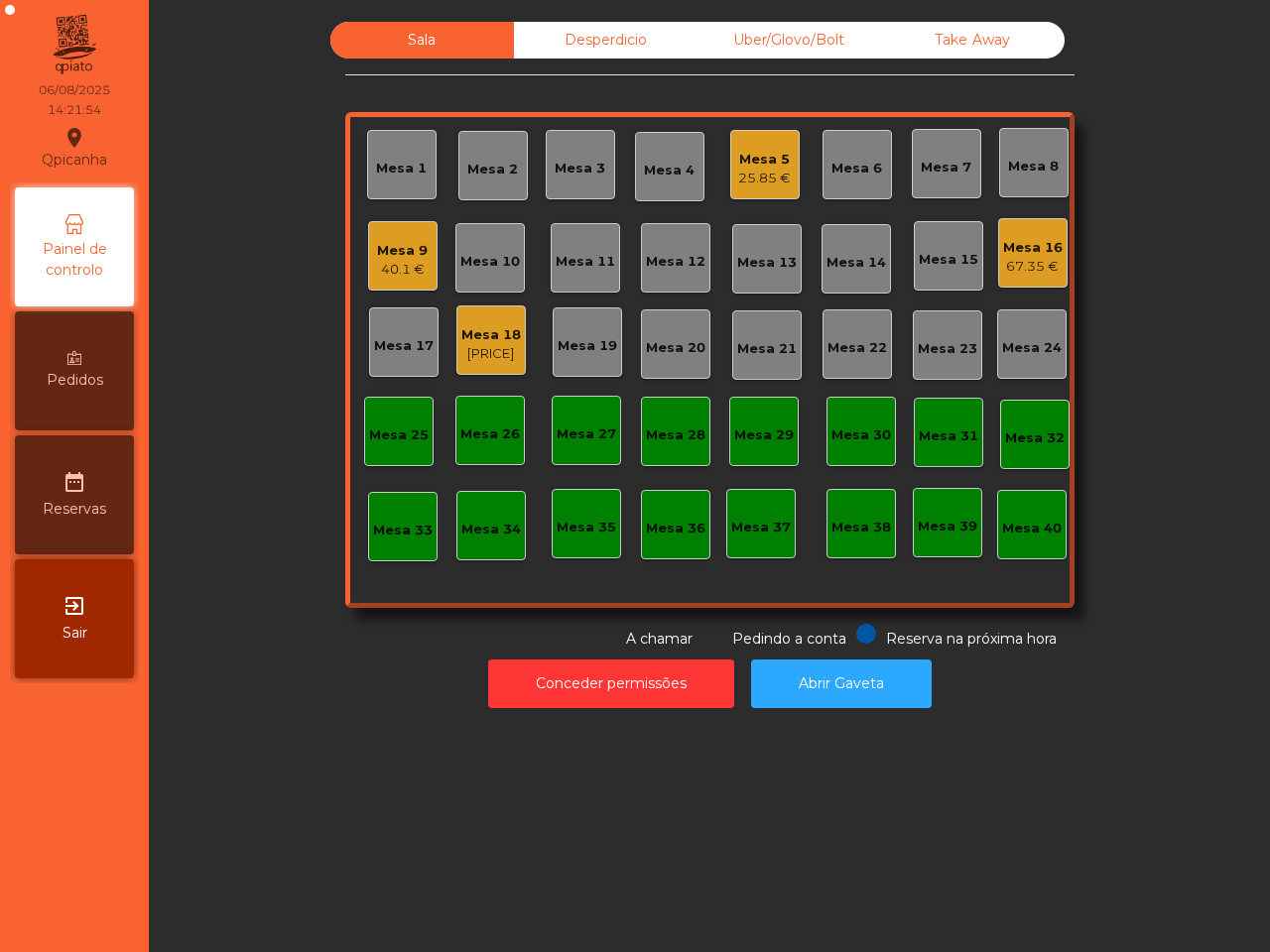 drag, startPoint x: 63, startPoint y: 884, endPoint x: 55, endPoint y: 704, distance: 180.17769 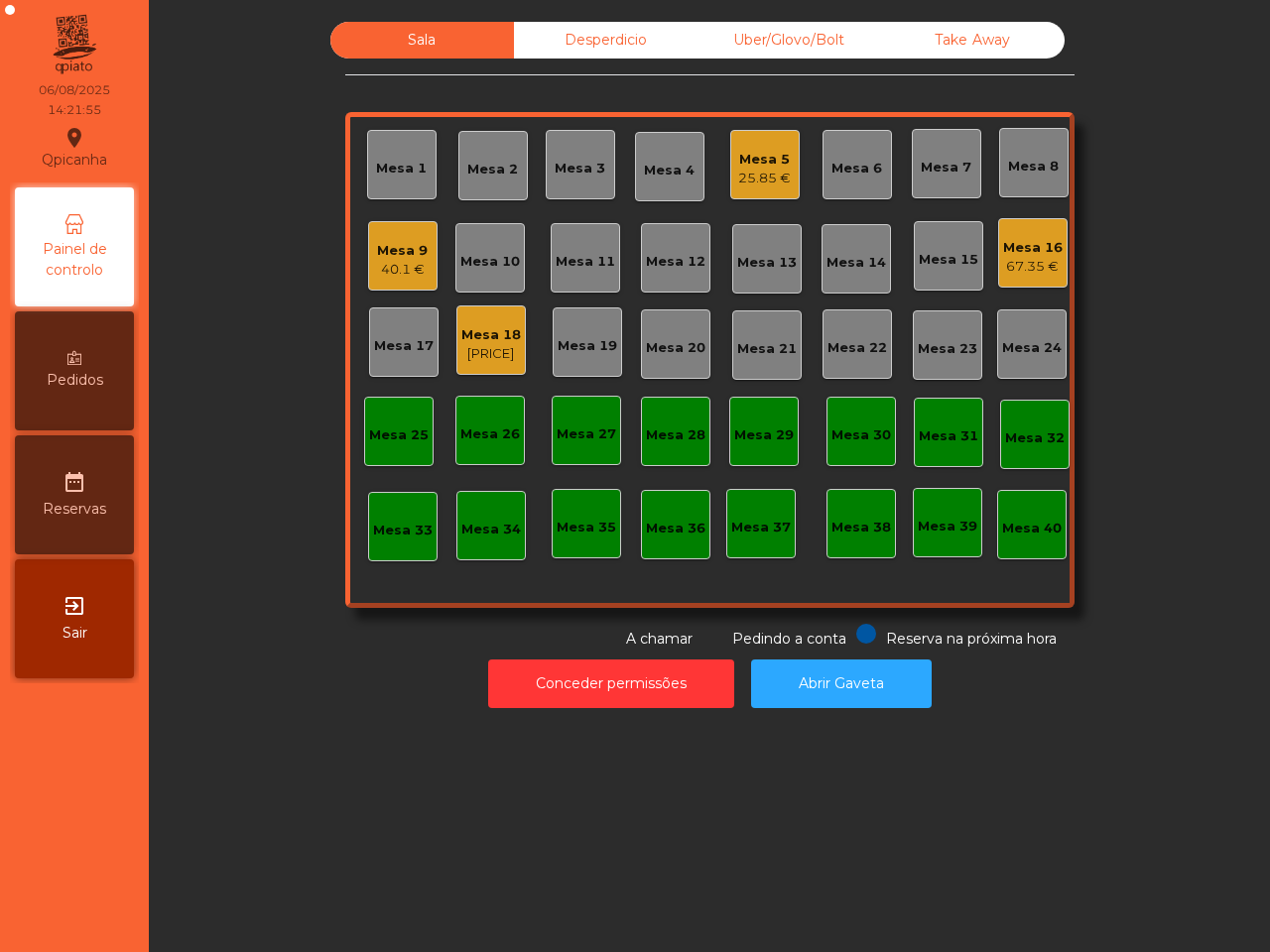 click on "40.1 €" 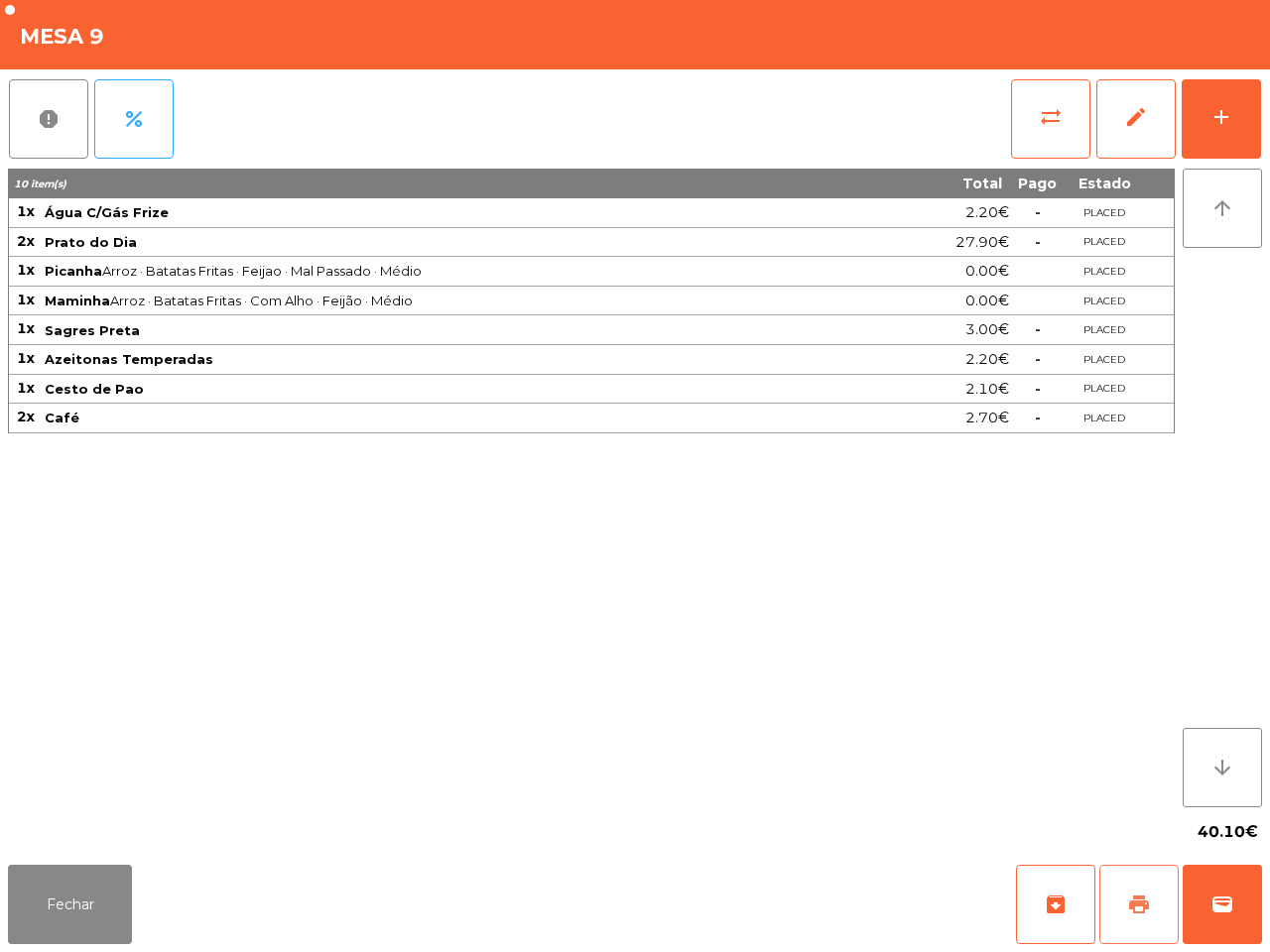 click on "print" 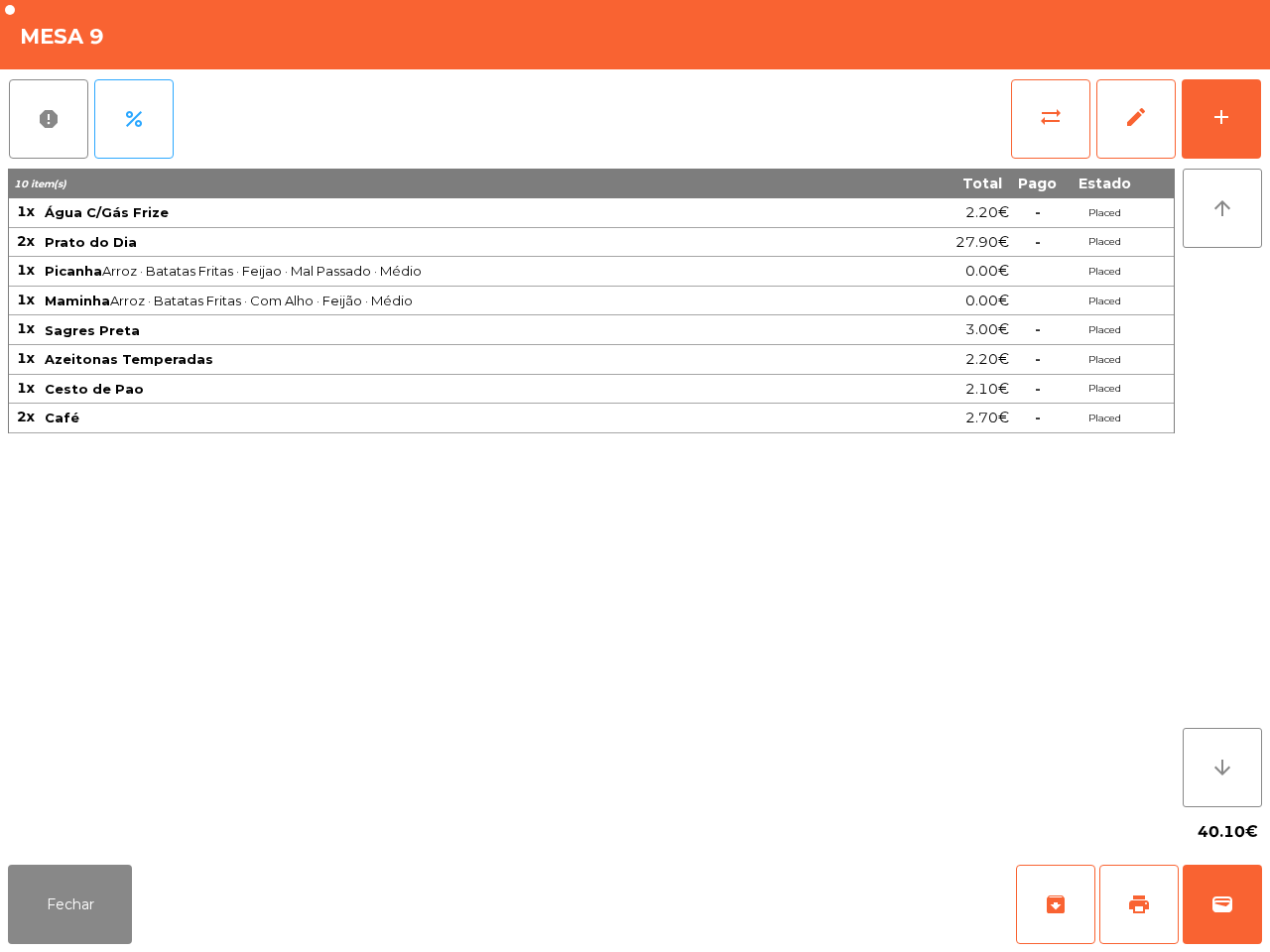 click on "[NUMBER] item(s) Total Pago Estado [NUMBER]x Água C/Gás Frize [PRICE] Placed [NUMBER]x Prato do Dia [PRICE] Placed [NUMBER]x Picanha Arroz · Batatas Fritas · Feijao · Mal Passado · Médio [PRICE] Placed [NUMBER]x Maminha Arroz · Batatas Fritas · Com Alho · Feijão · Médio [PRICE] Placed [NUMBER]x Sagres Preta [PRICE] Placed [NUMBER]x Azeitonas Temperadas [PRICE] Placed [NUMBER]x Cesto de Pao [PRICE] Placed [NUMBER]x Café [PRICE] Placed" 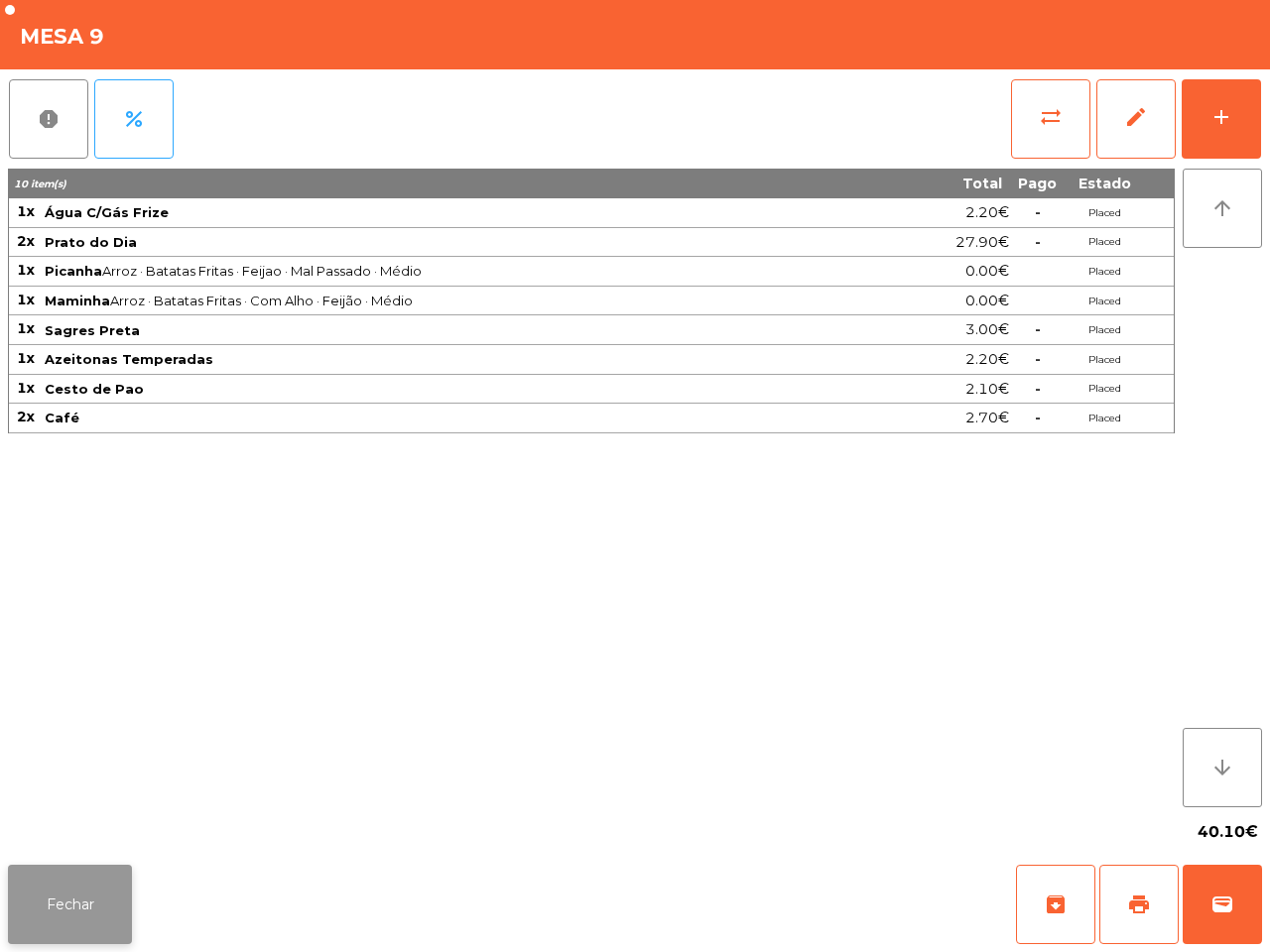 click on "Fechar" 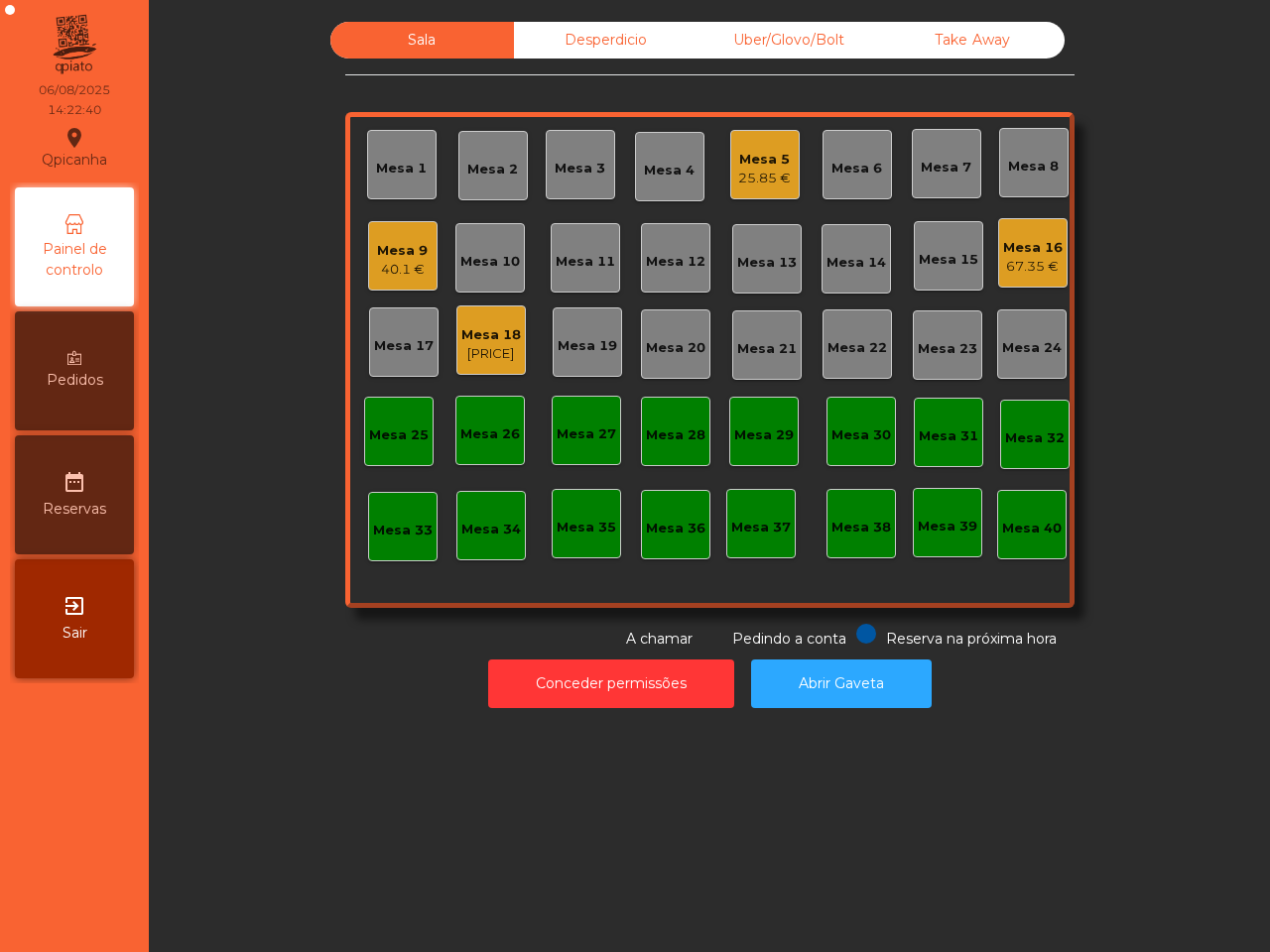 click on "Mesa 16" 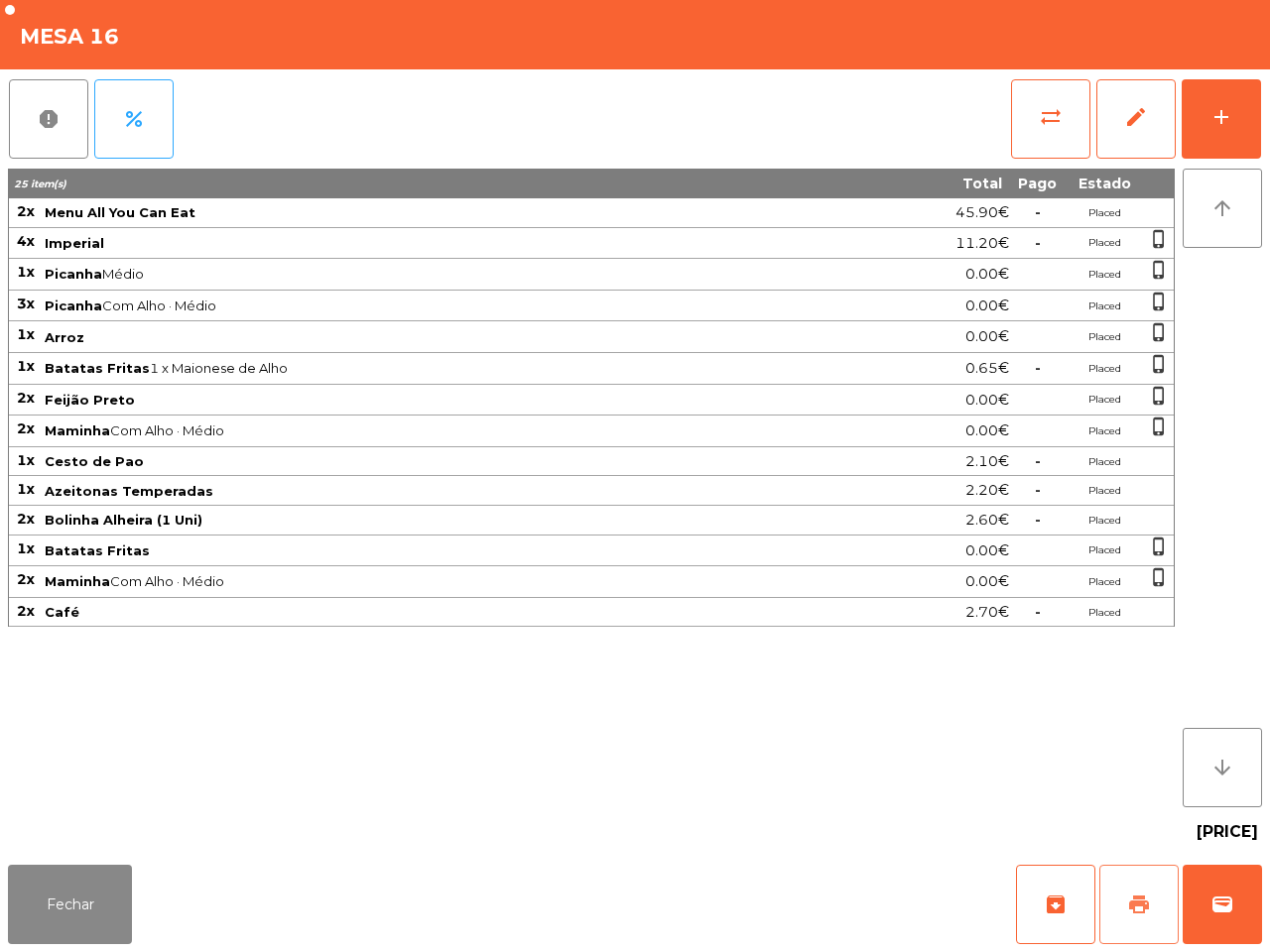 click on "print" 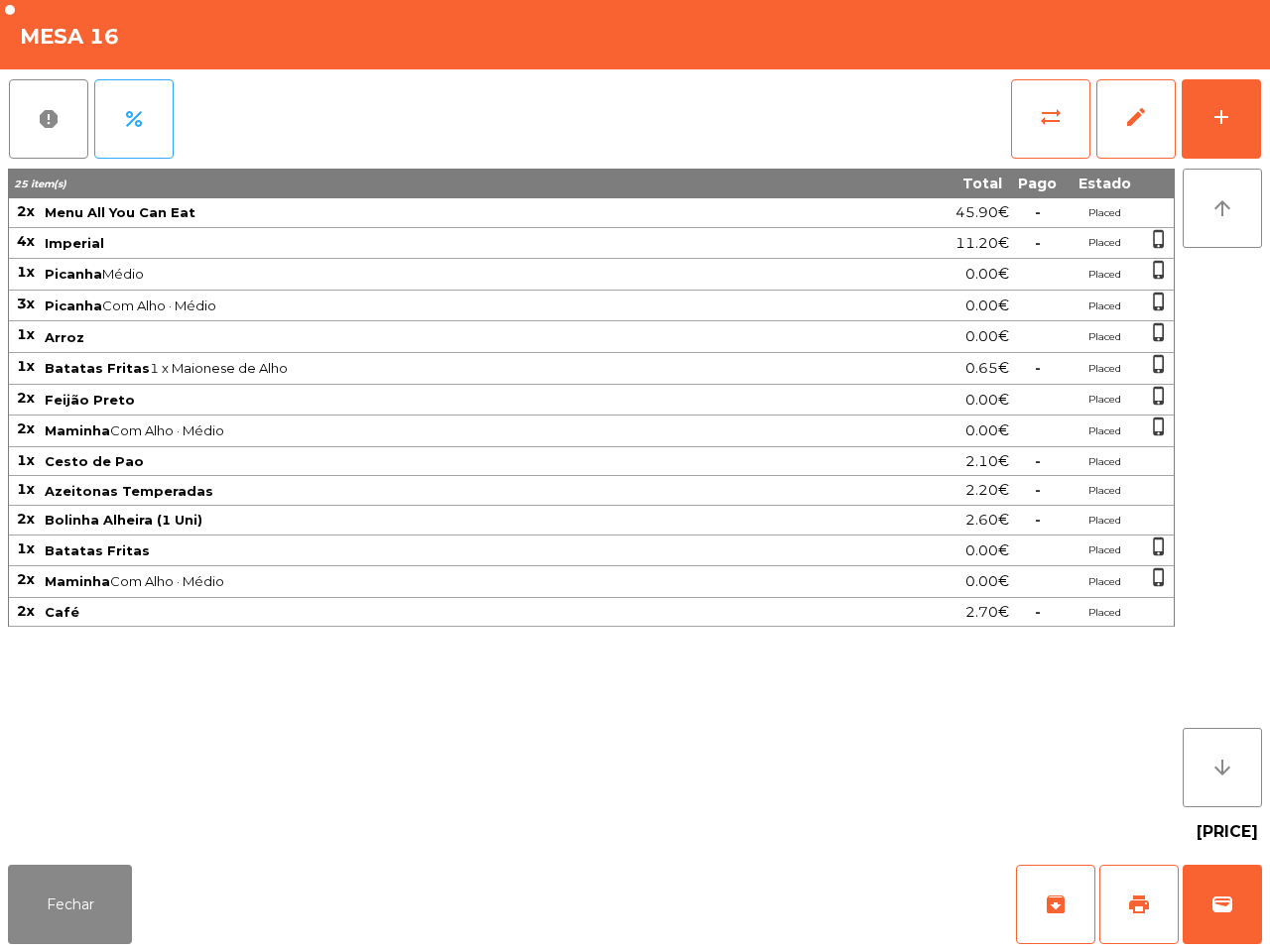 drag, startPoint x: 1118, startPoint y: 950, endPoint x: 1107, endPoint y: 950, distance: 11 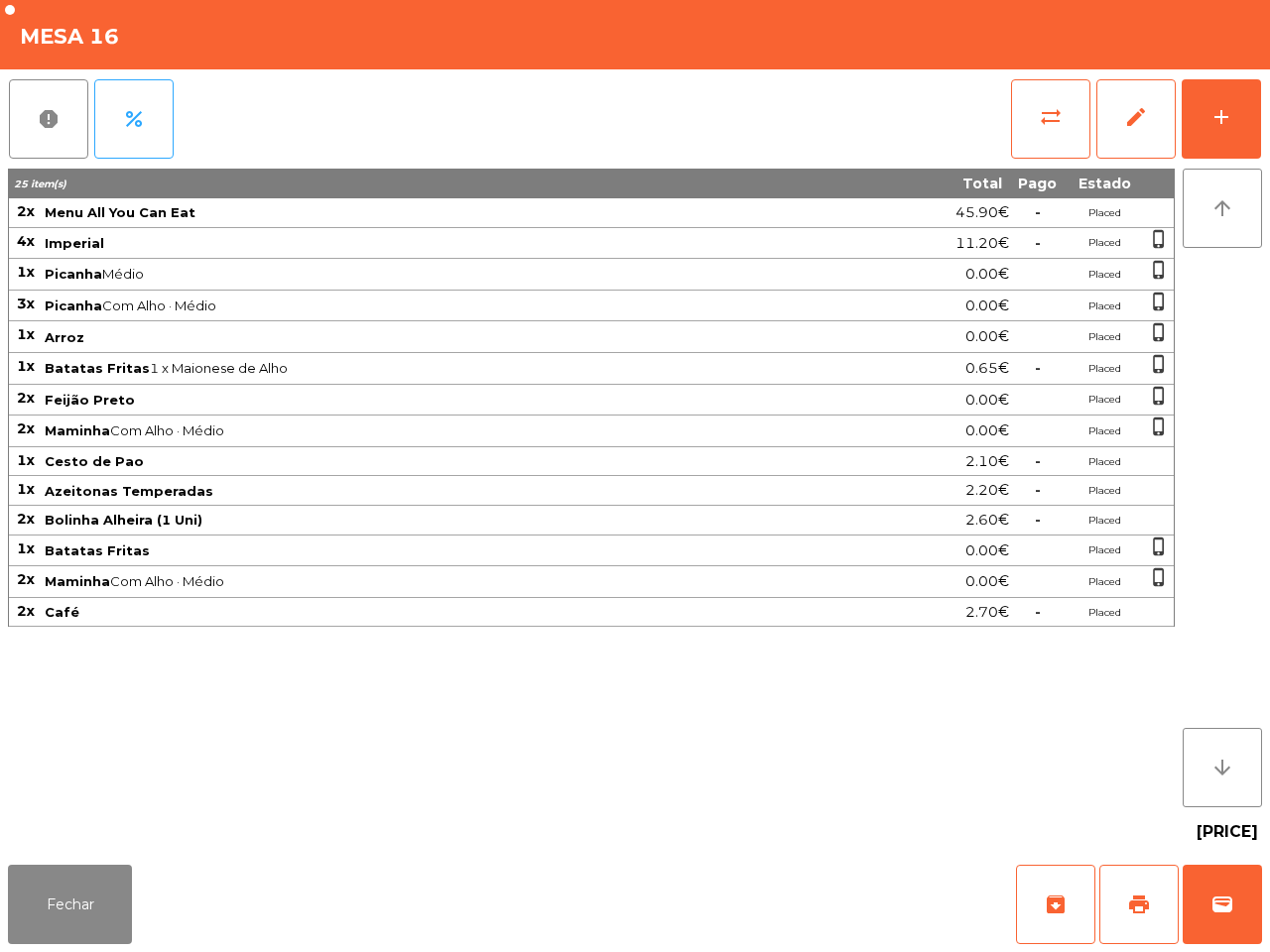 drag, startPoint x: 1107, startPoint y: 950, endPoint x: 623, endPoint y: 824, distance: 500.13198 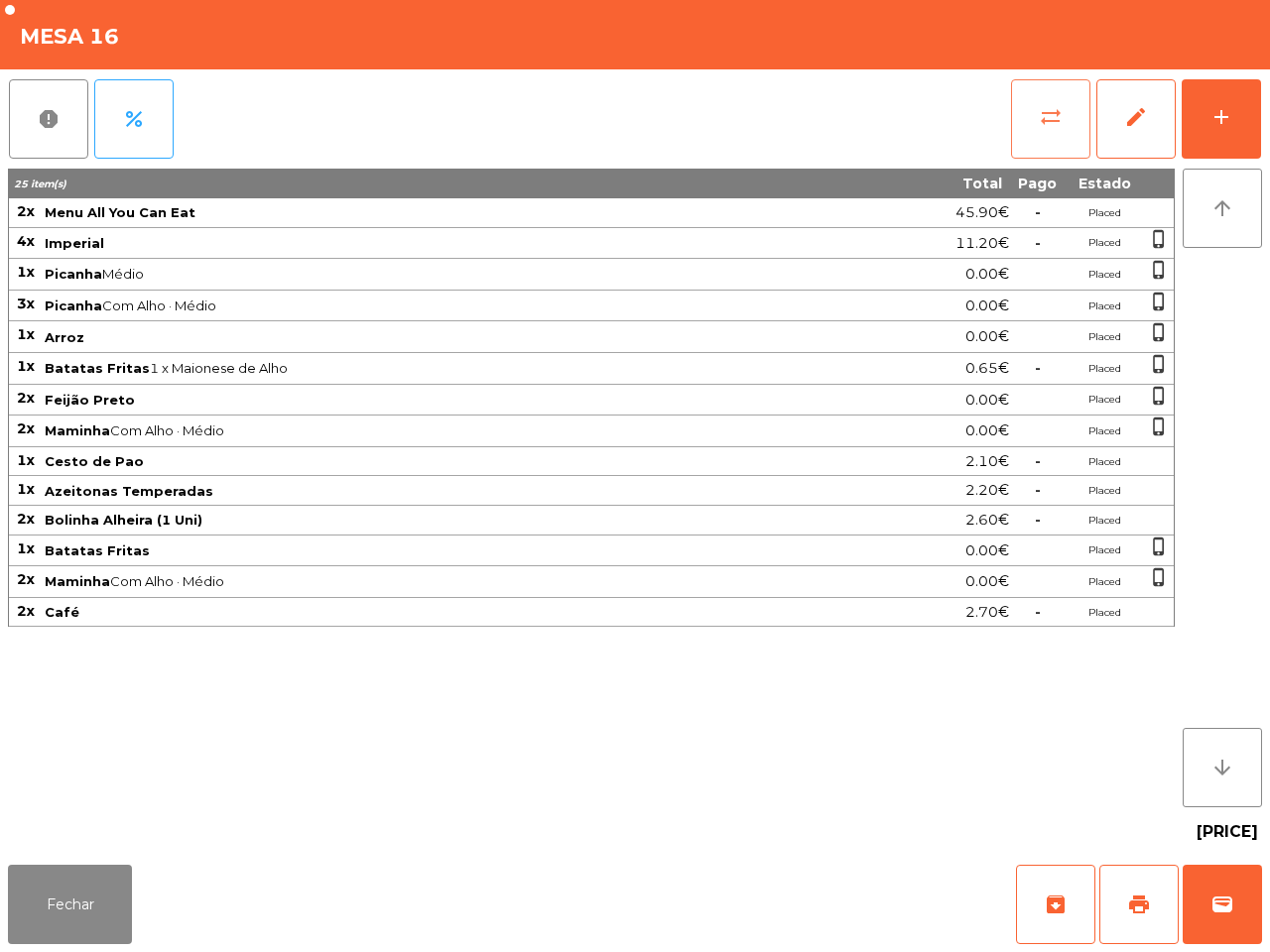 click on "sync_alt" 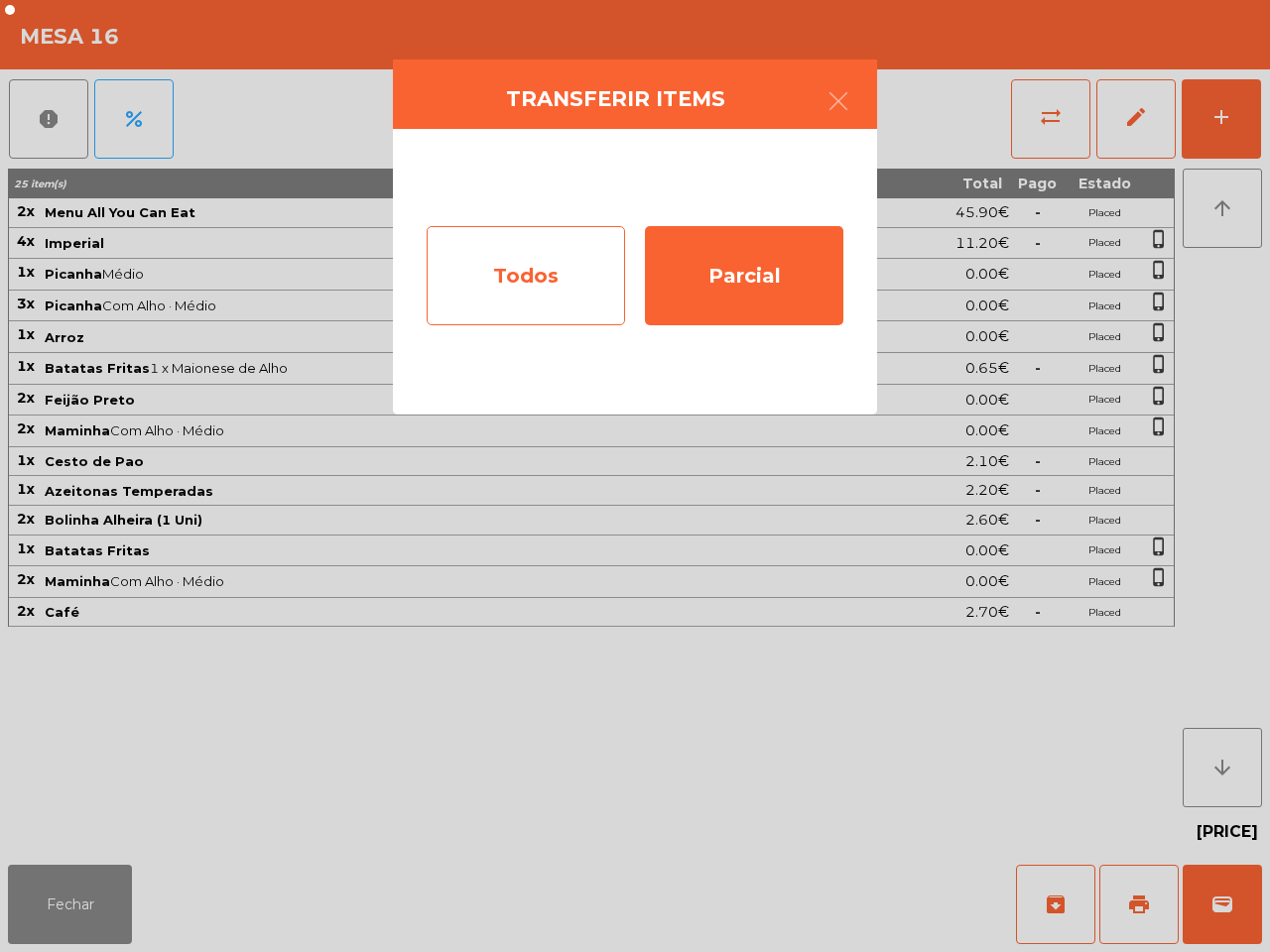 click on "Todos" 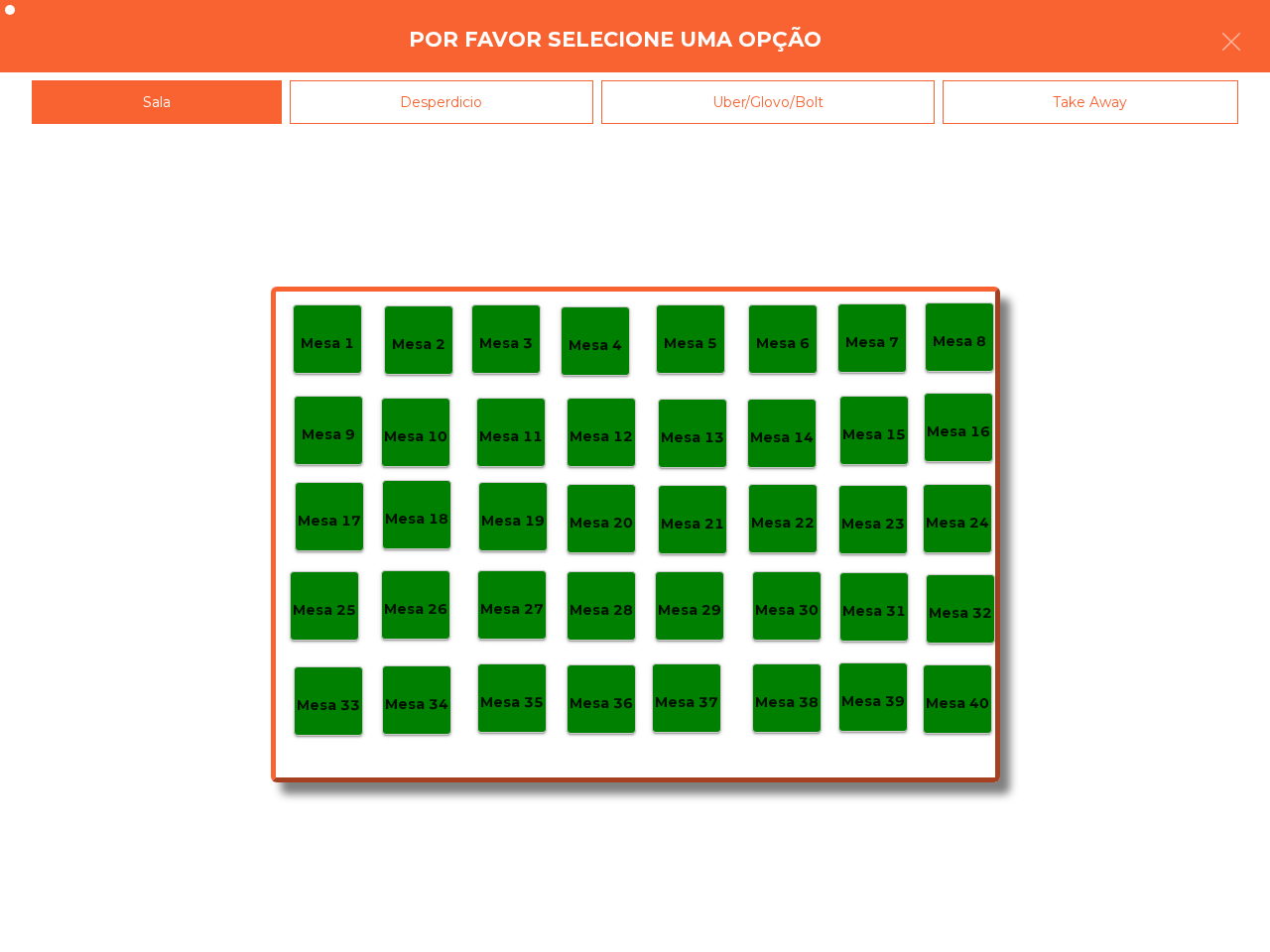 click on "Mesa 40" 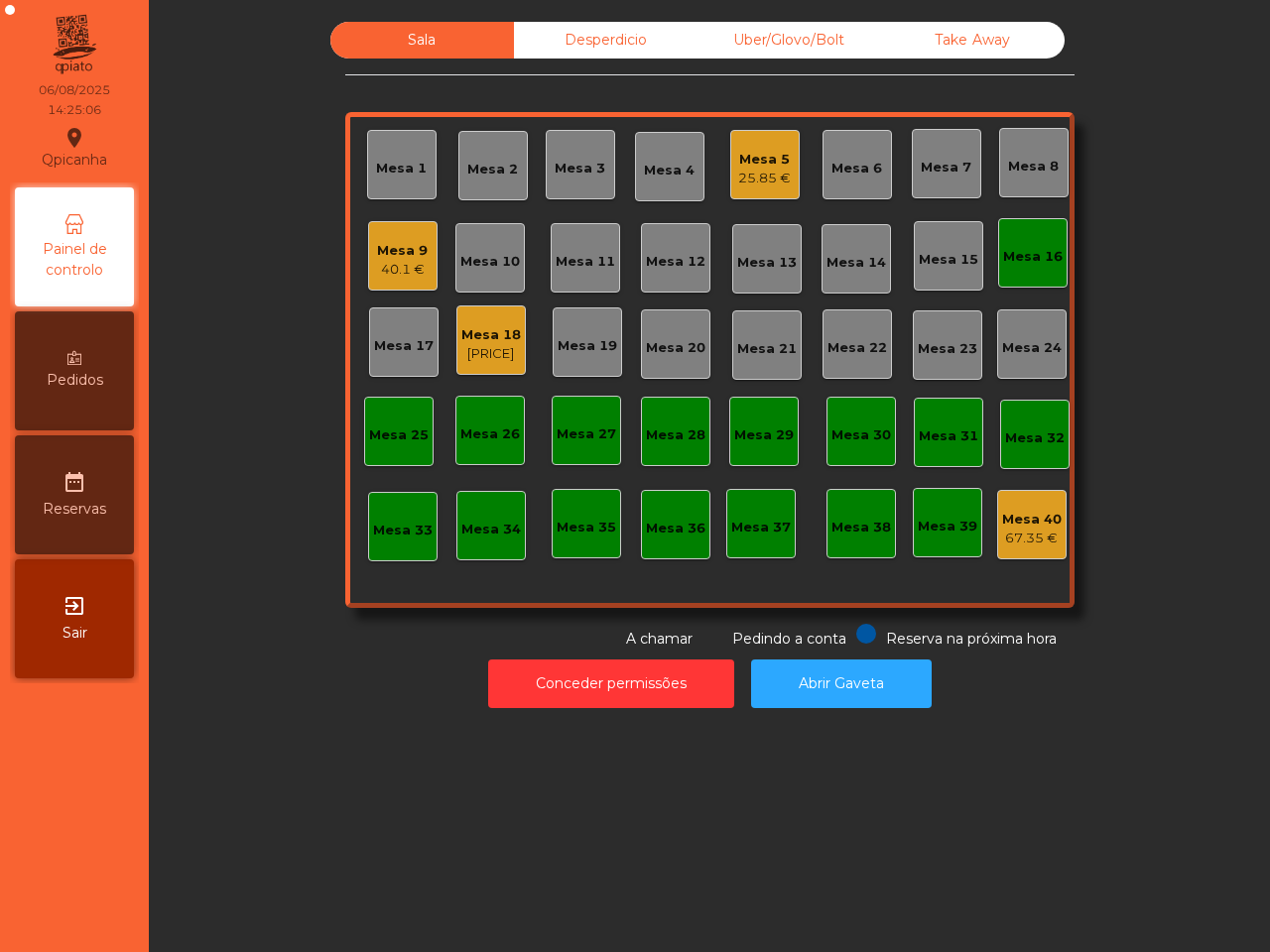 click on "Mesa 9" 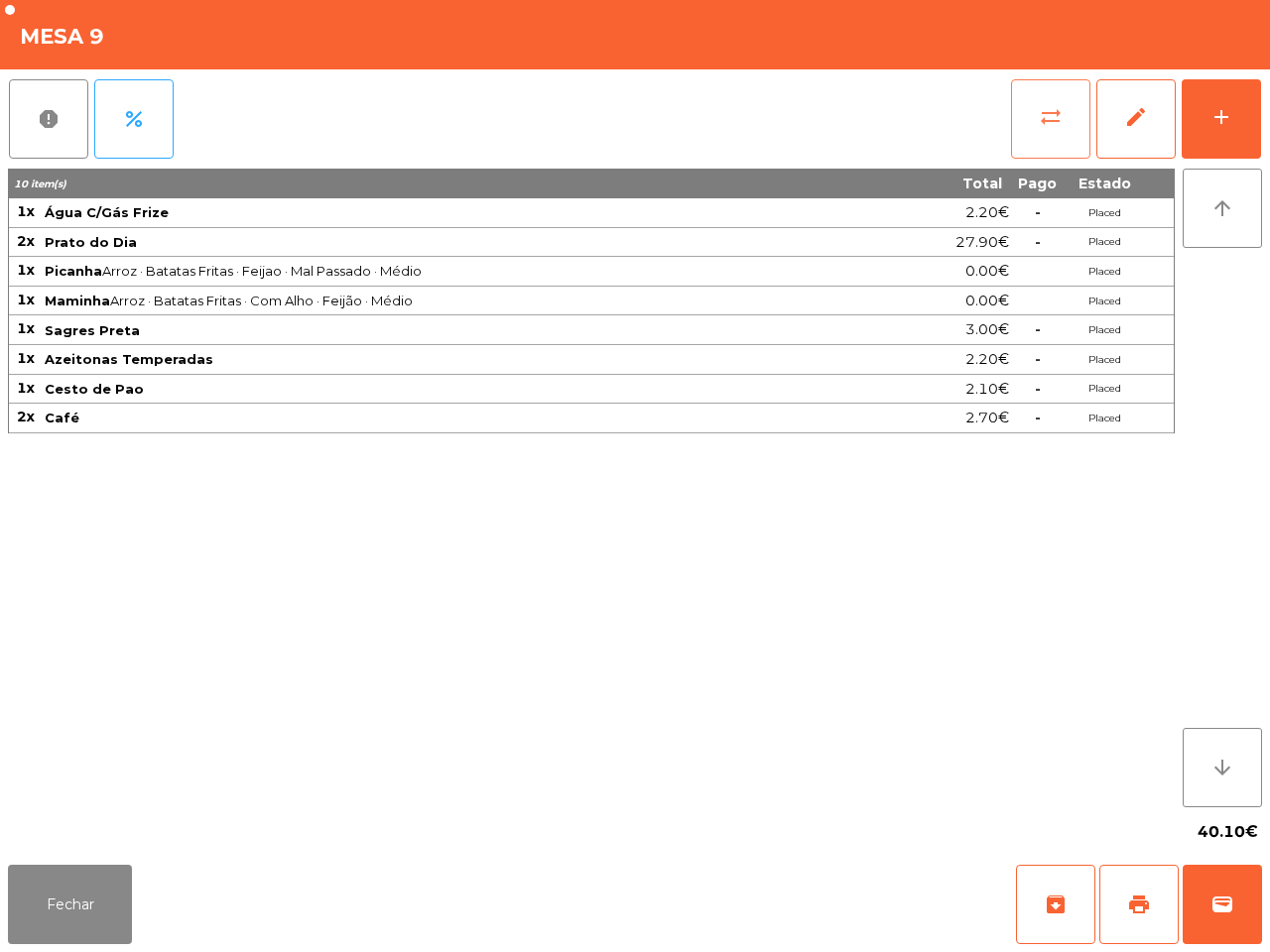 click on "sync_alt" 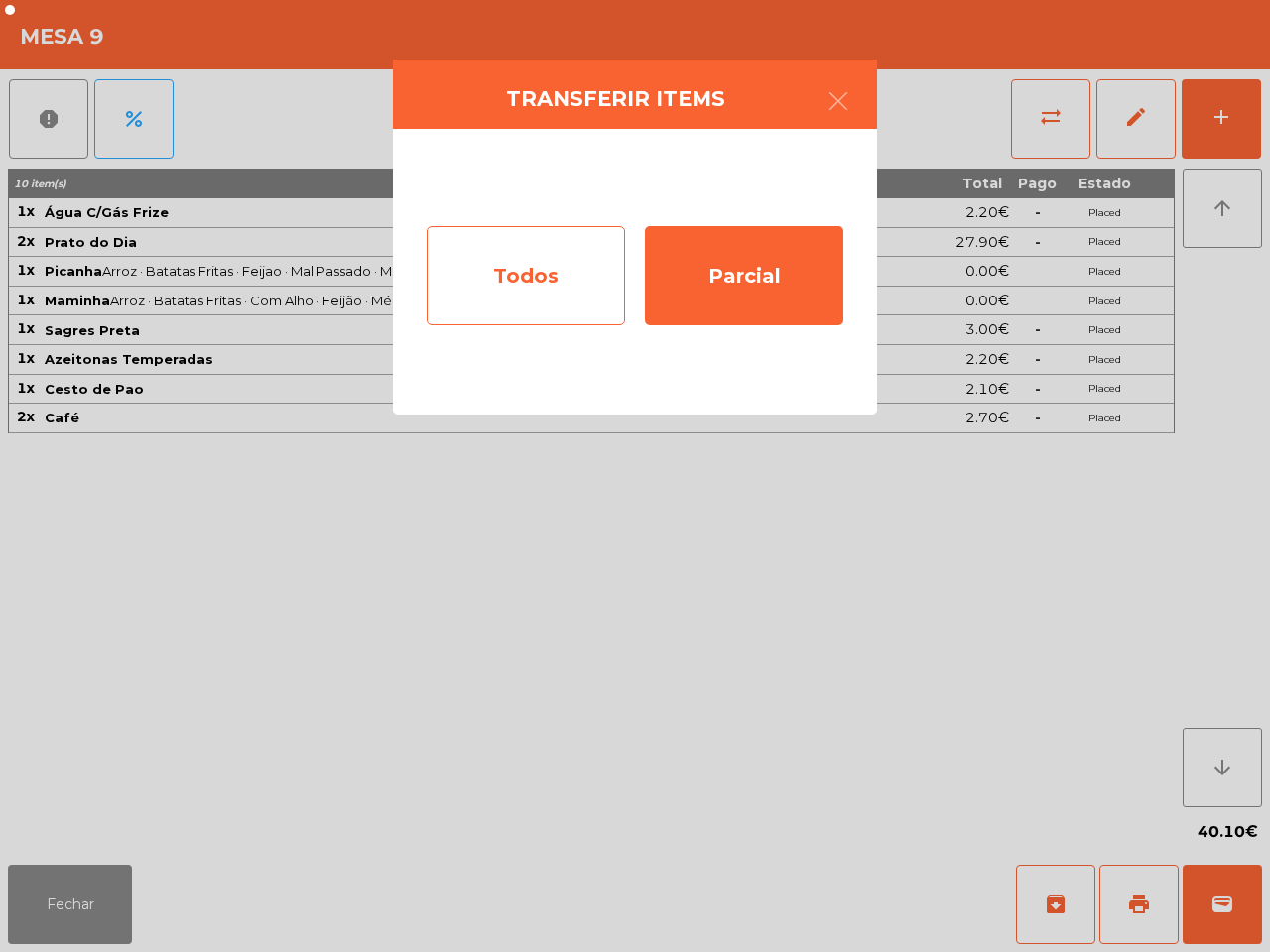 click on "Todos" 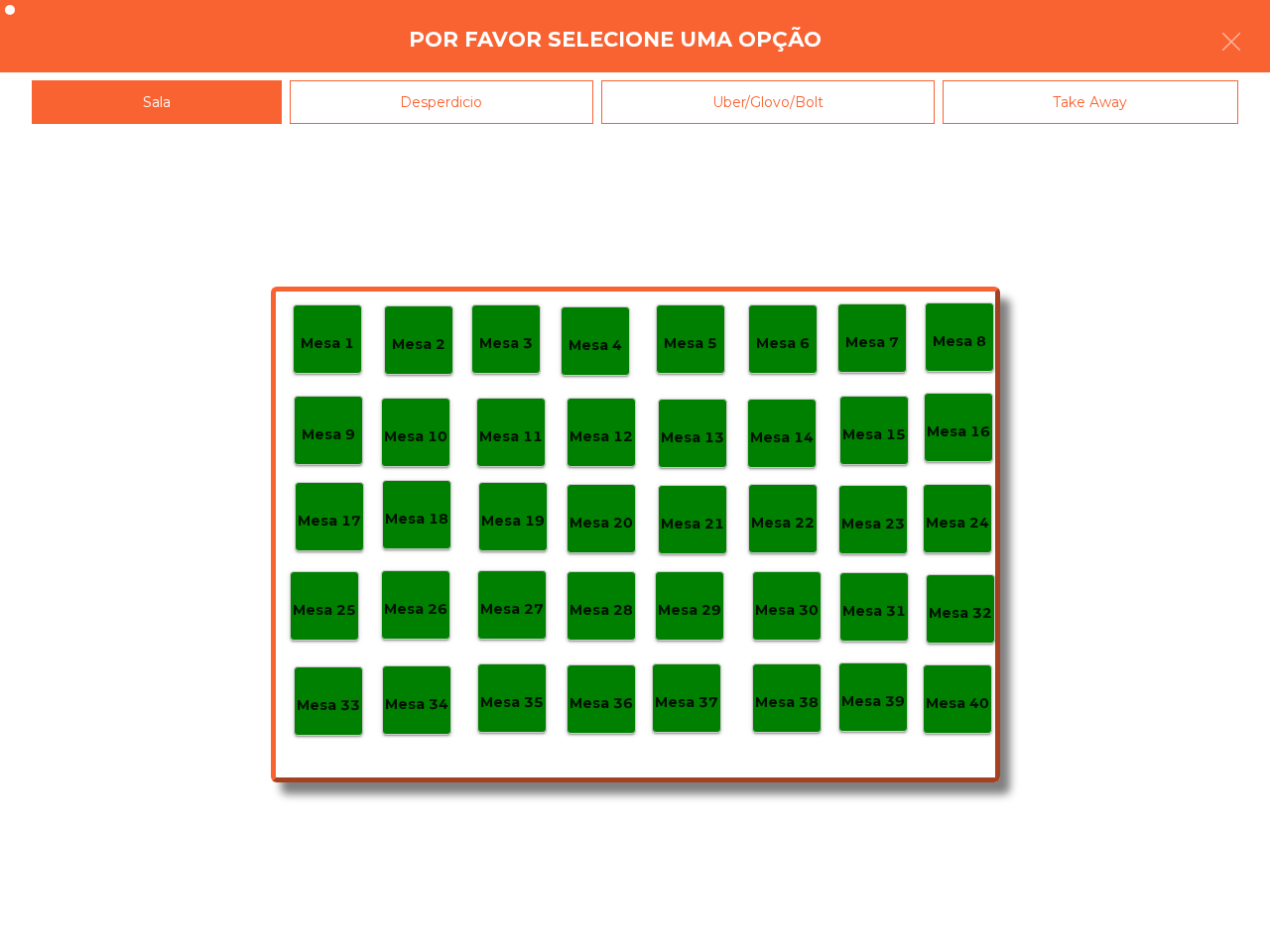 click on "Mesa 39" 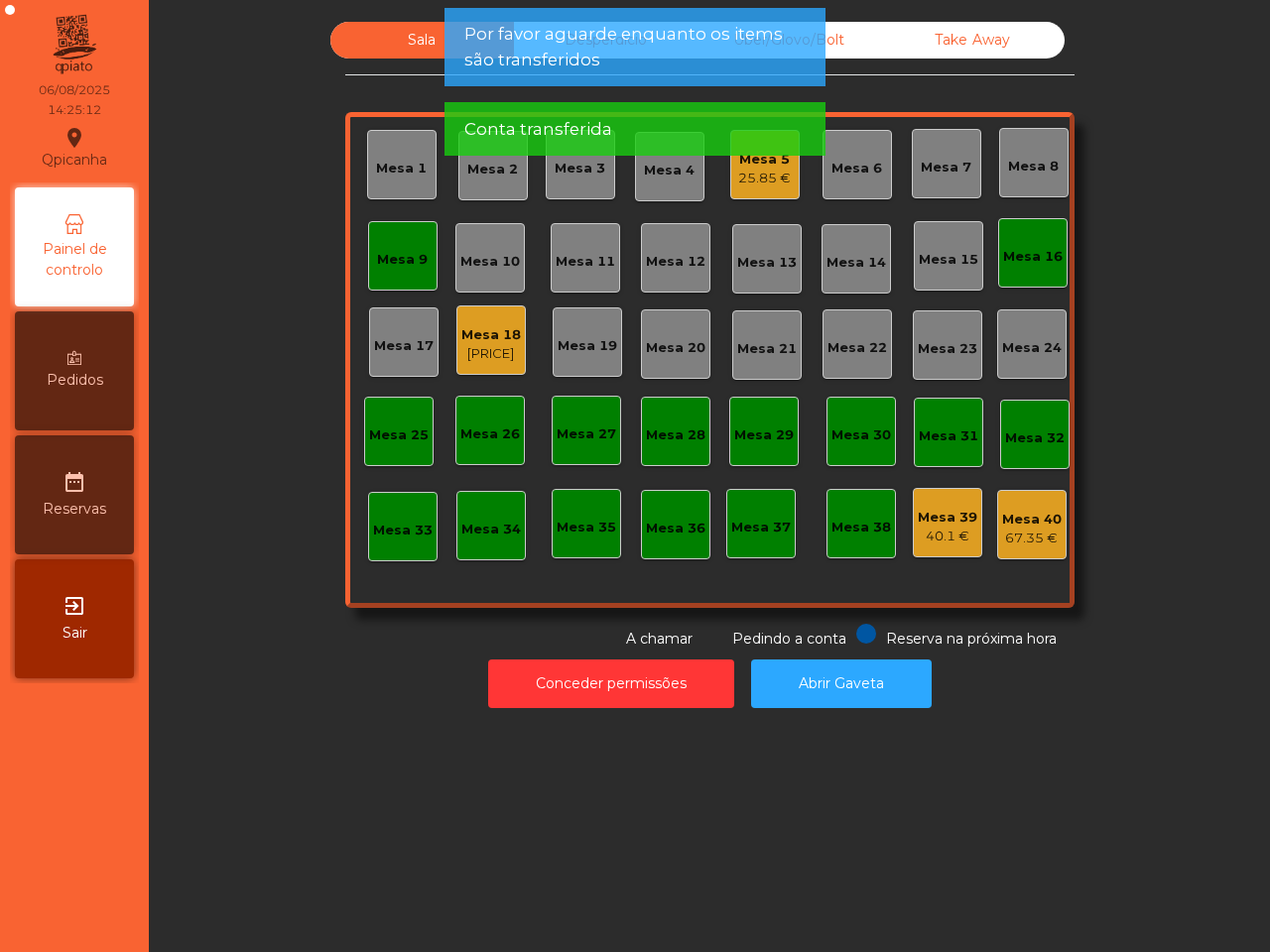 click on "Mesa 9" 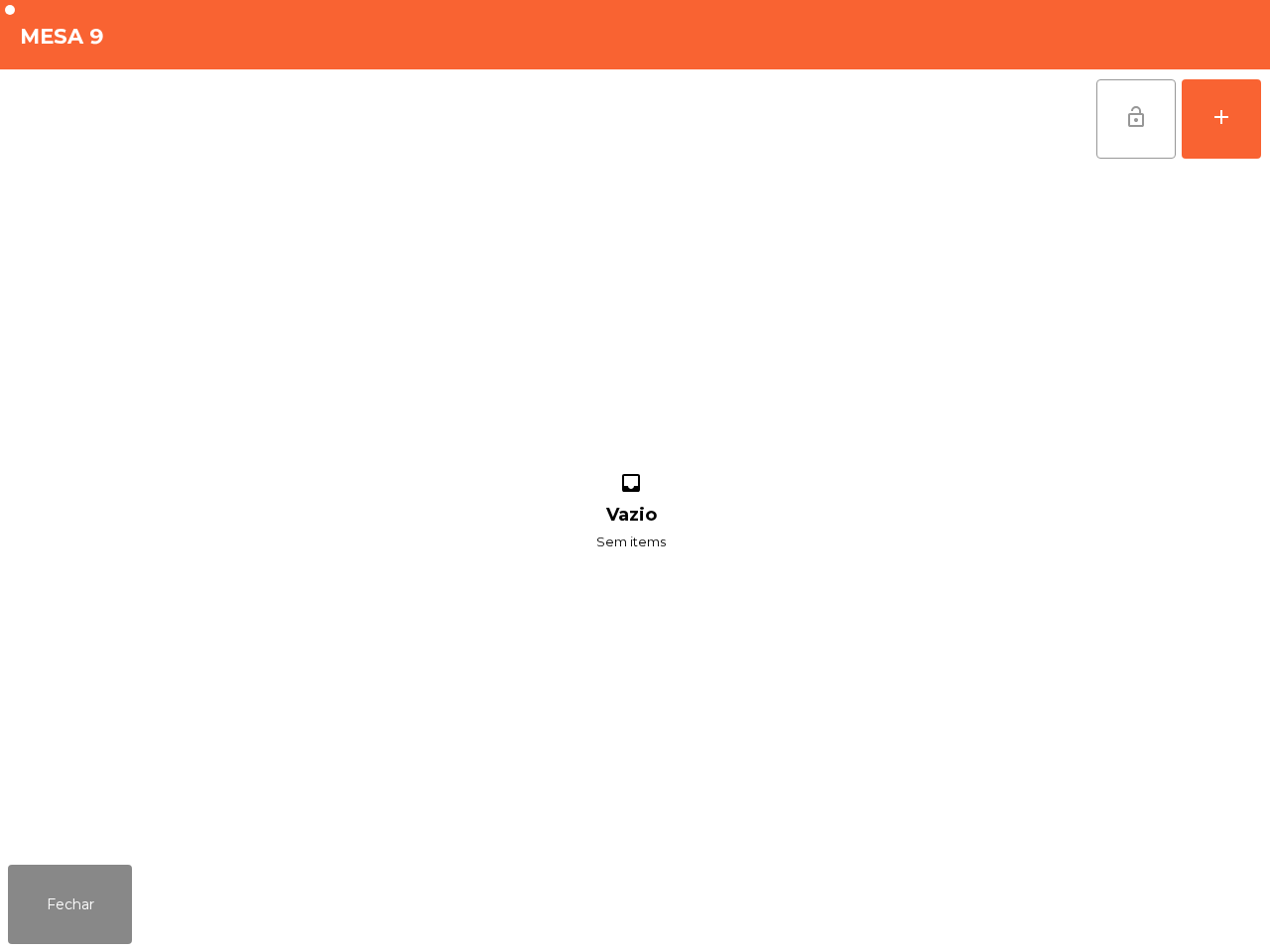 click on "lock_open" 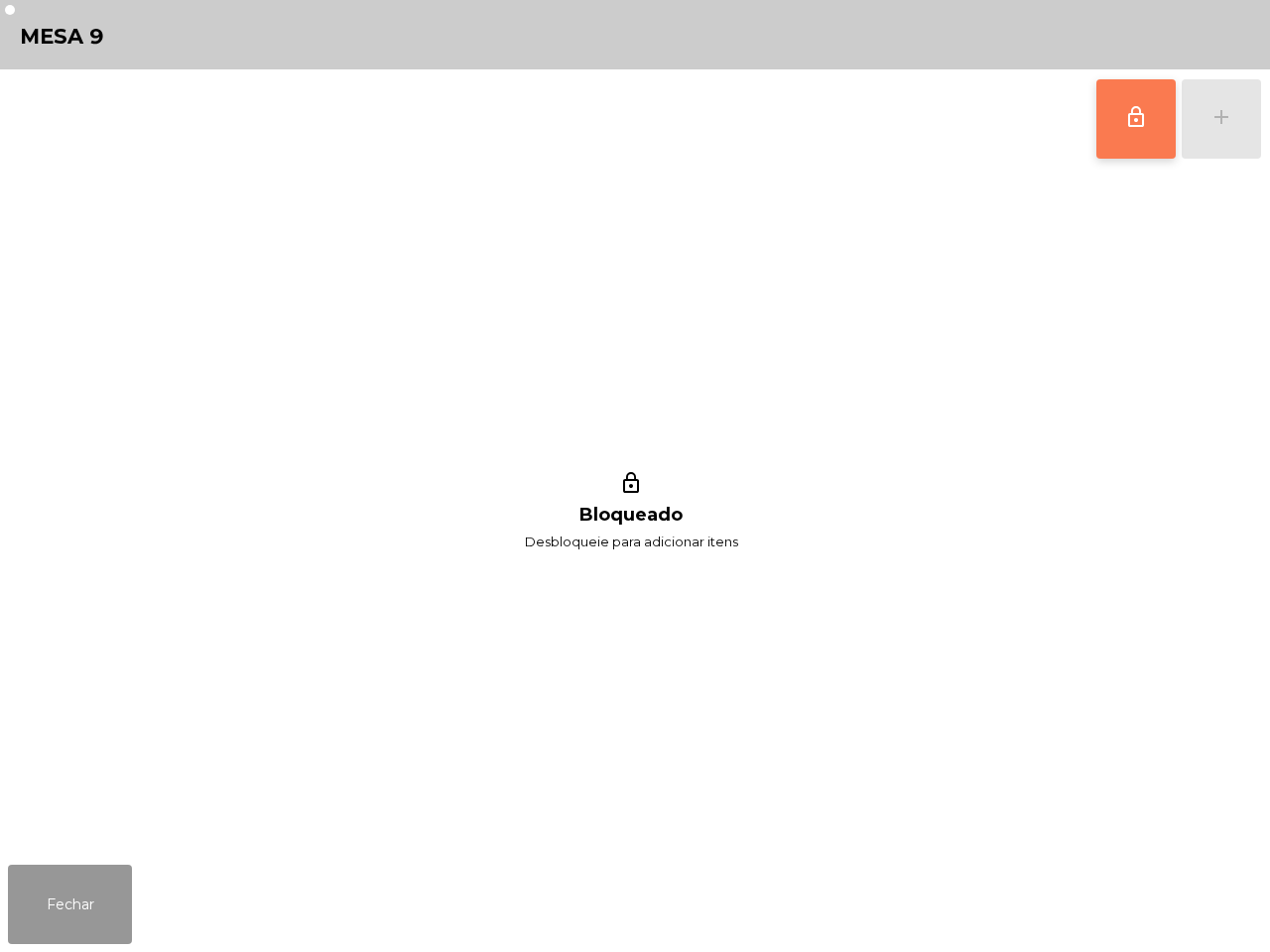 click on "Fechar" 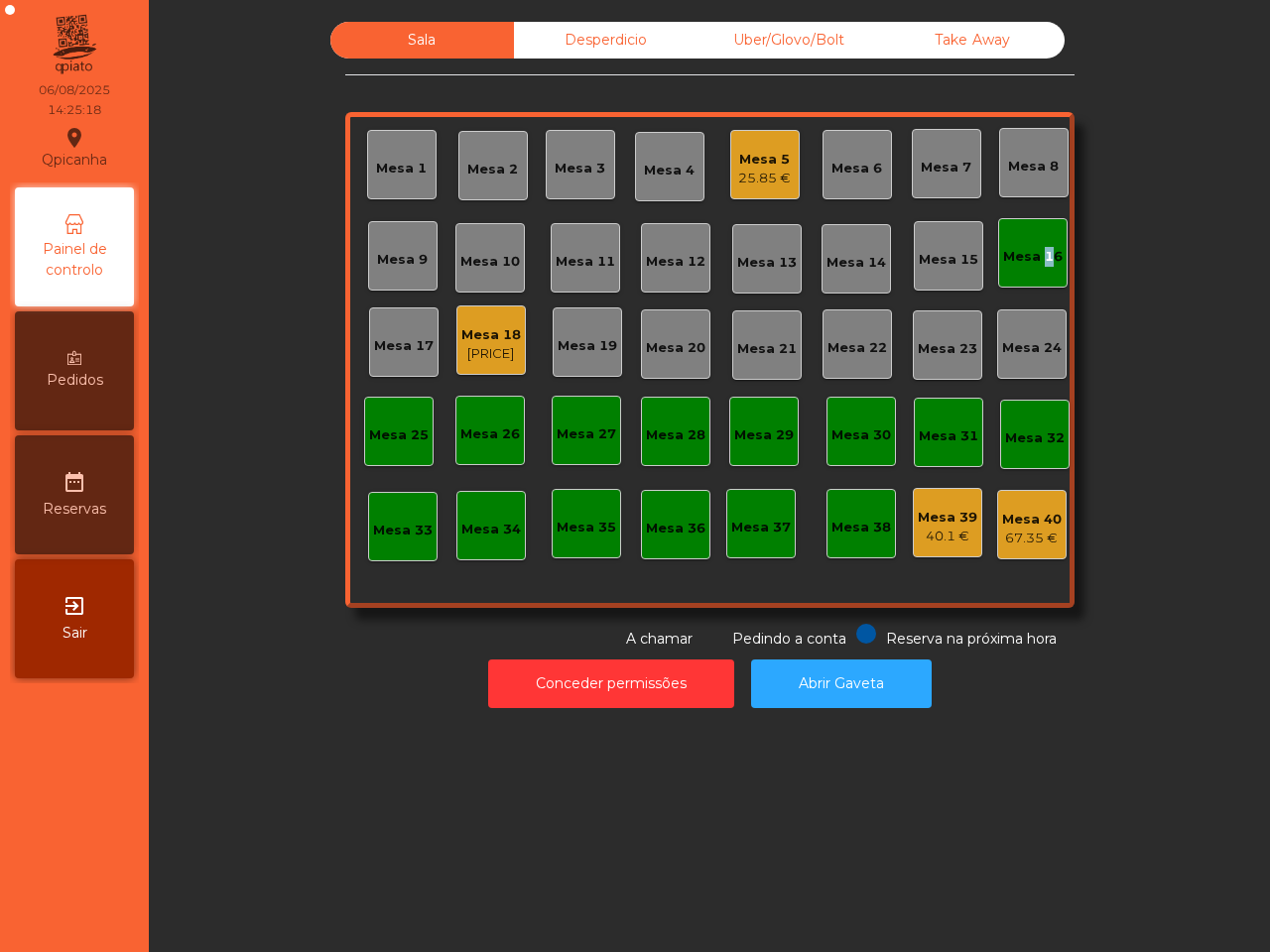 click on "Mesa 16" 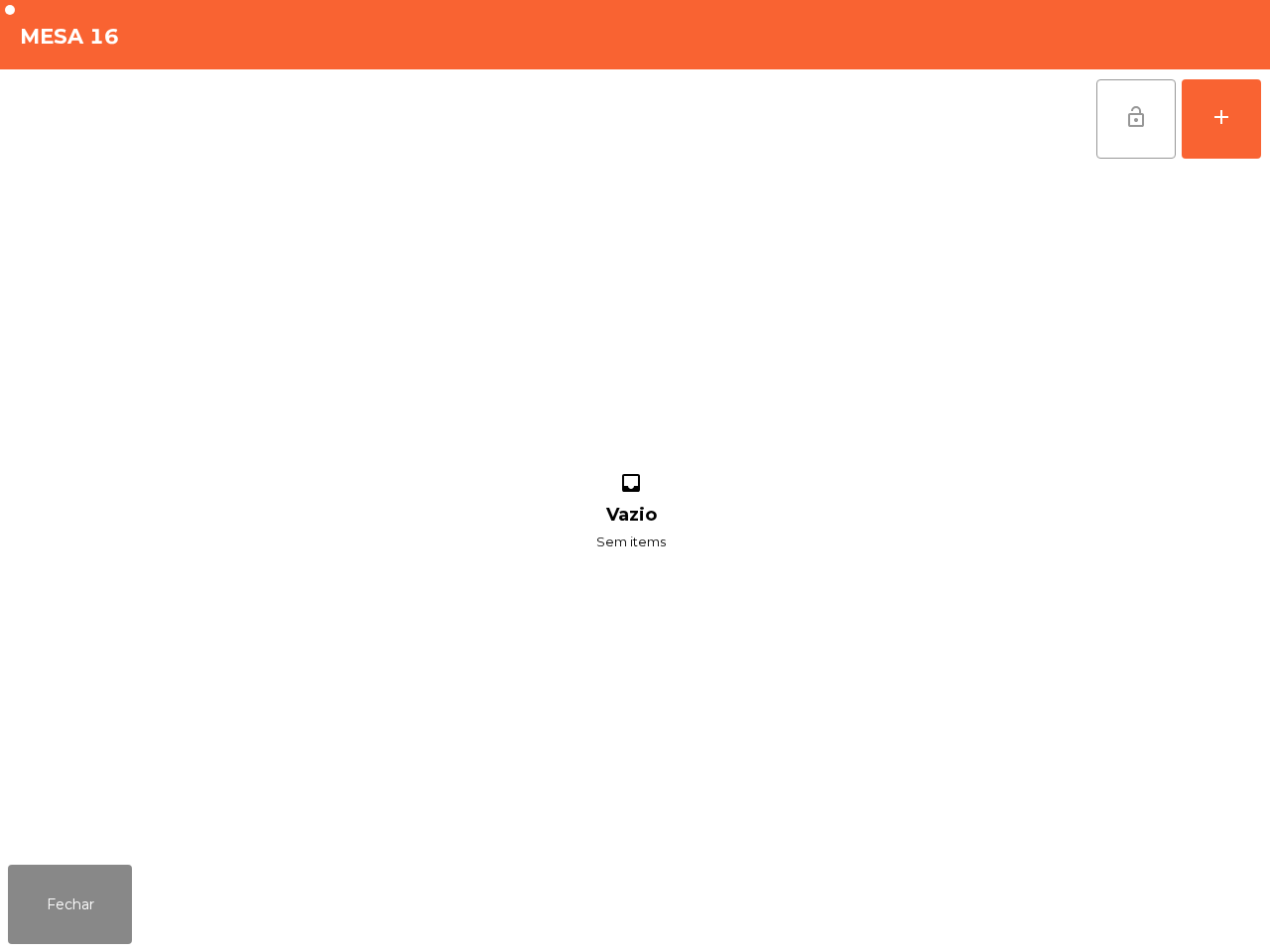 drag, startPoint x: 1139, startPoint y: 112, endPoint x: 1124, endPoint y: 109, distance: 15.297059 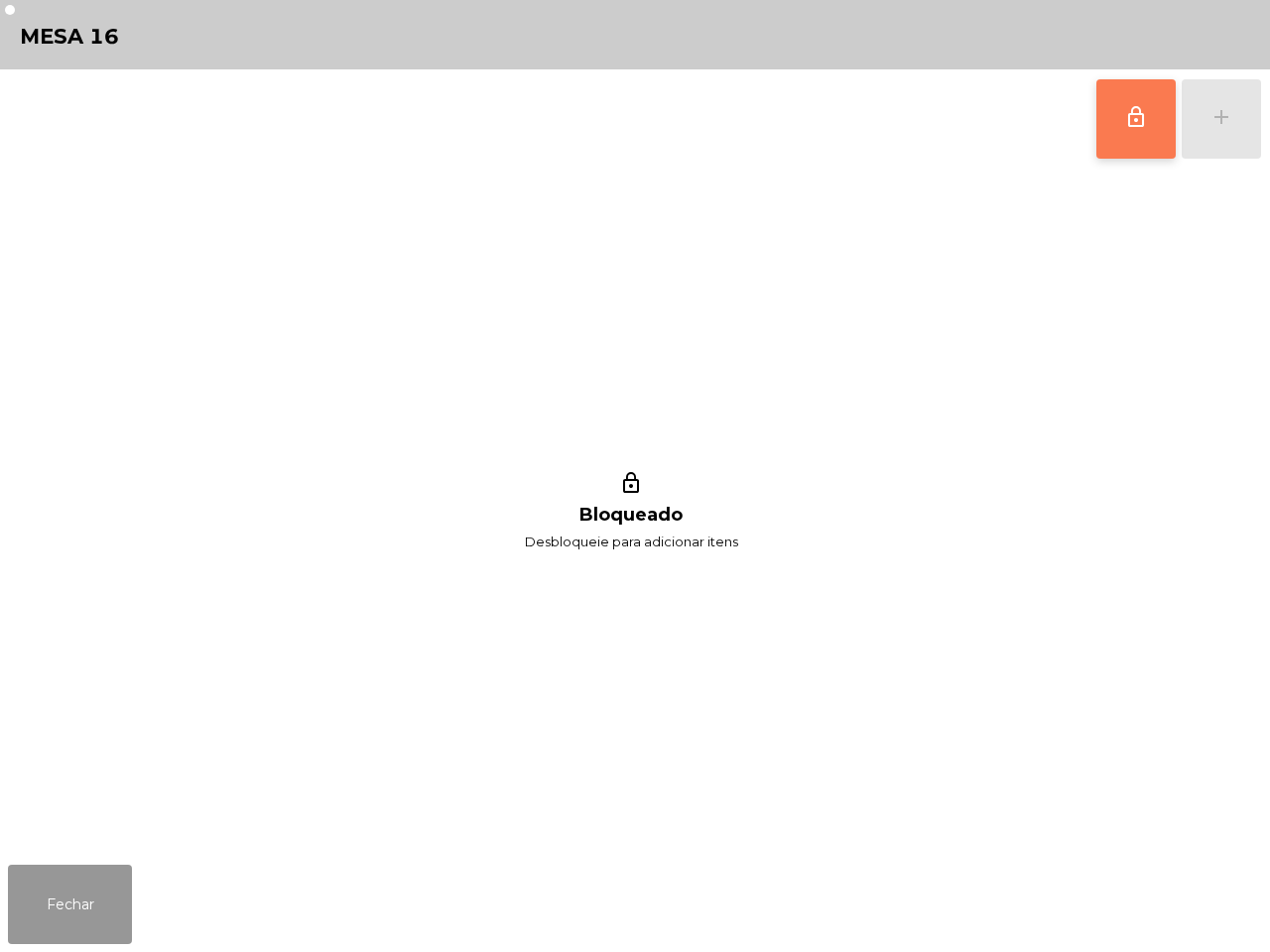 click on "Fechar" 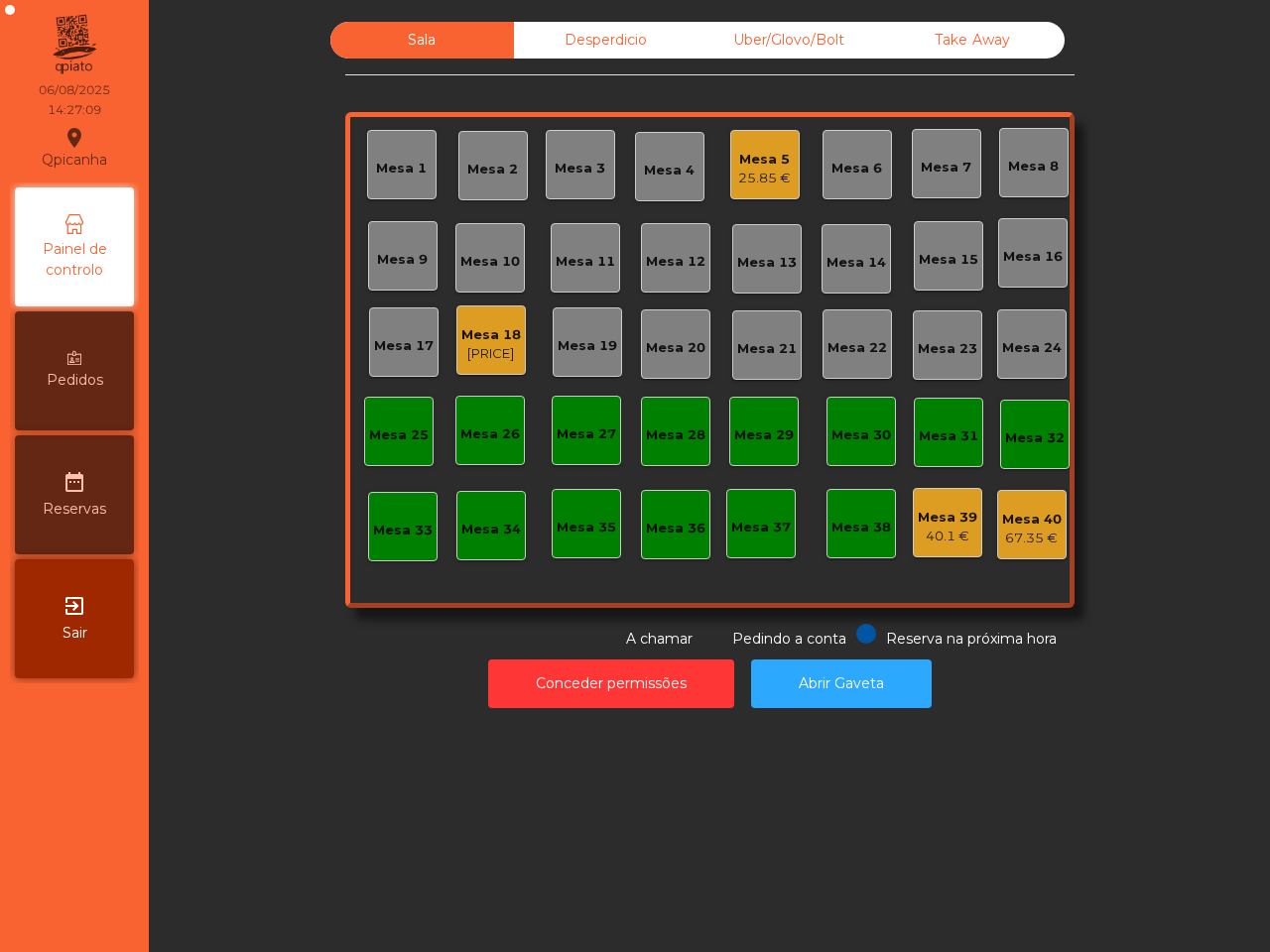 drag, startPoint x: 311, startPoint y: 238, endPoint x: 432, endPoint y: 122, distance: 167.6216 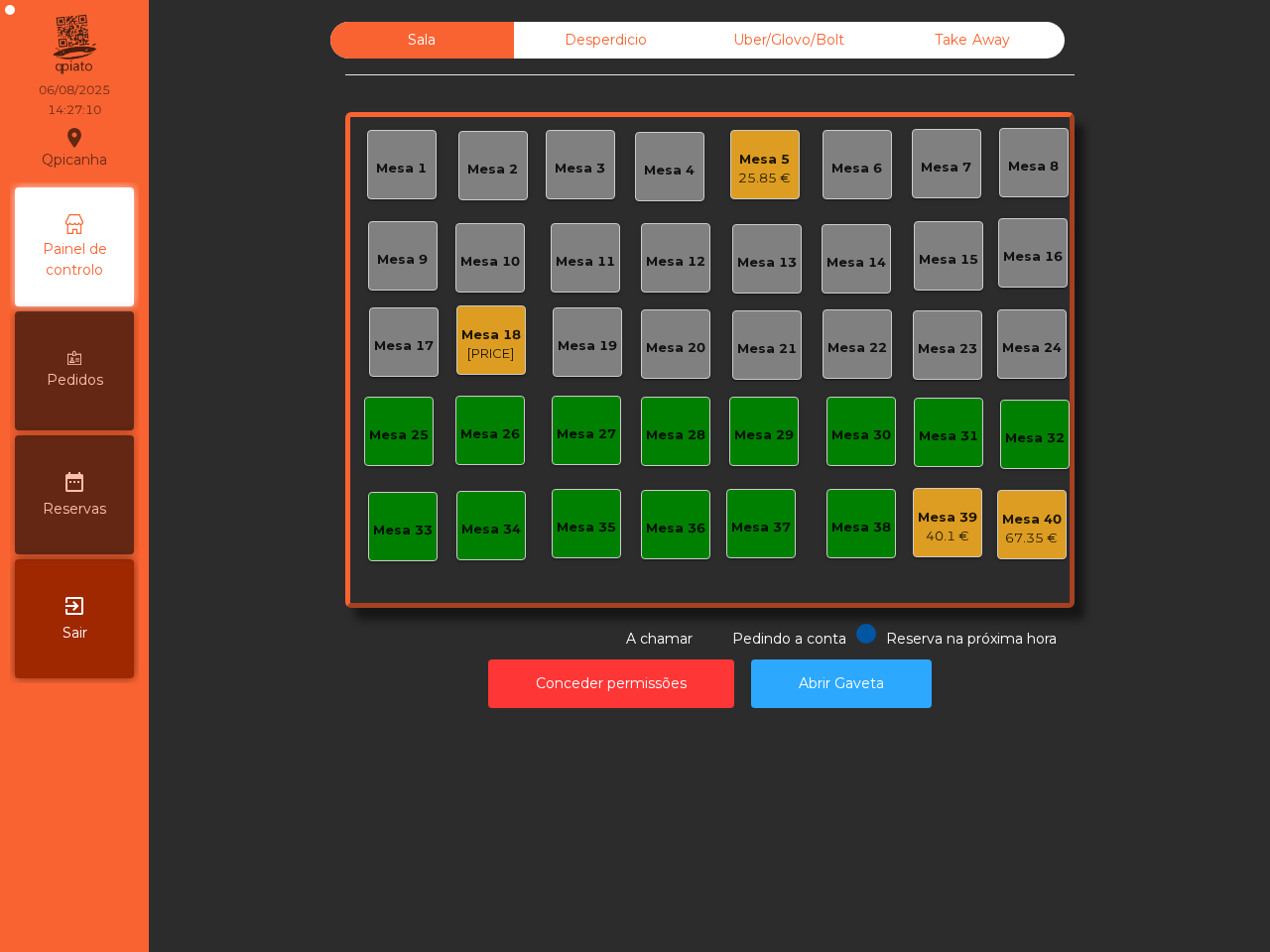click on "Mesa 5" 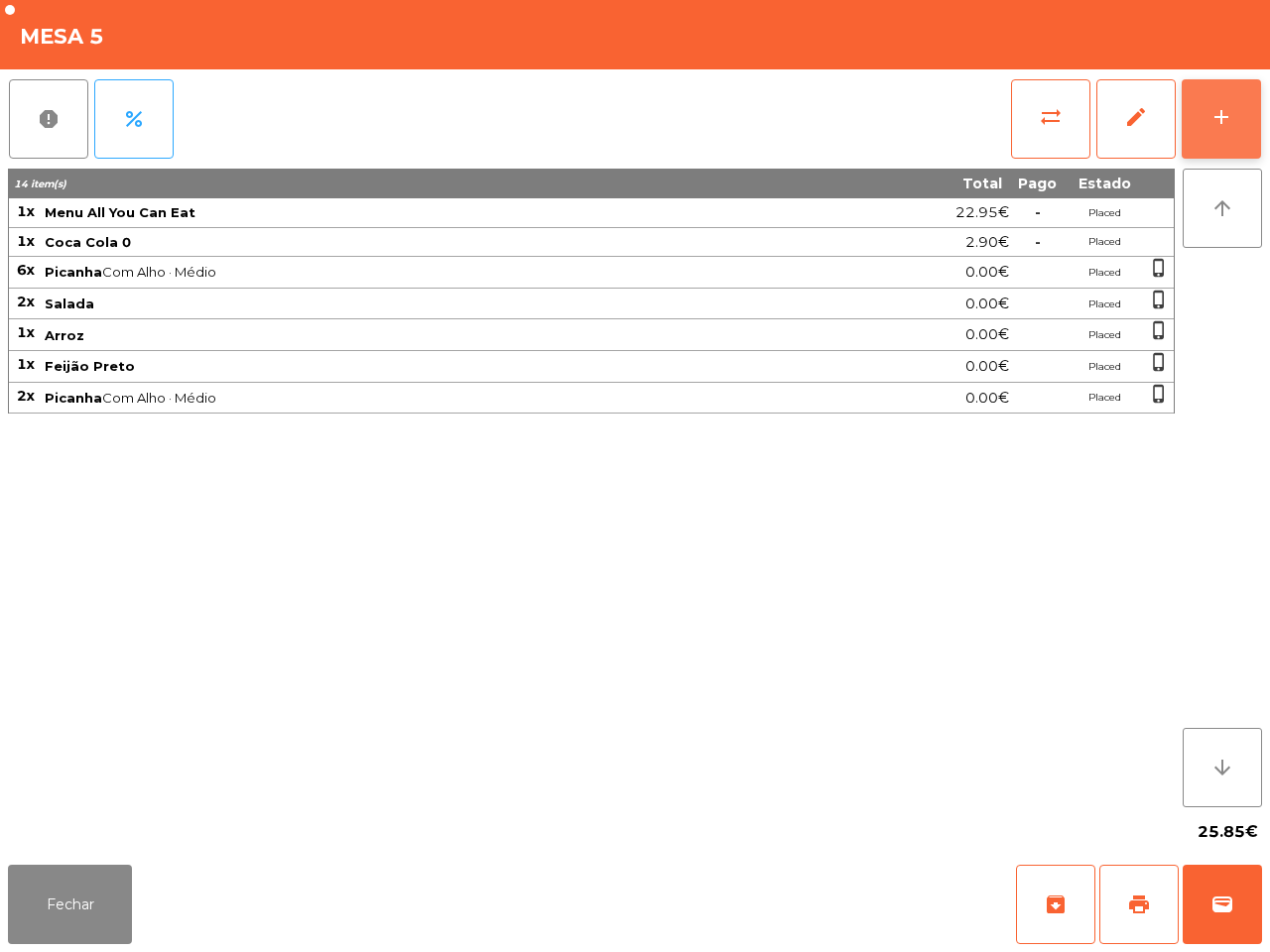 click on "add" 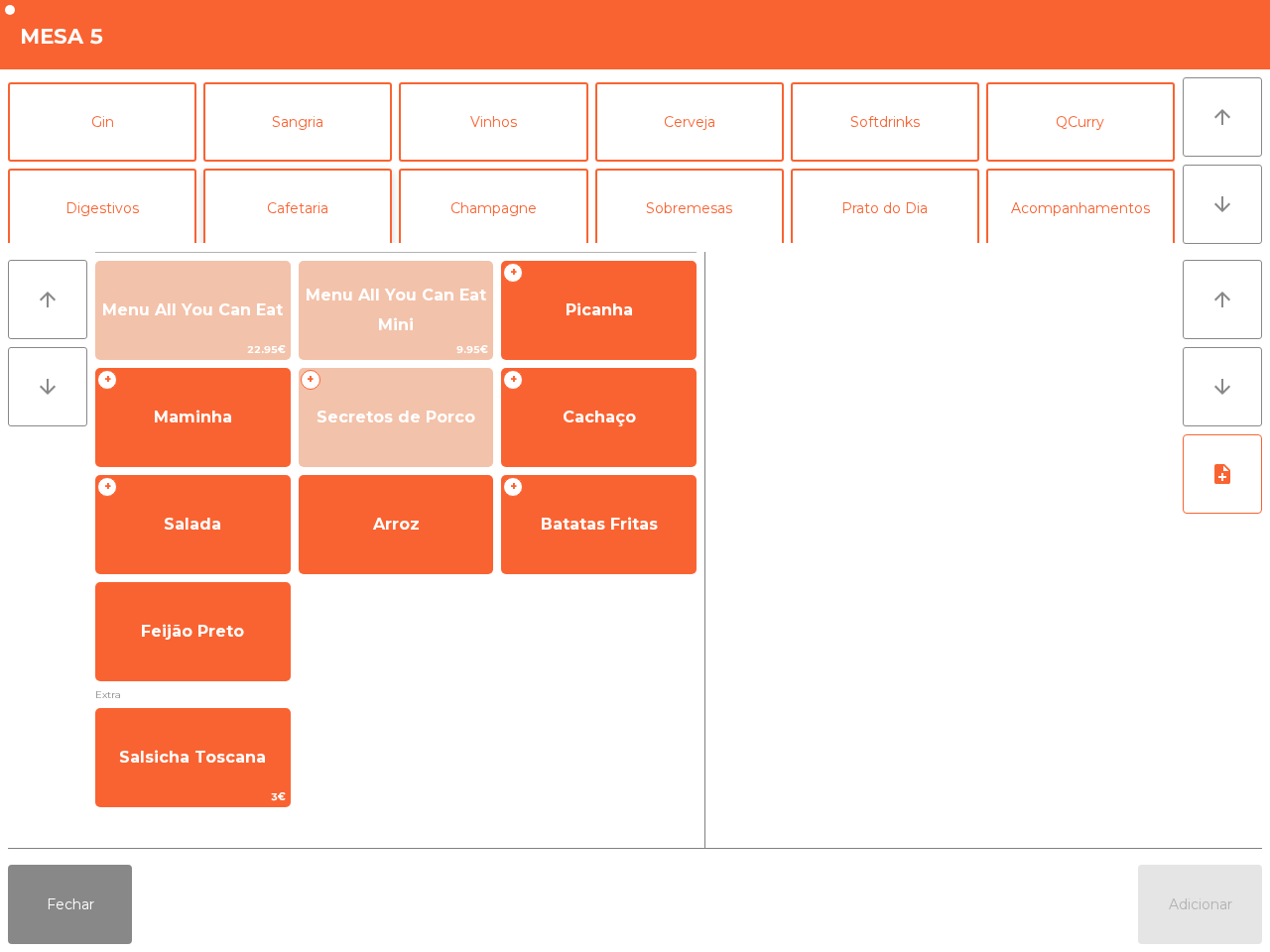 scroll, scrollTop: 172, scrollLeft: 0, axis: vertical 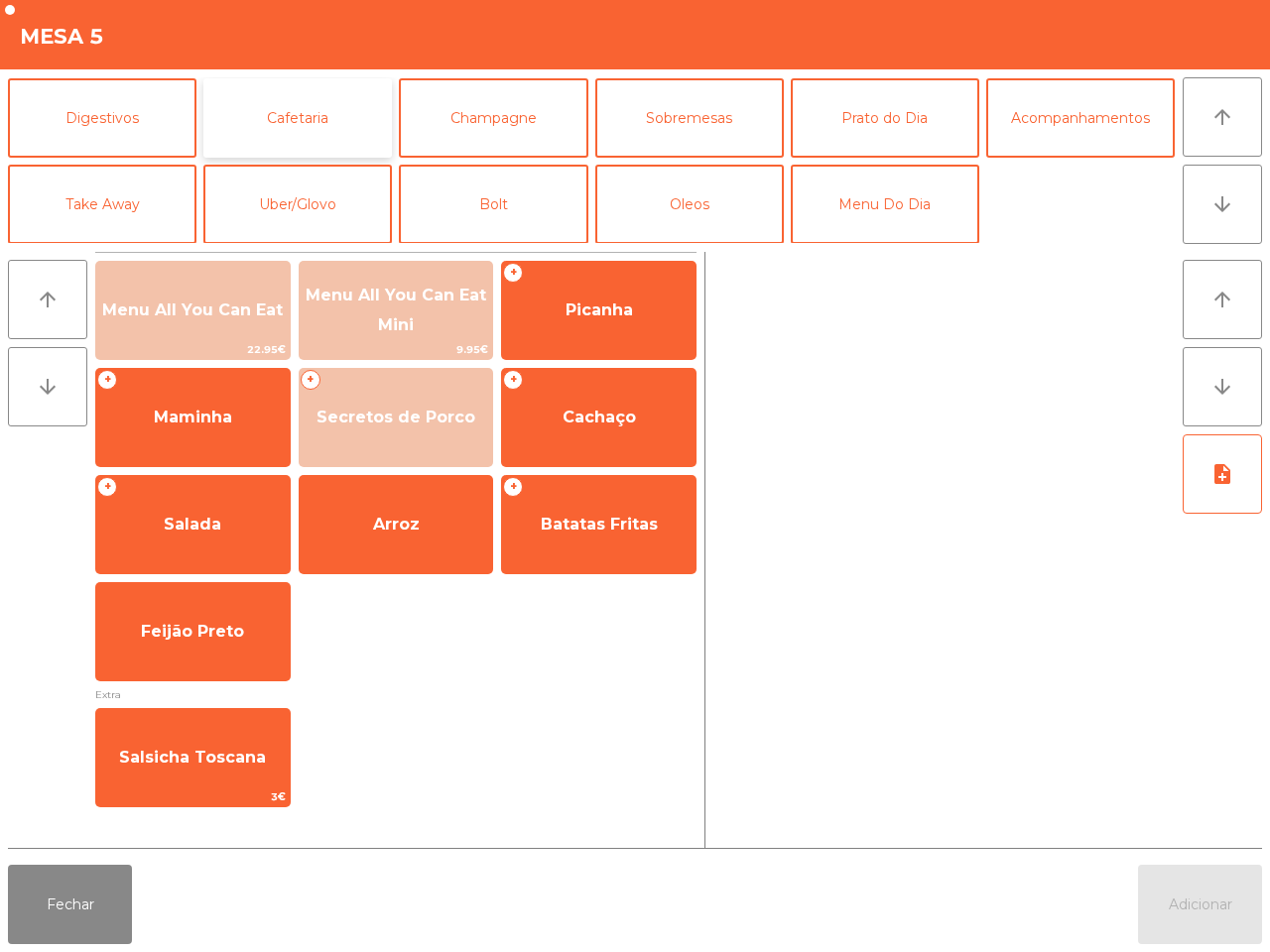 click on "Cafetaria" 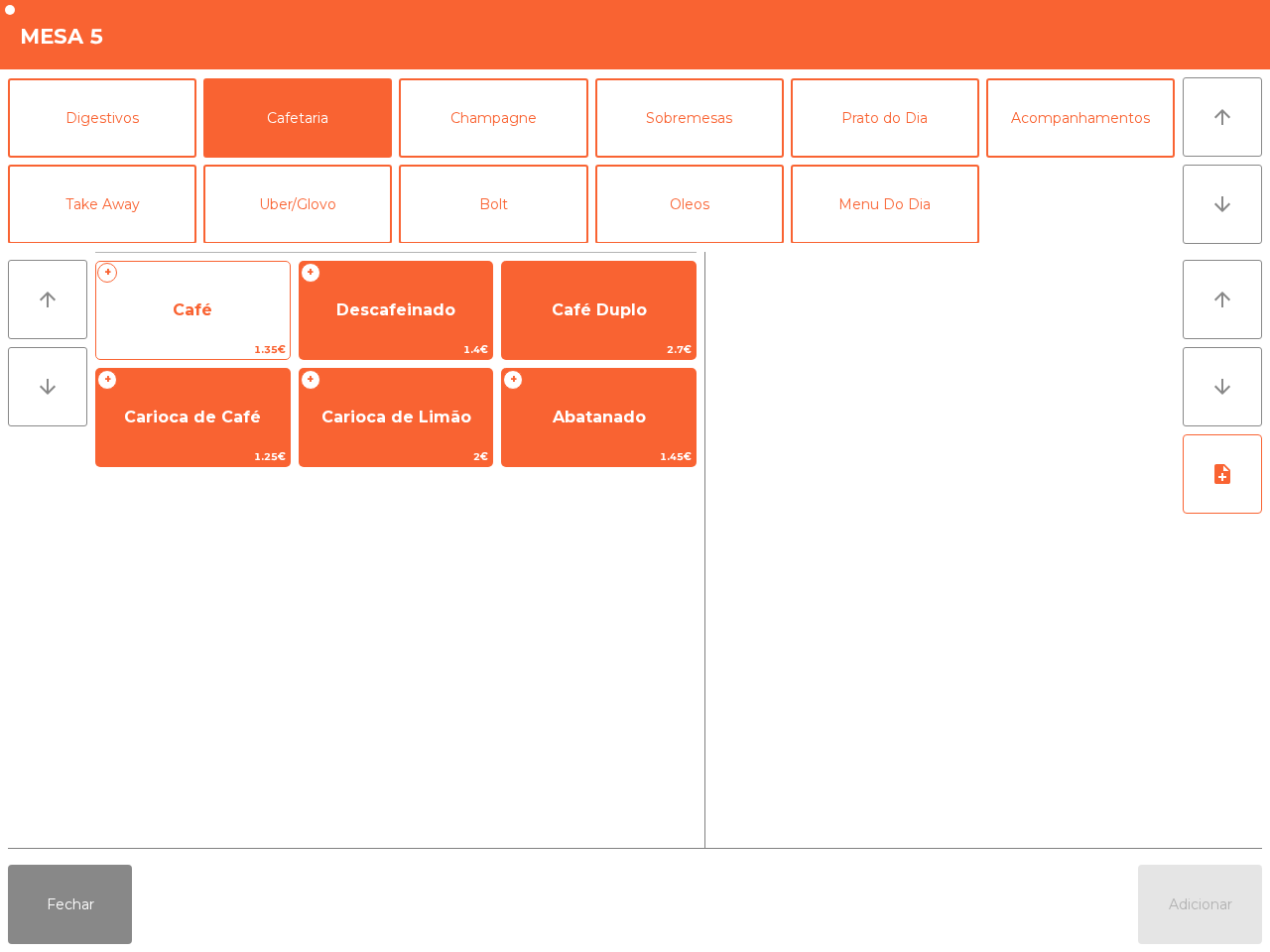 click on "Café" 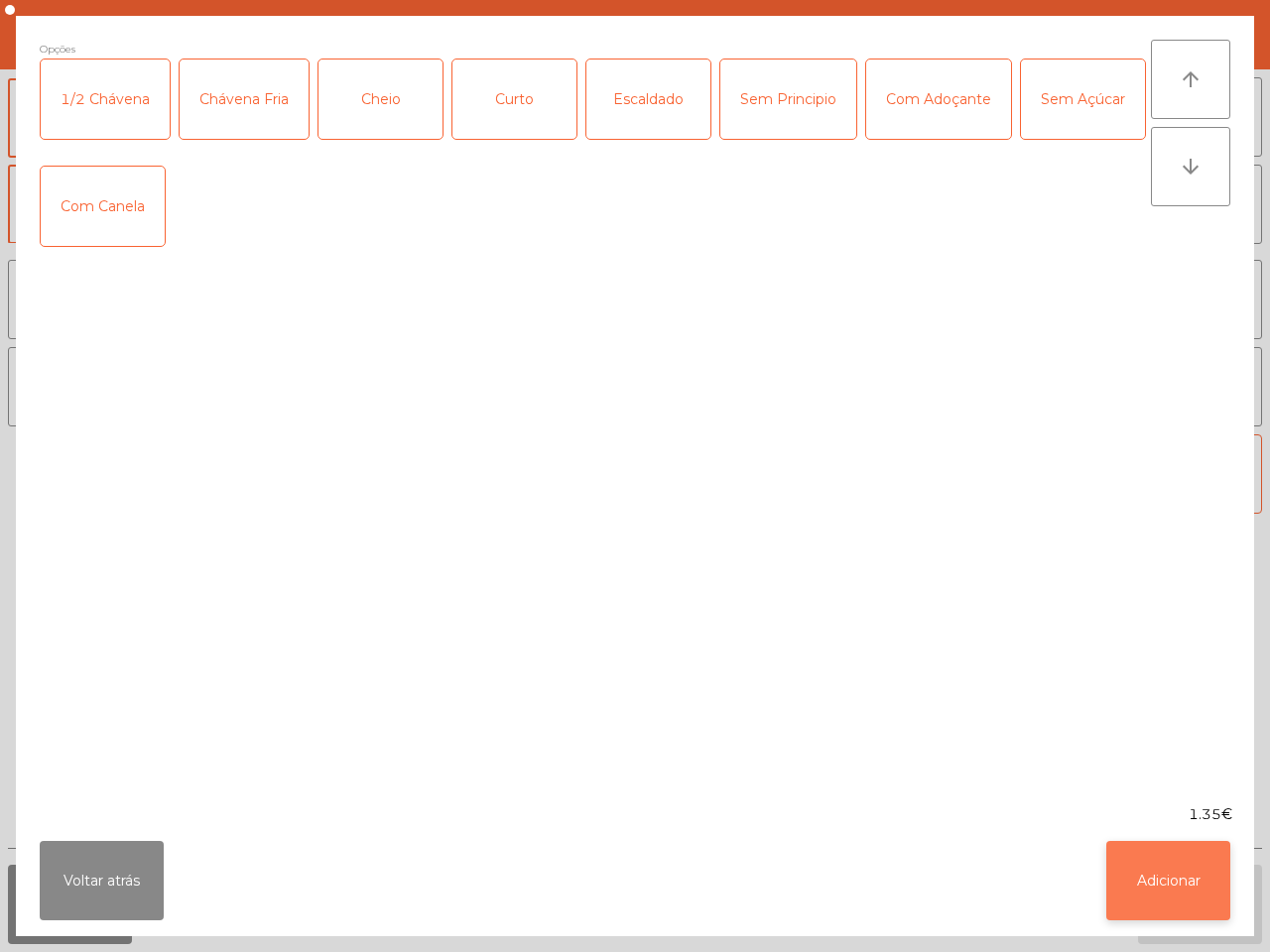 click on "Adicionar" 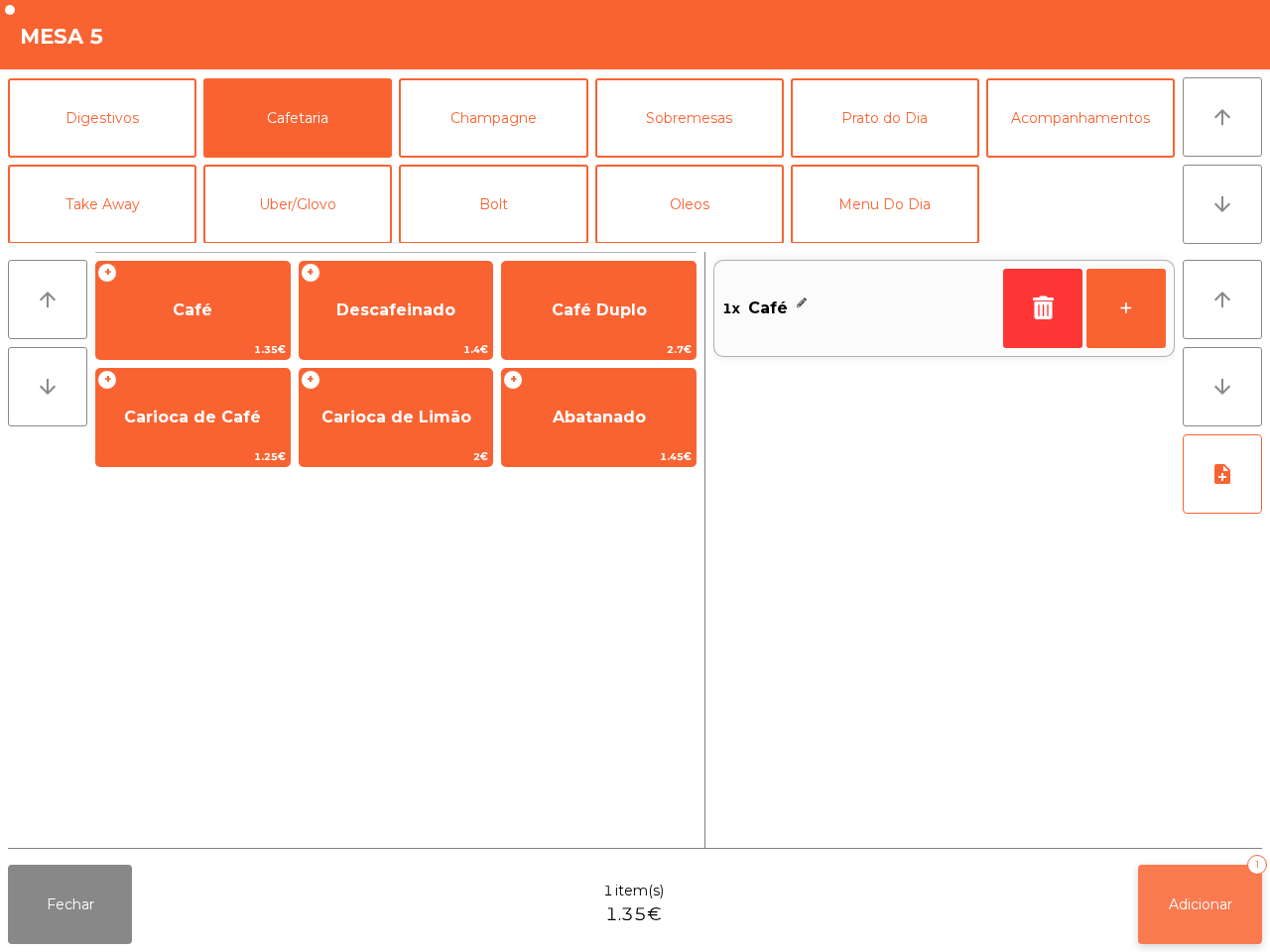click on "Adicionar" 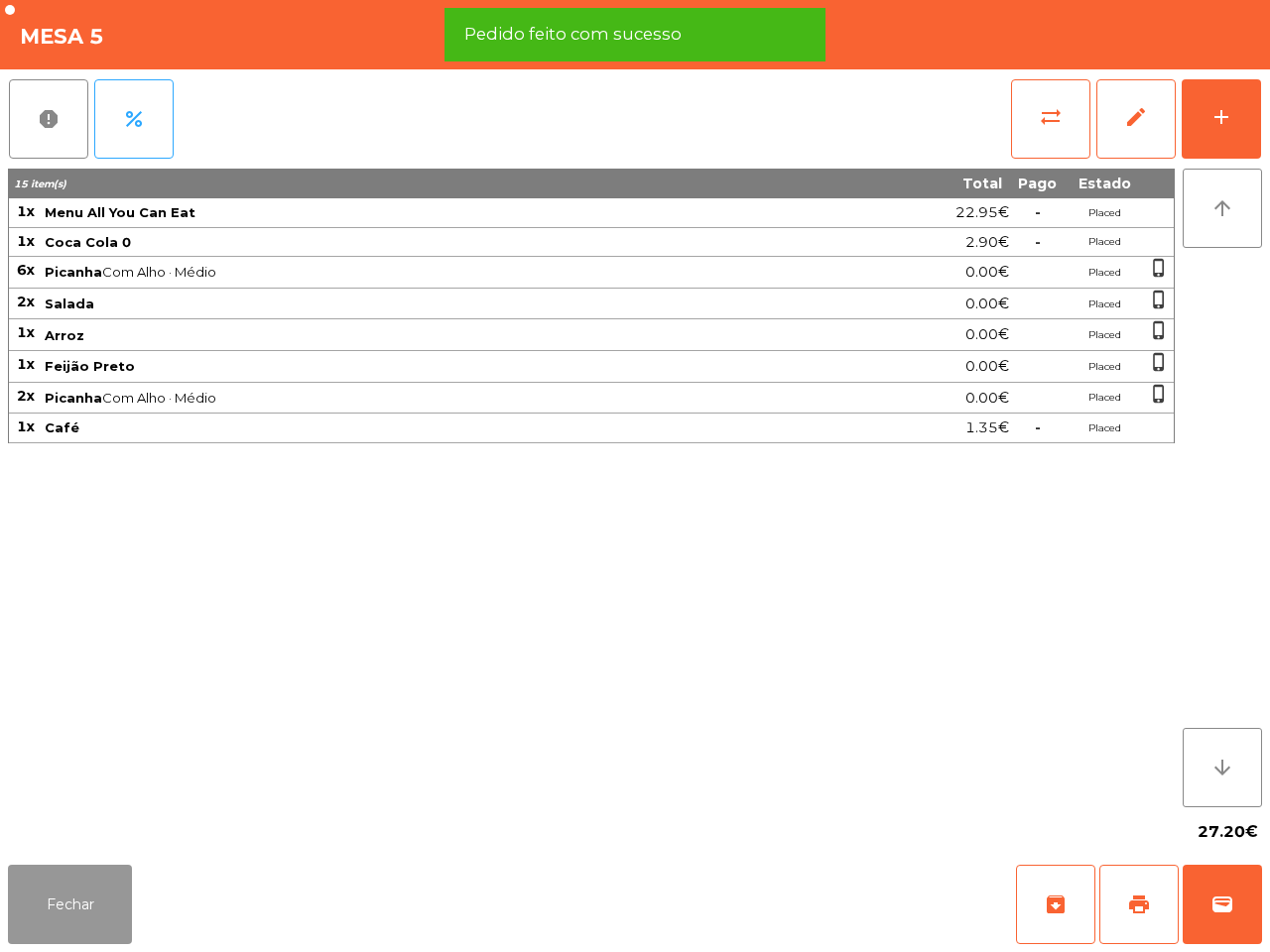 drag, startPoint x: 55, startPoint y: 905, endPoint x: 71, endPoint y: 880, distance: 29.68164 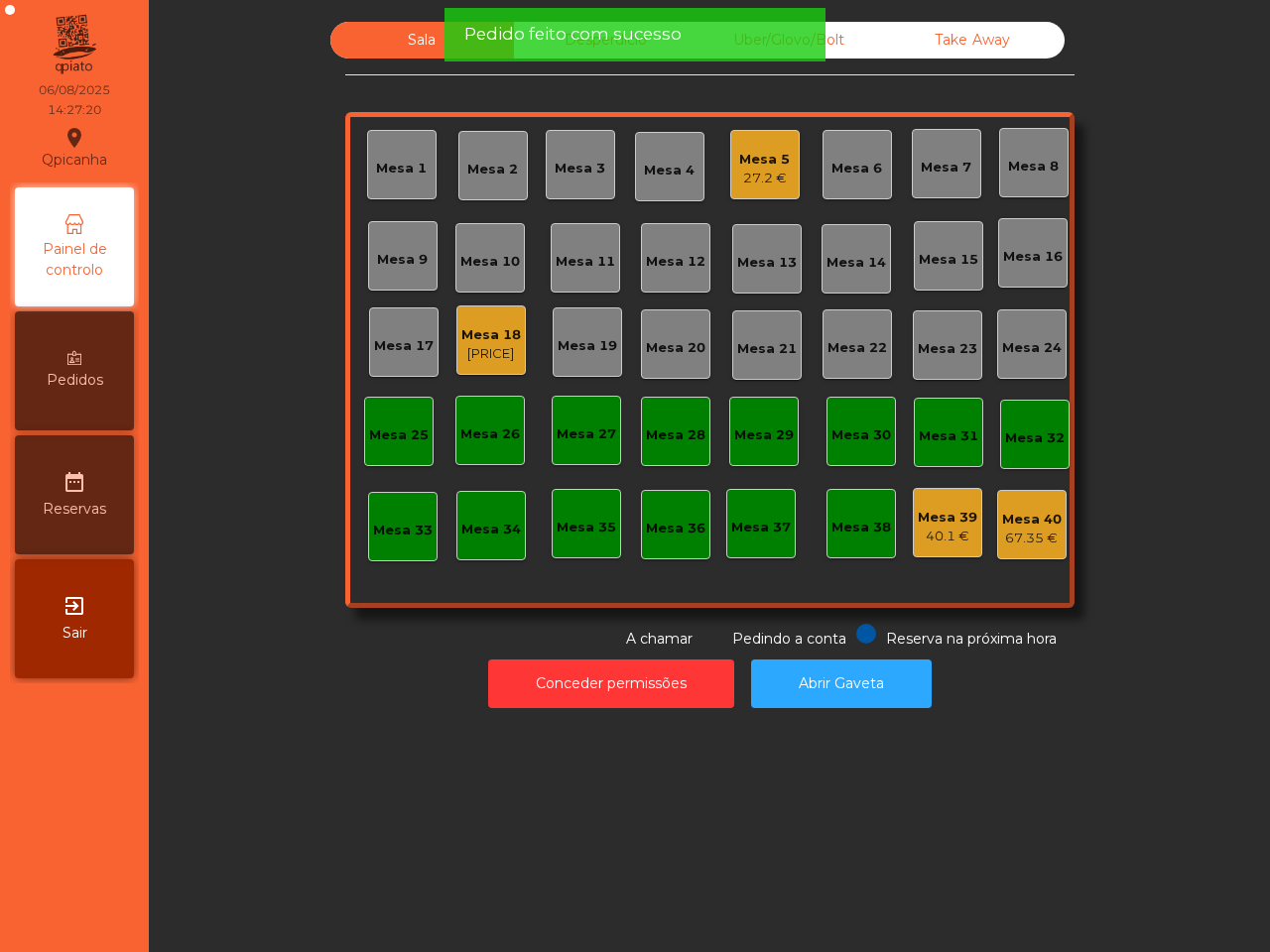 click on "Mesa 18" 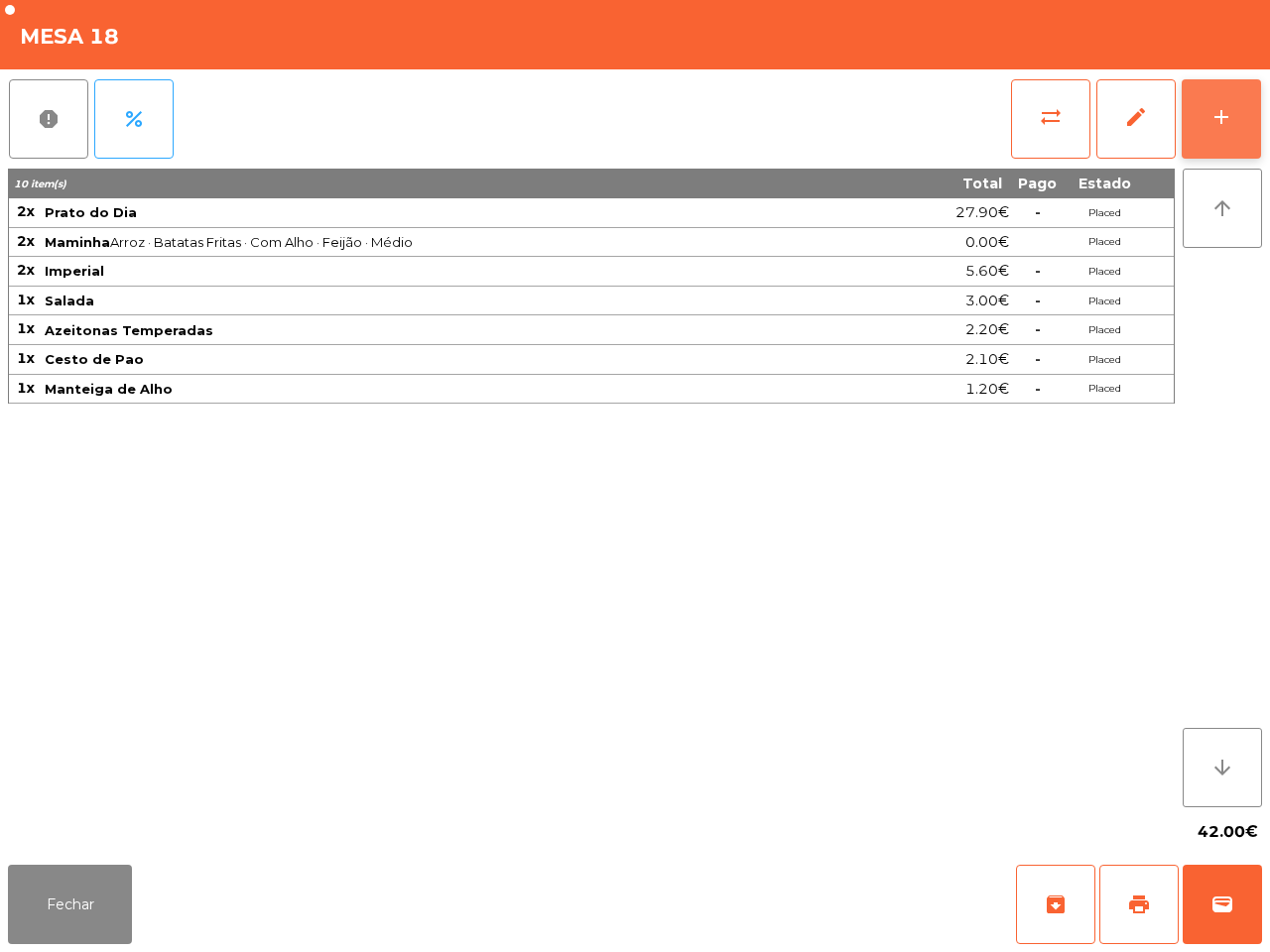 click on "add" 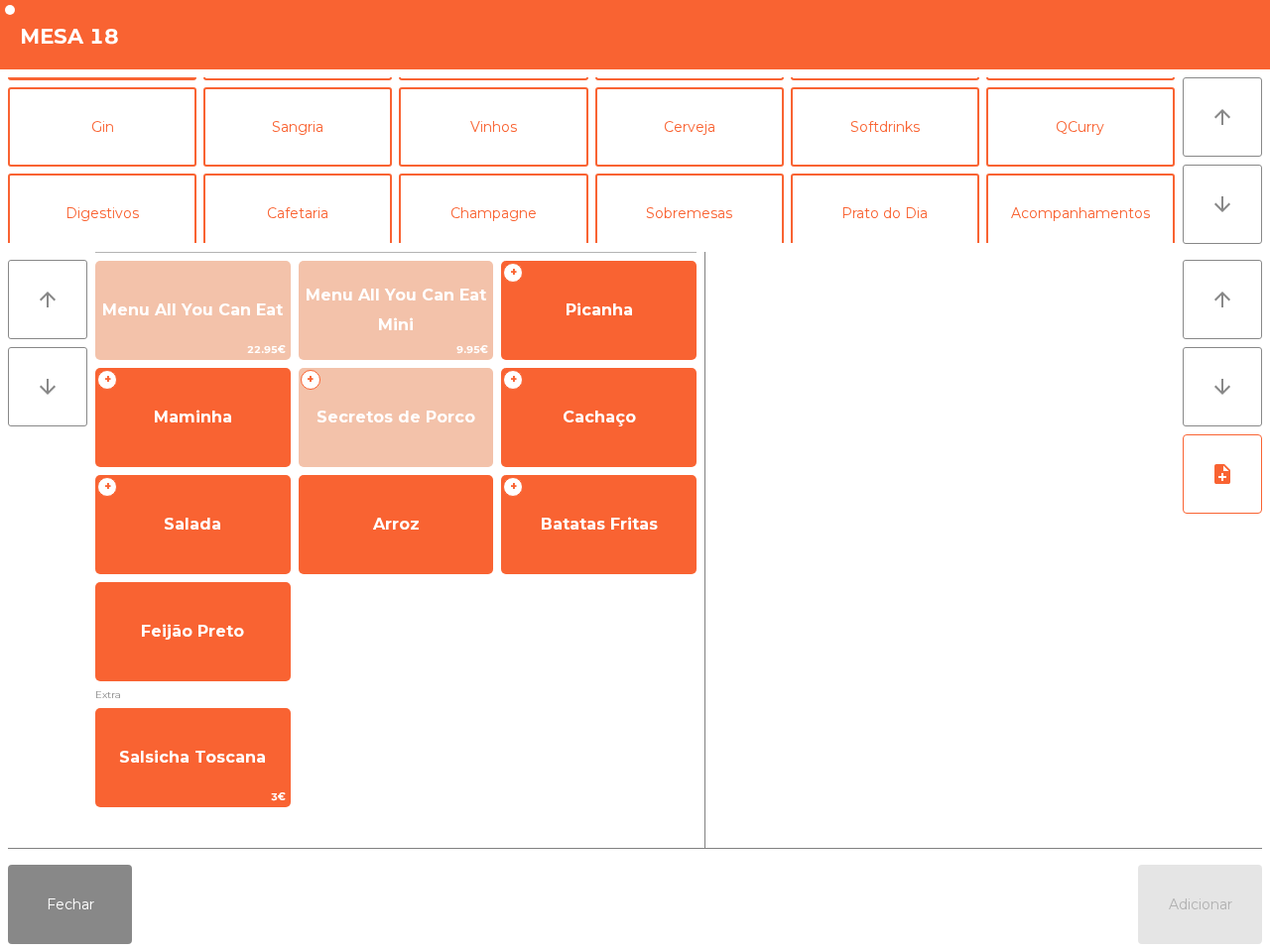 scroll, scrollTop: 172, scrollLeft: 0, axis: vertical 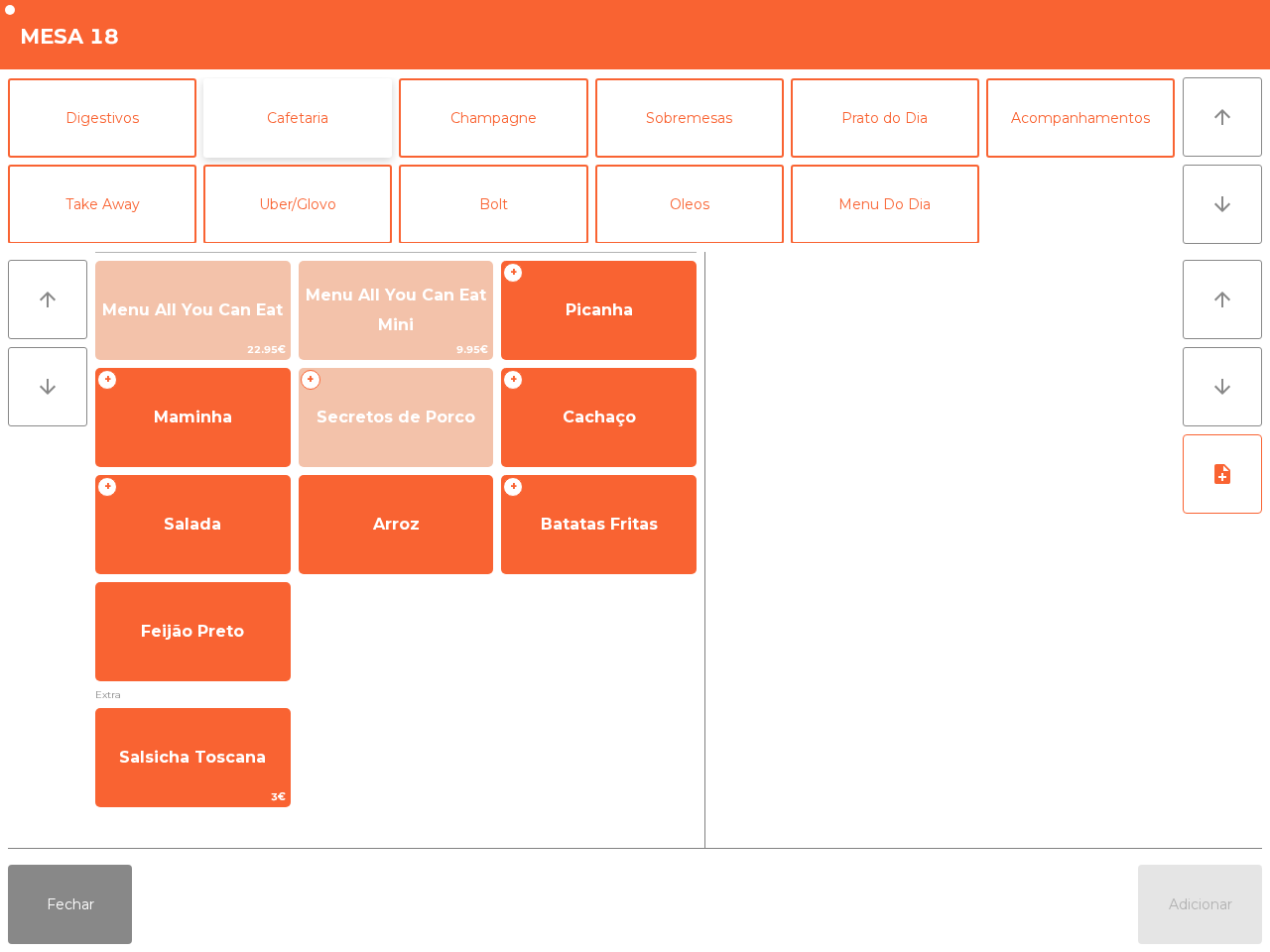 click on "Cafetaria" 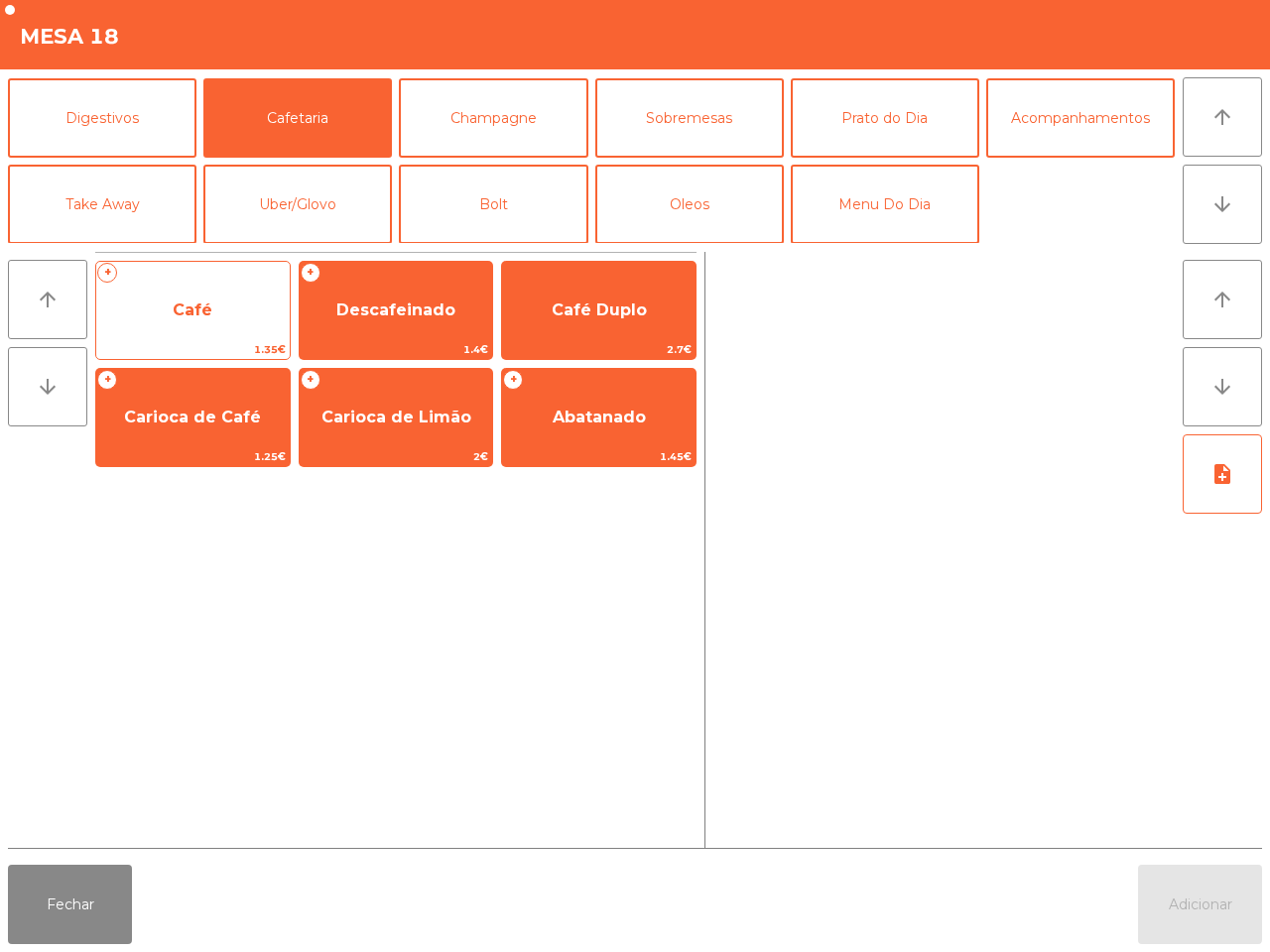 click on "Café" 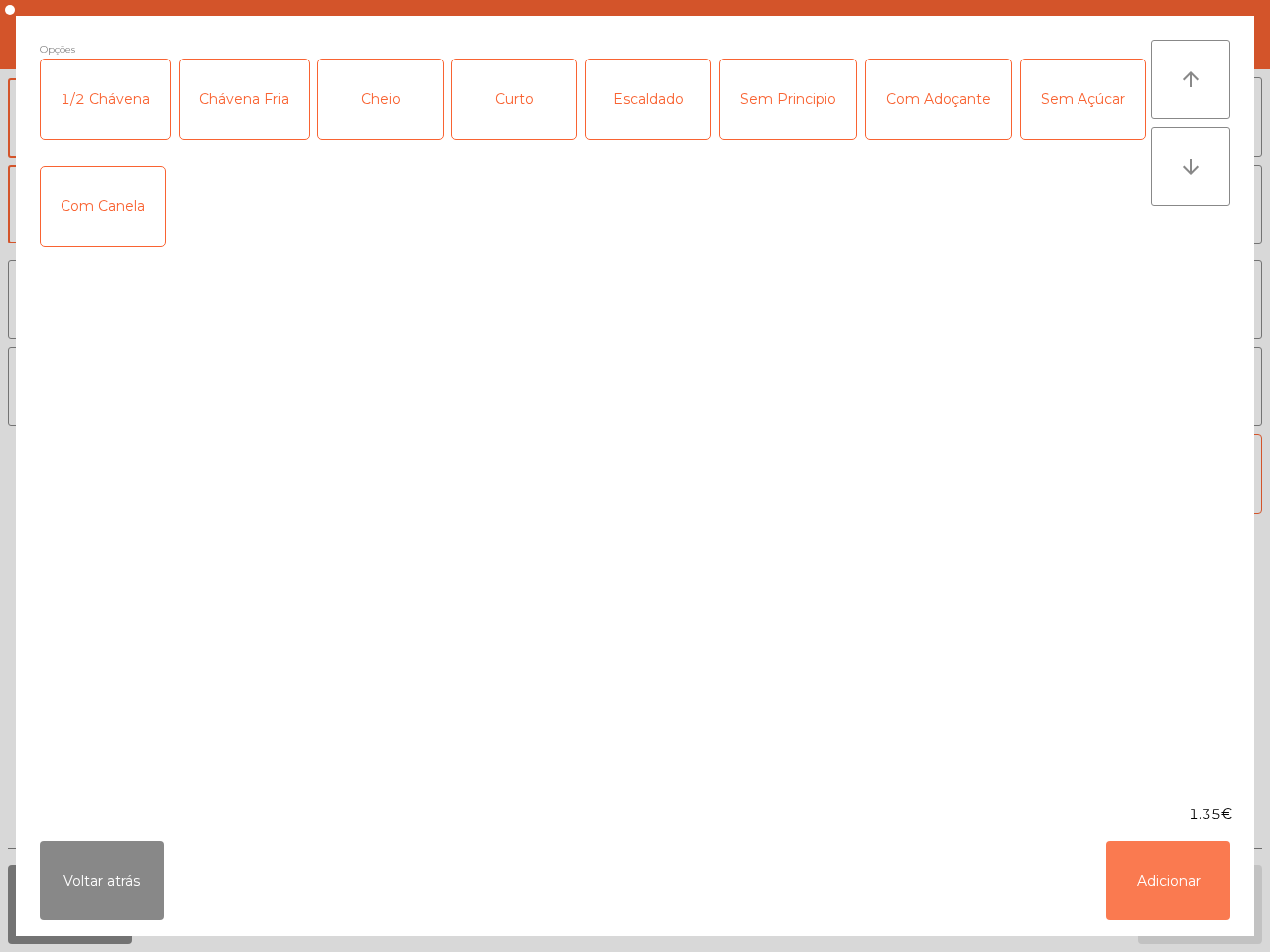 drag, startPoint x: 1184, startPoint y: 886, endPoint x: 1164, endPoint y: 605, distance: 281.71084 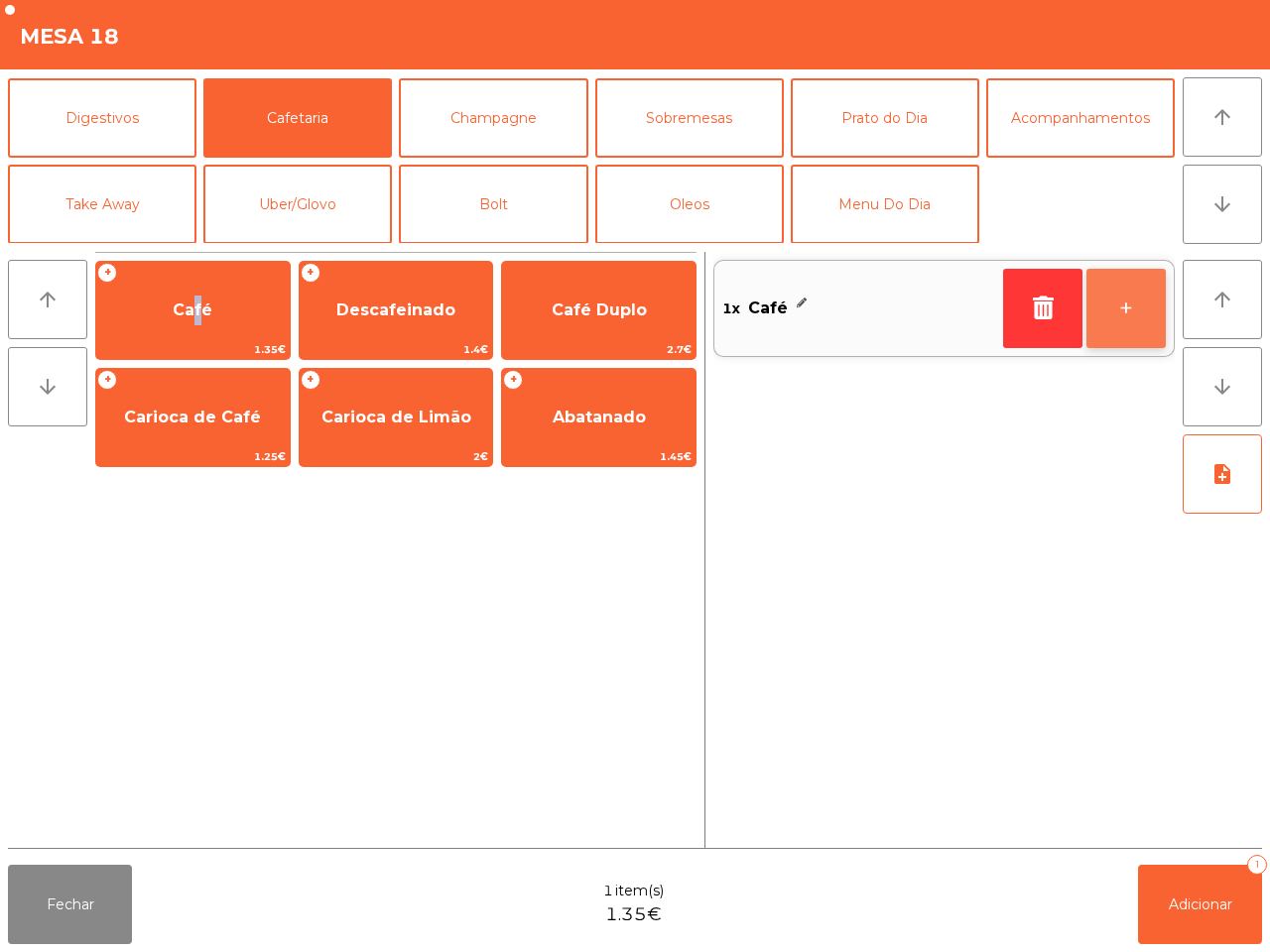 click on "+" 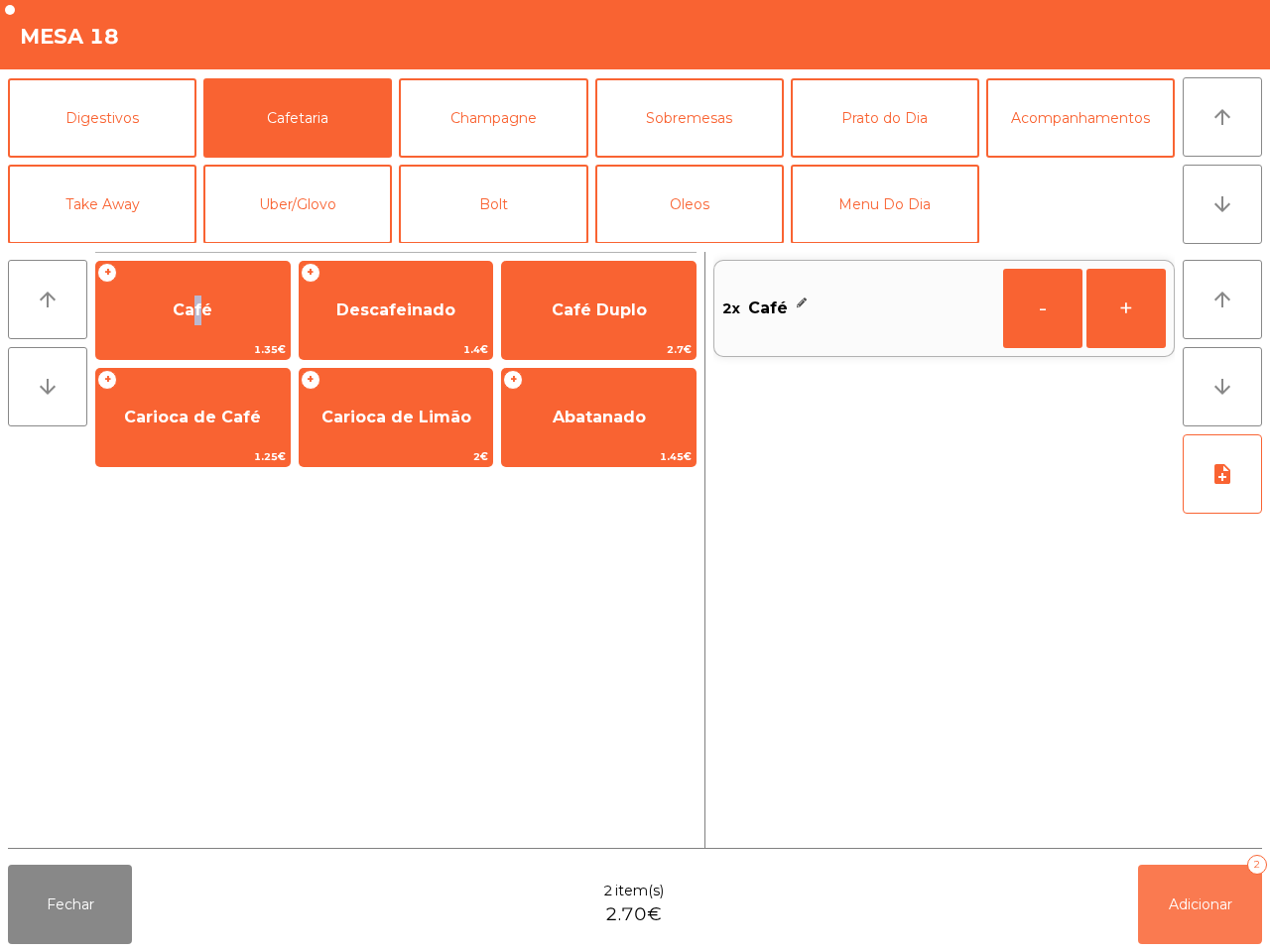 click on "Adicionar   2" 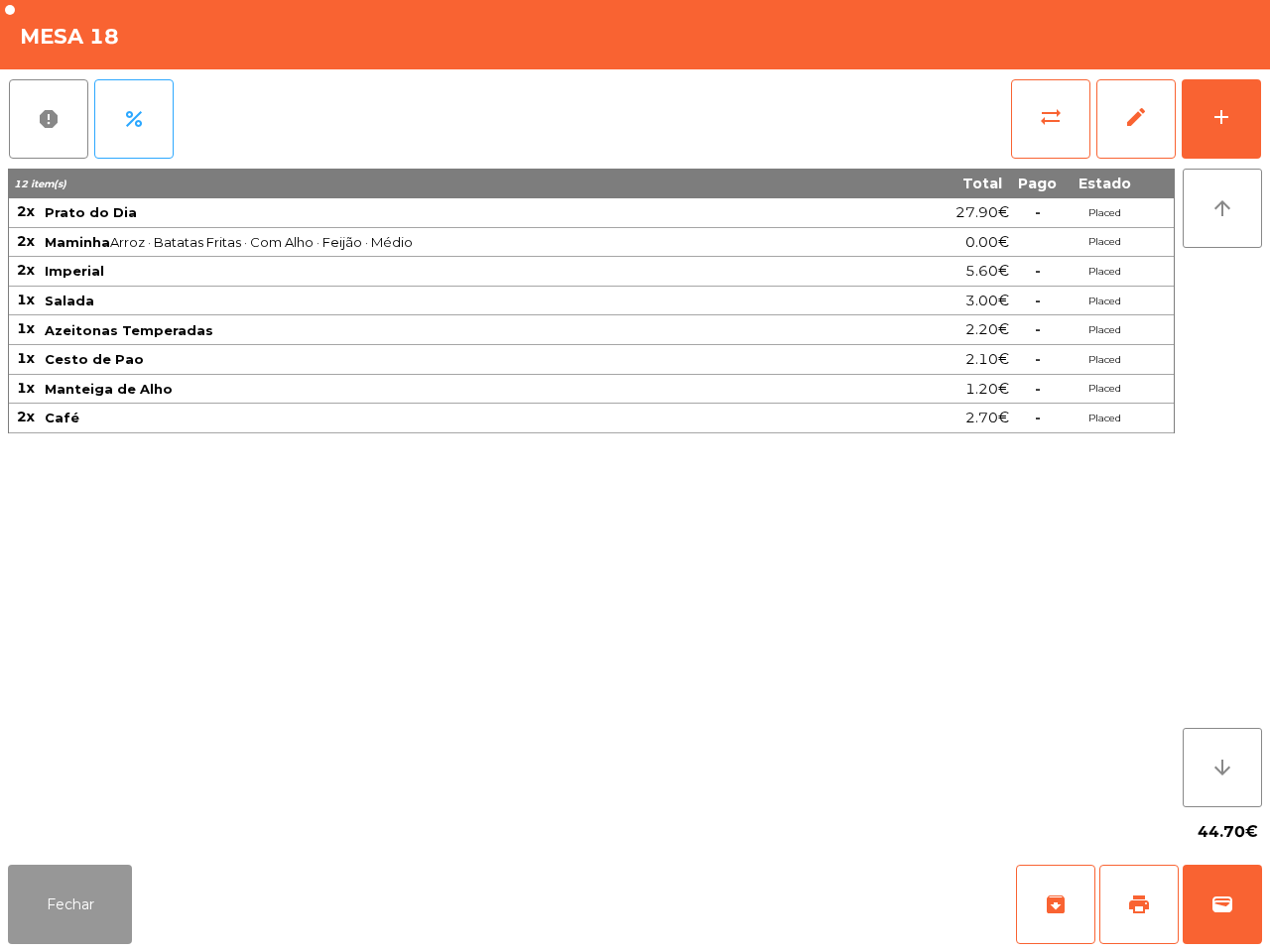 drag, startPoint x: 63, startPoint y: 909, endPoint x: 101, endPoint y: 885, distance: 44.94441 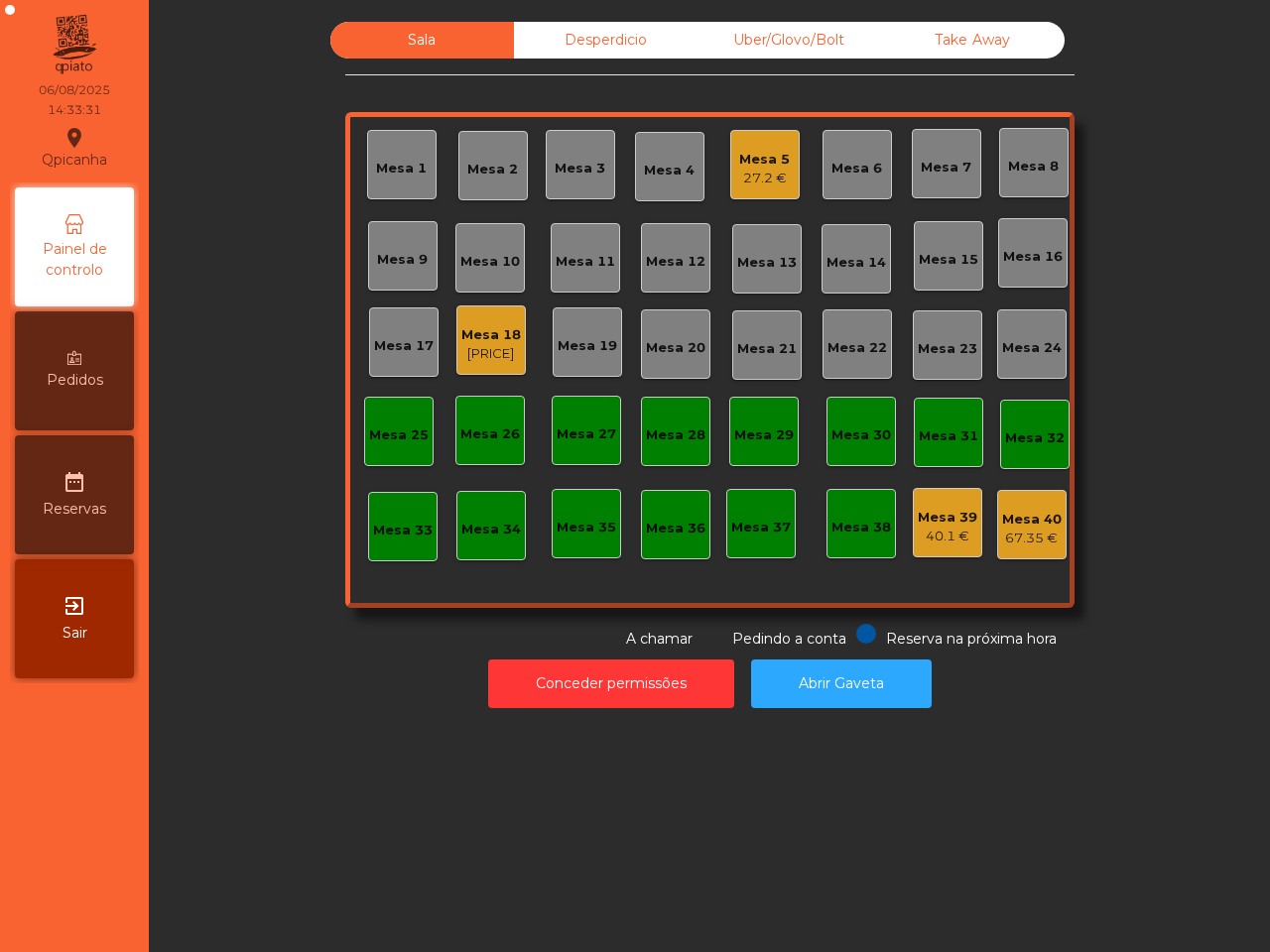 click on "Mesa 5" 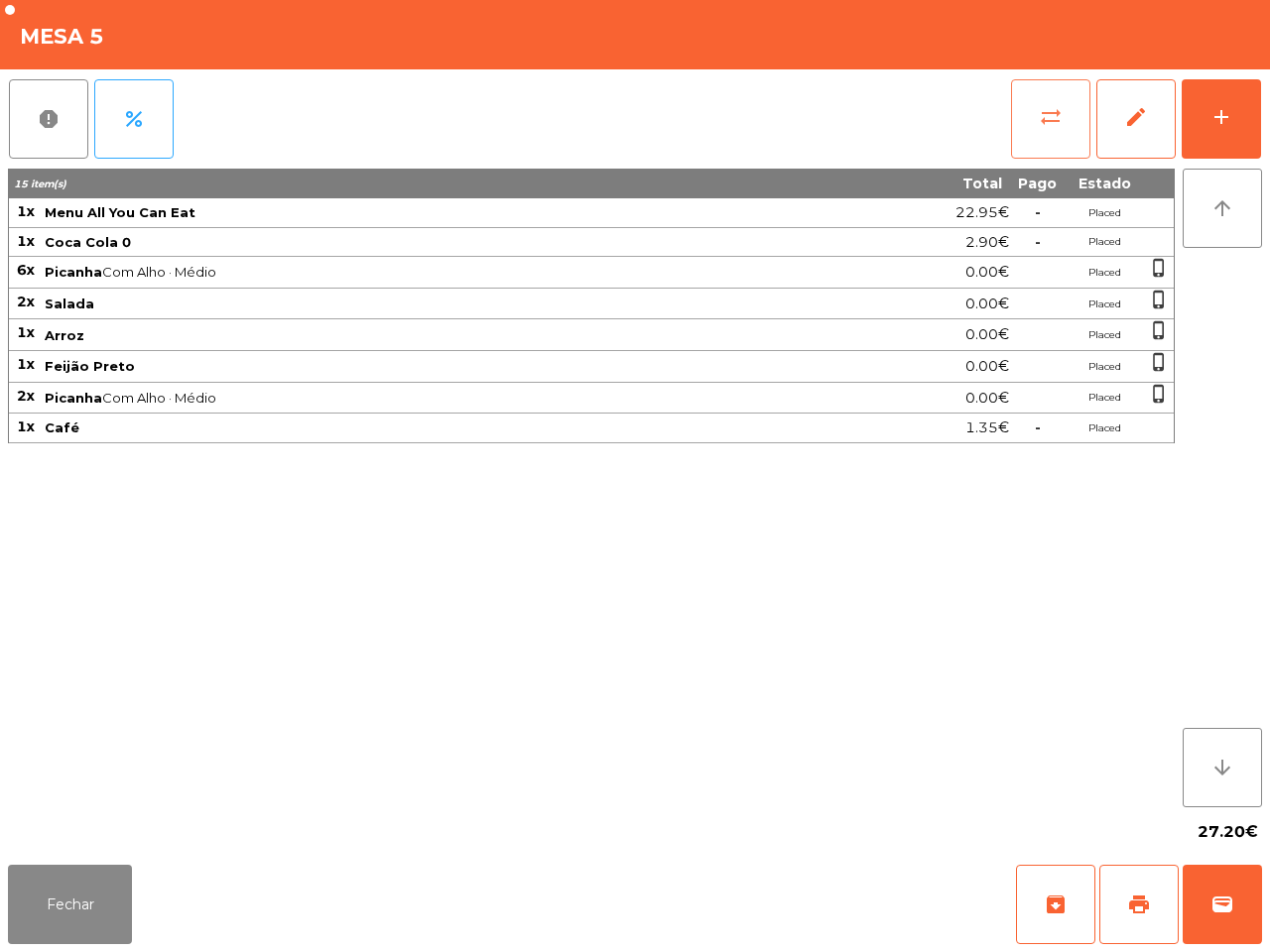 click on "sync_alt" 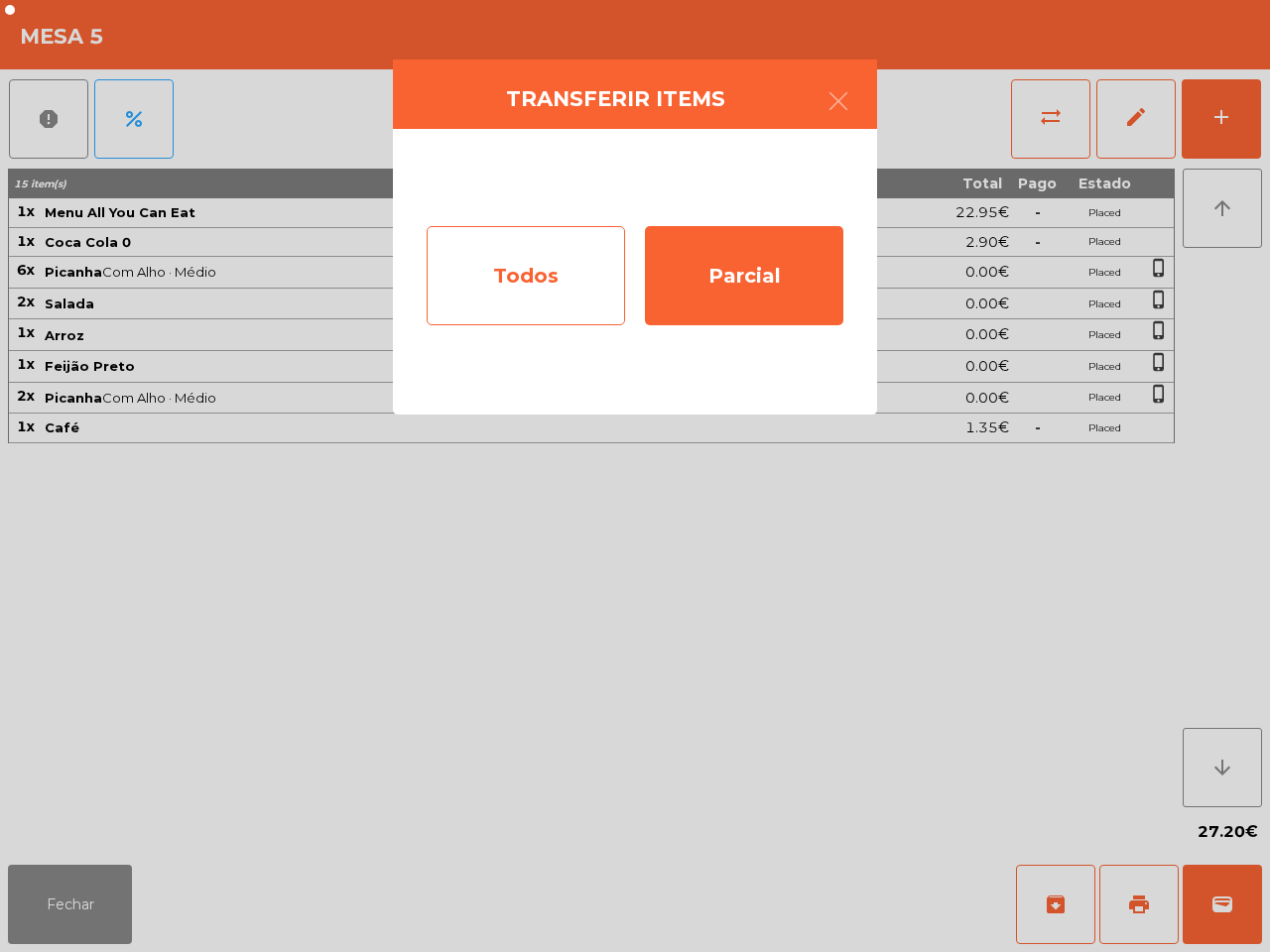 click on "Todos" 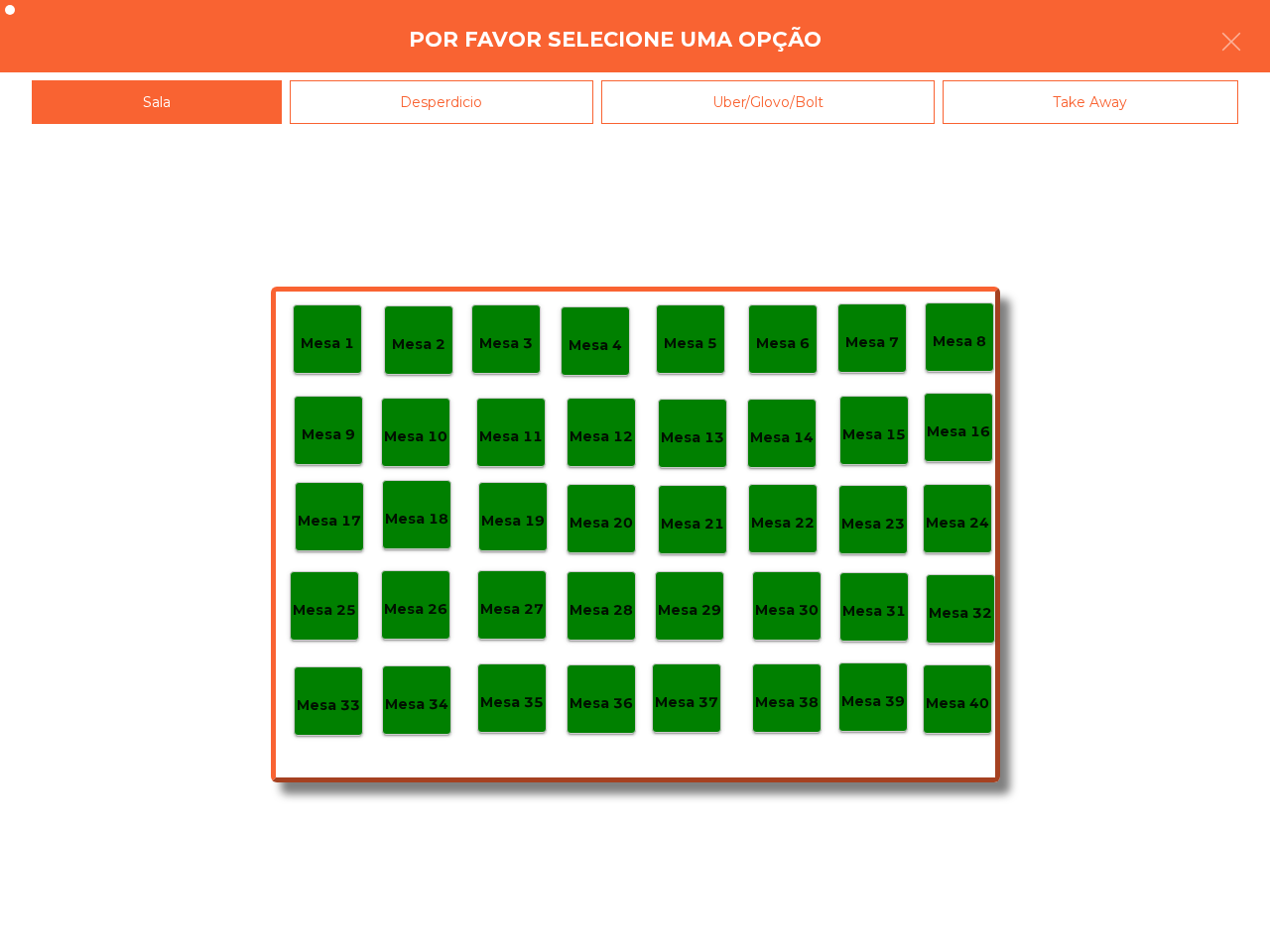 click on "Mesa 40" 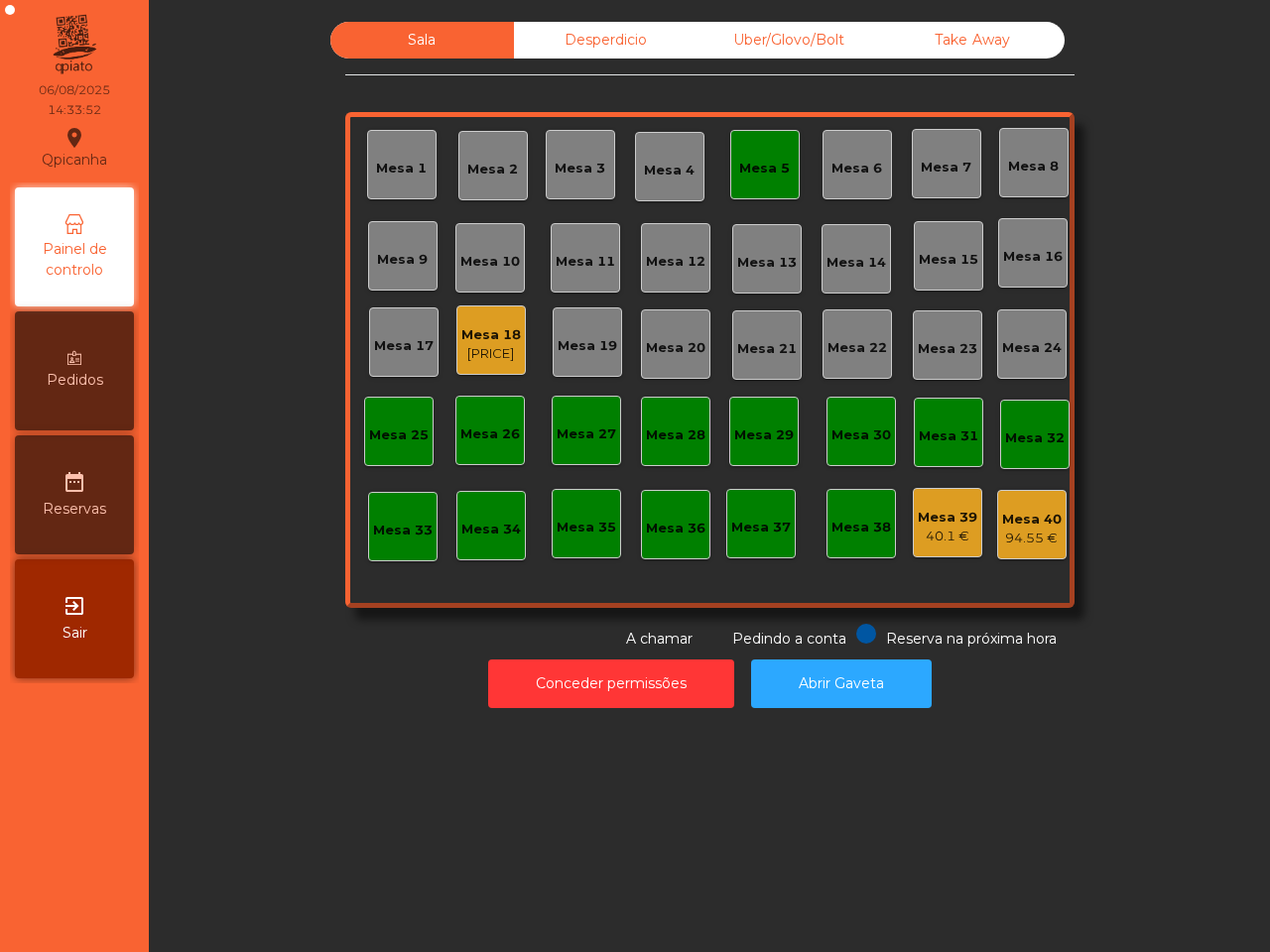 click on "Mesa 5" 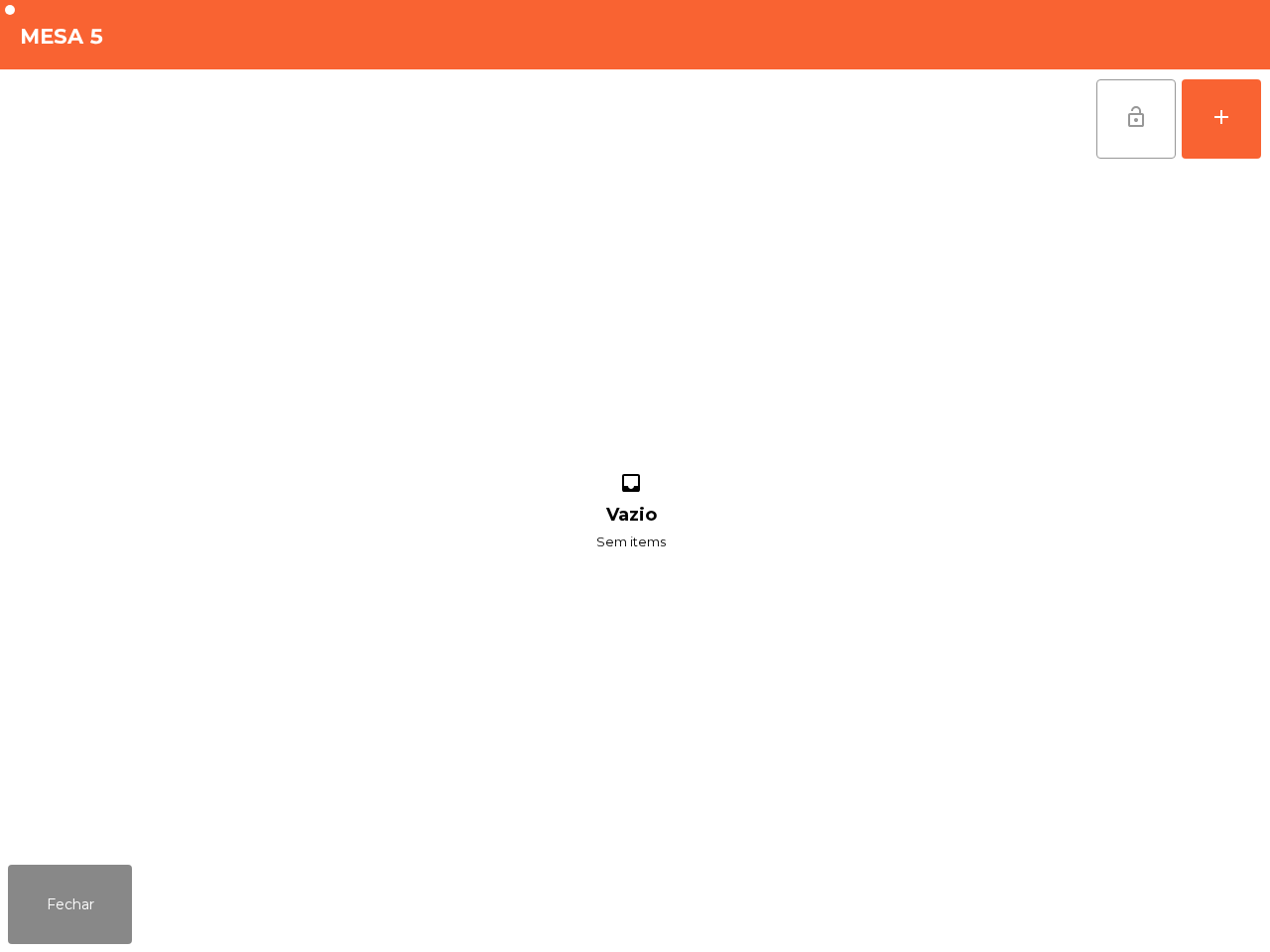 click on "lock_open" 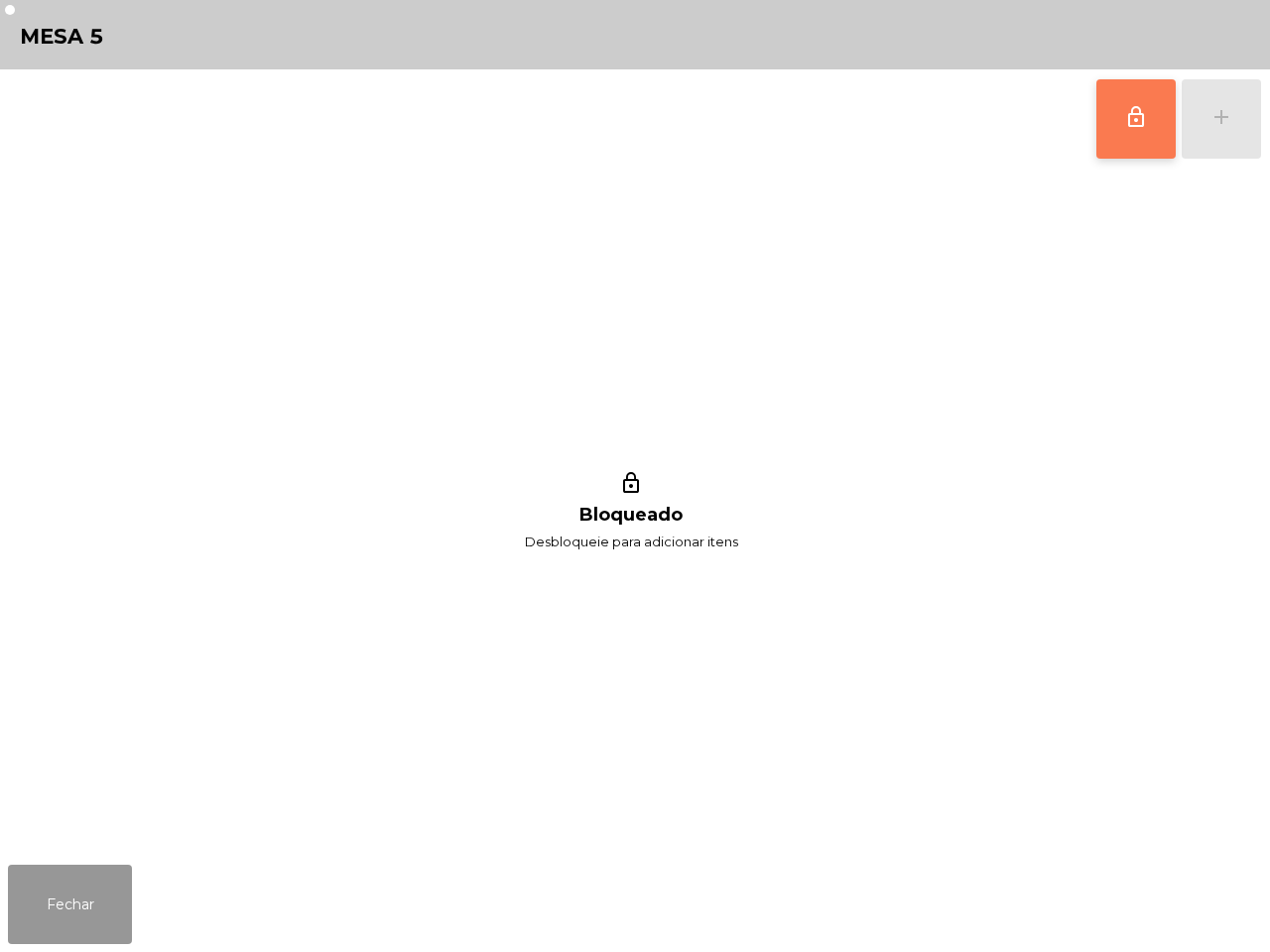 click on "Fechar" 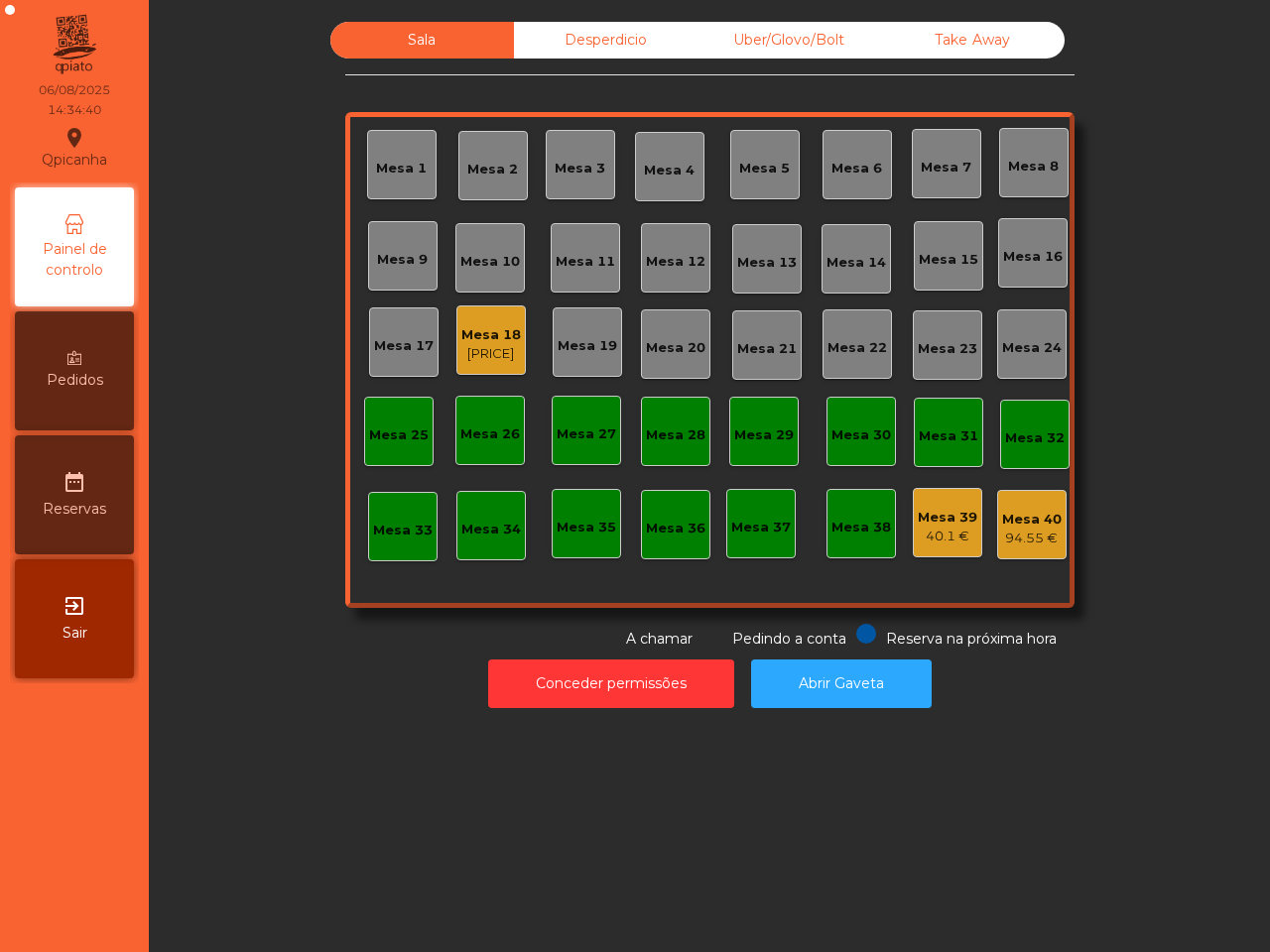 click on "[PRICE]" 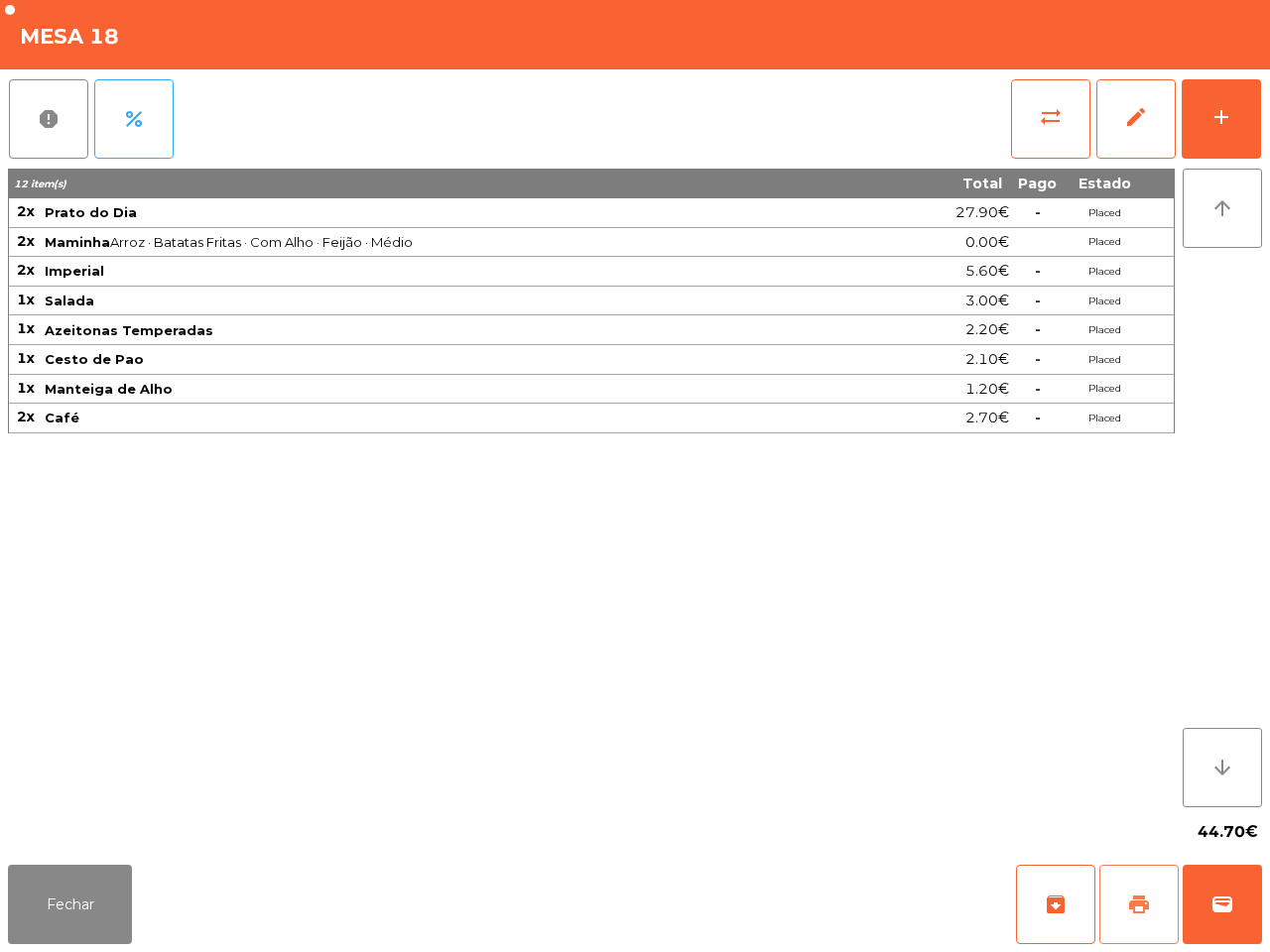 click on "print" 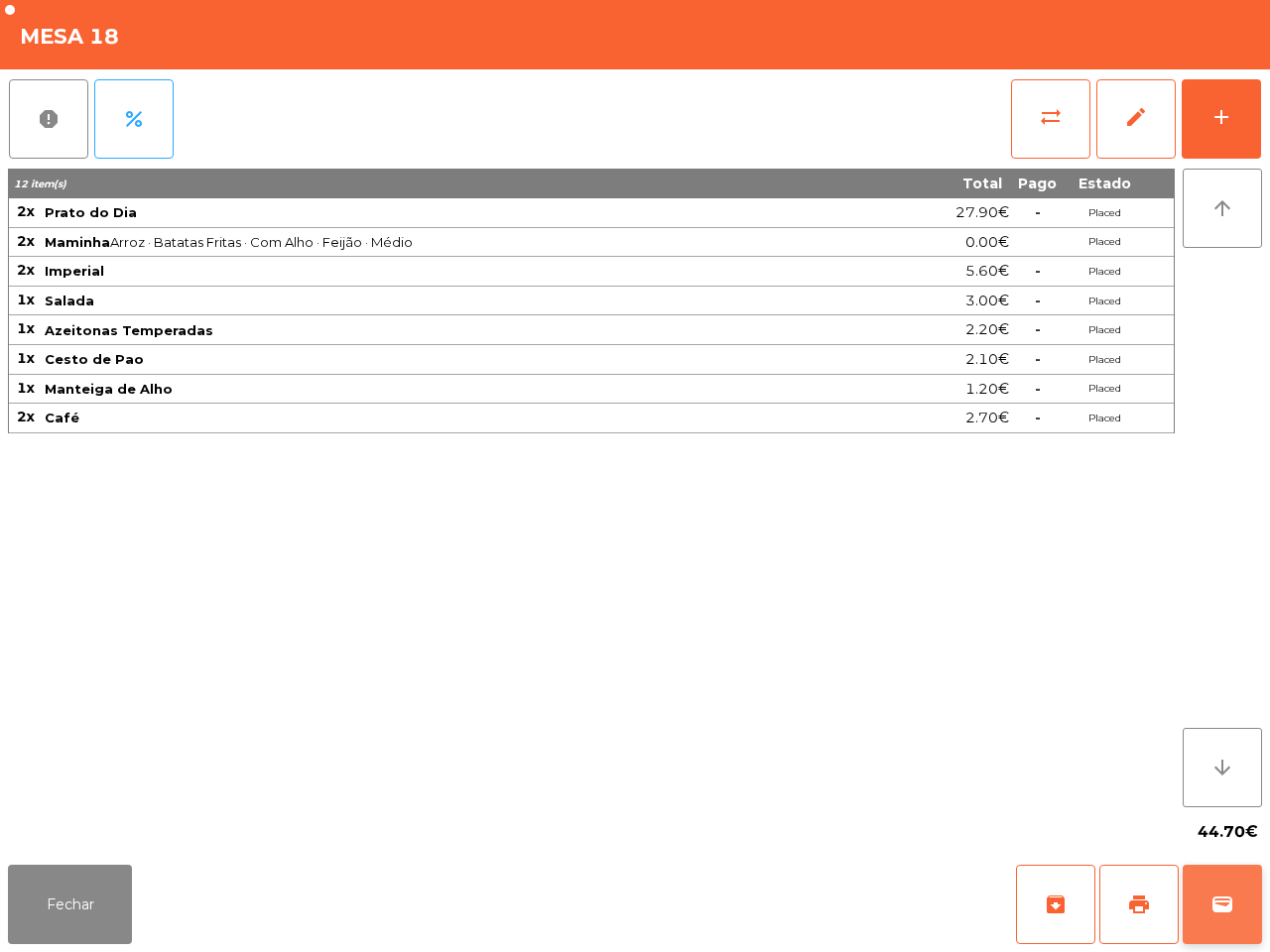 click on "wallet" 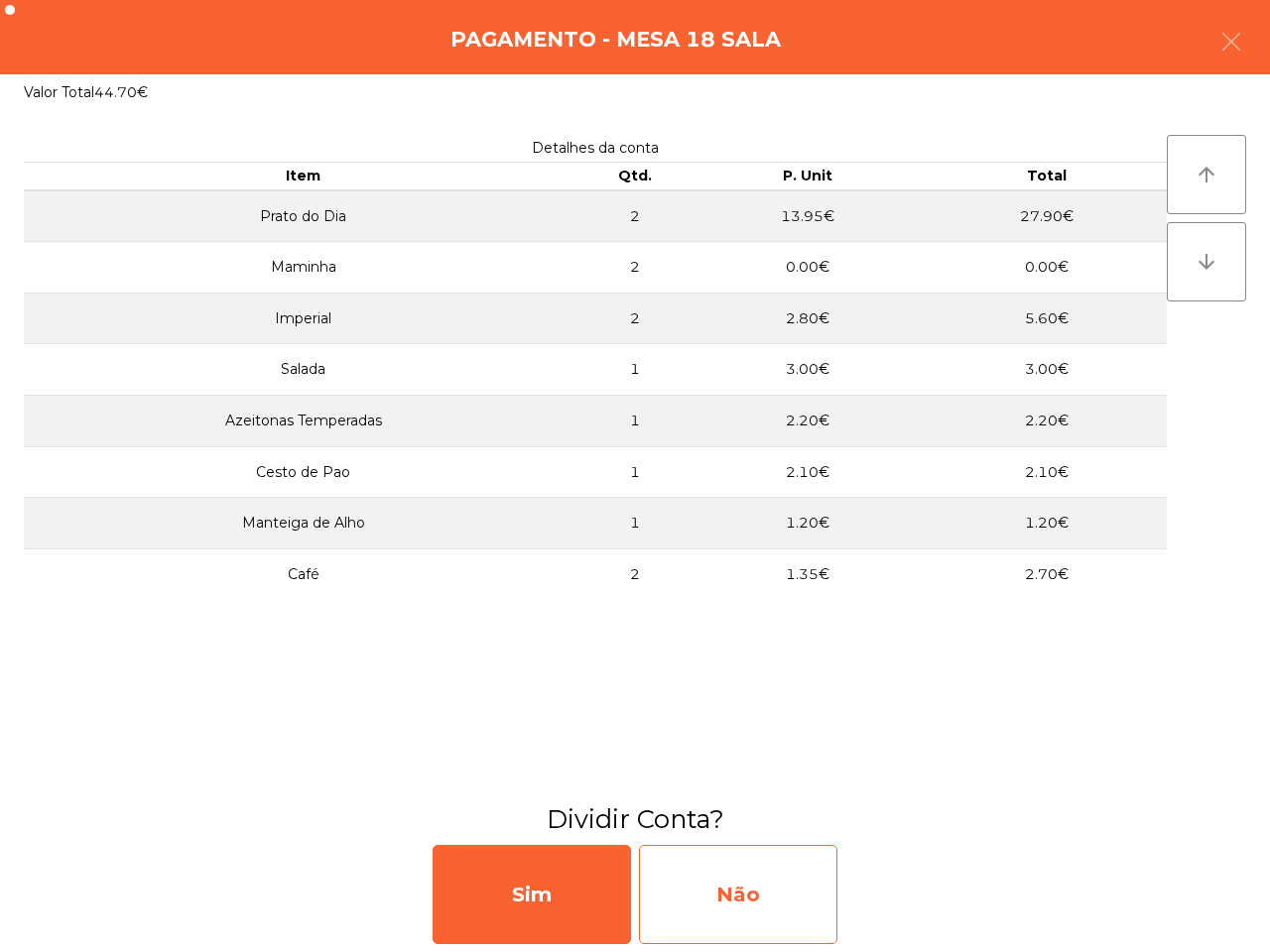 click on "Não" 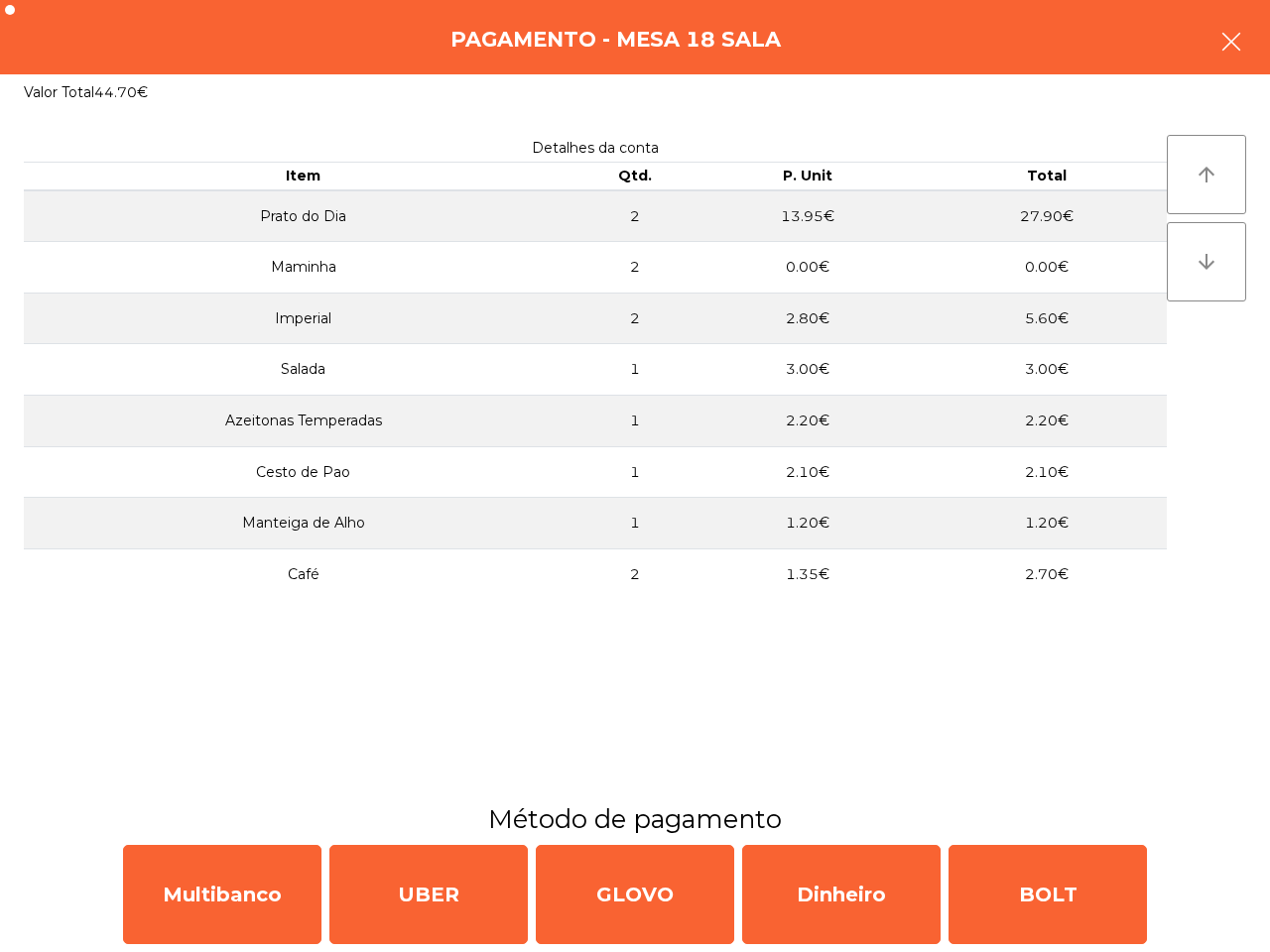 click 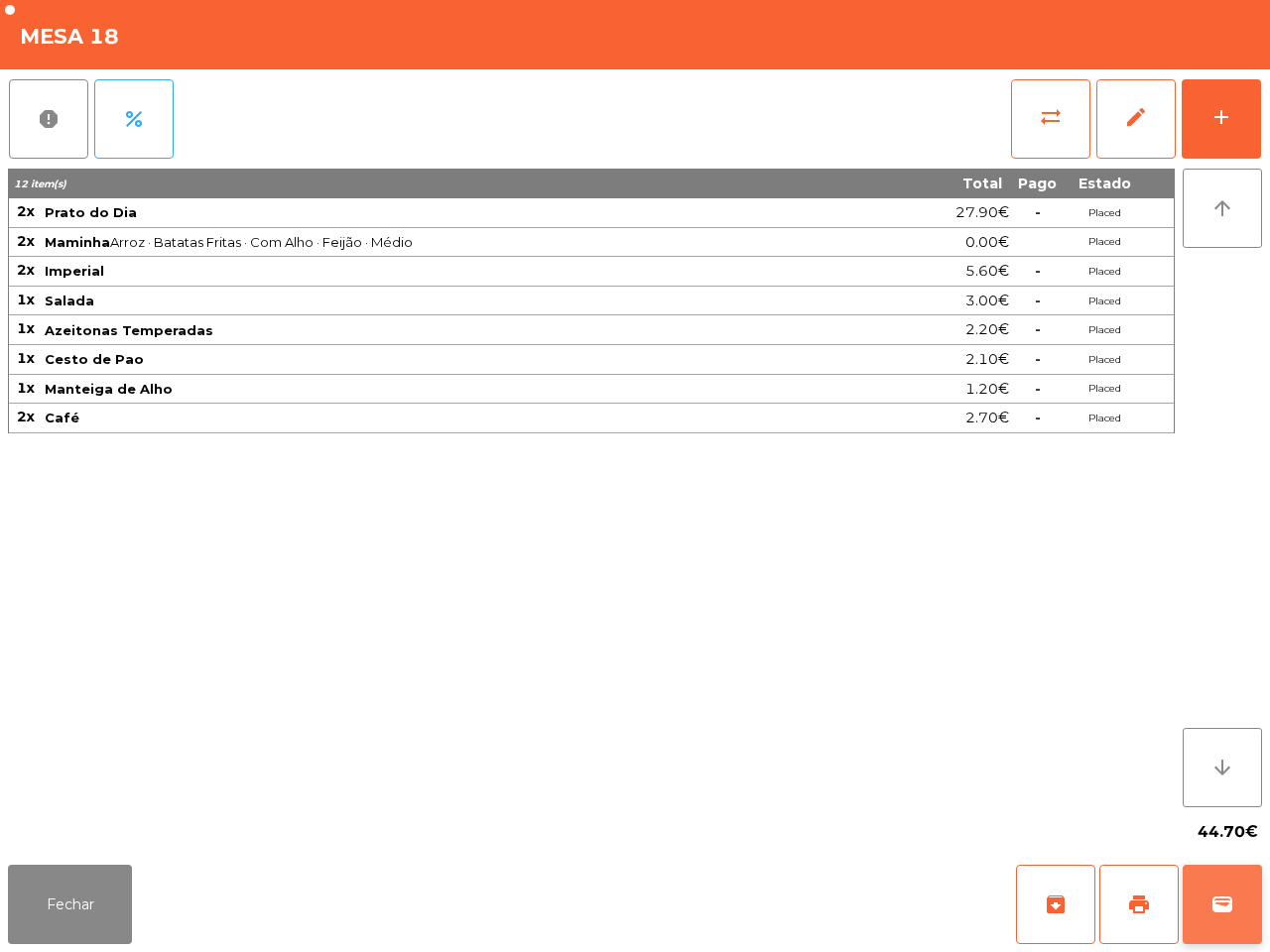 click on "wallet" 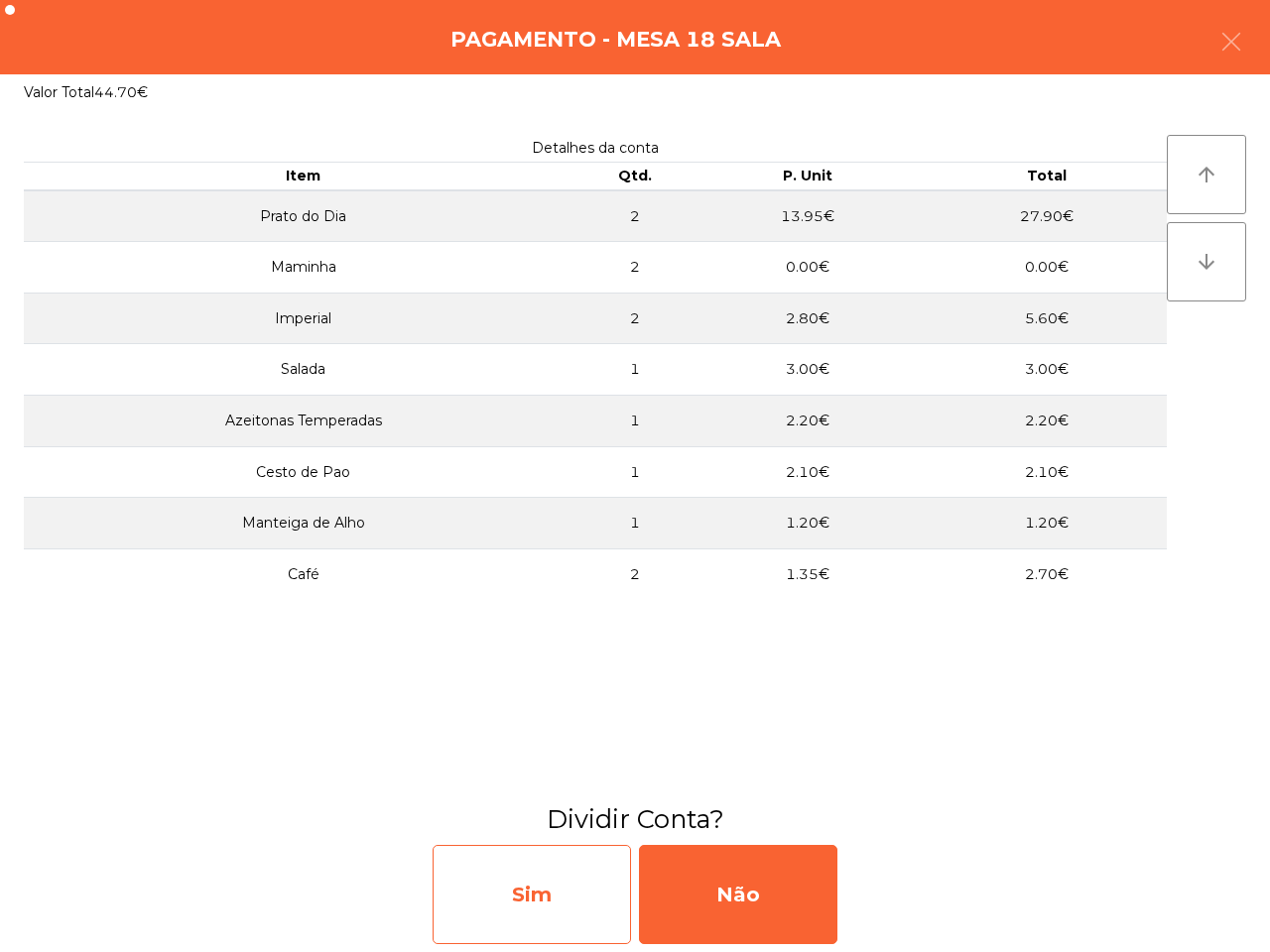 click on "Sim" 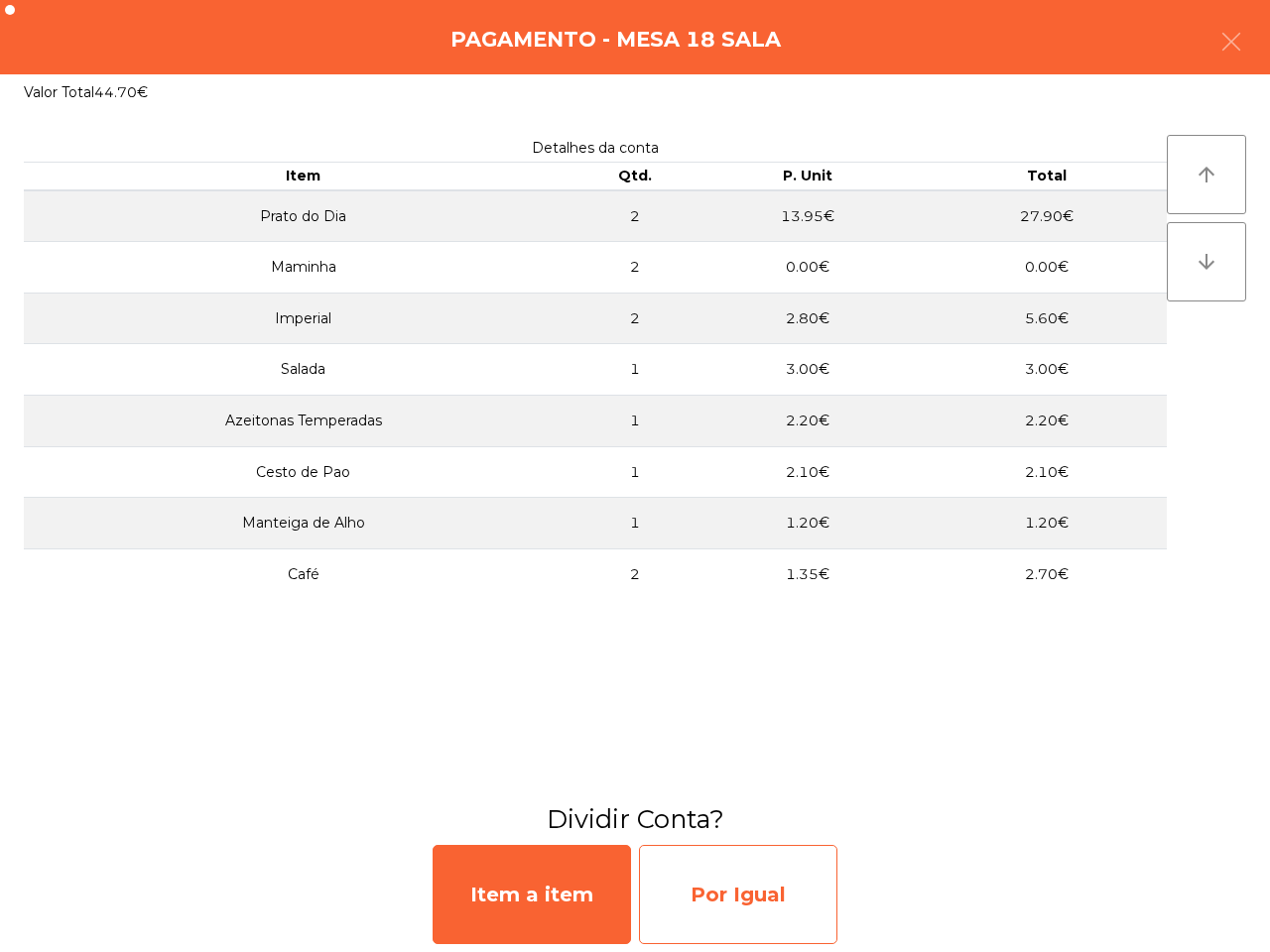 click on "Por Igual" 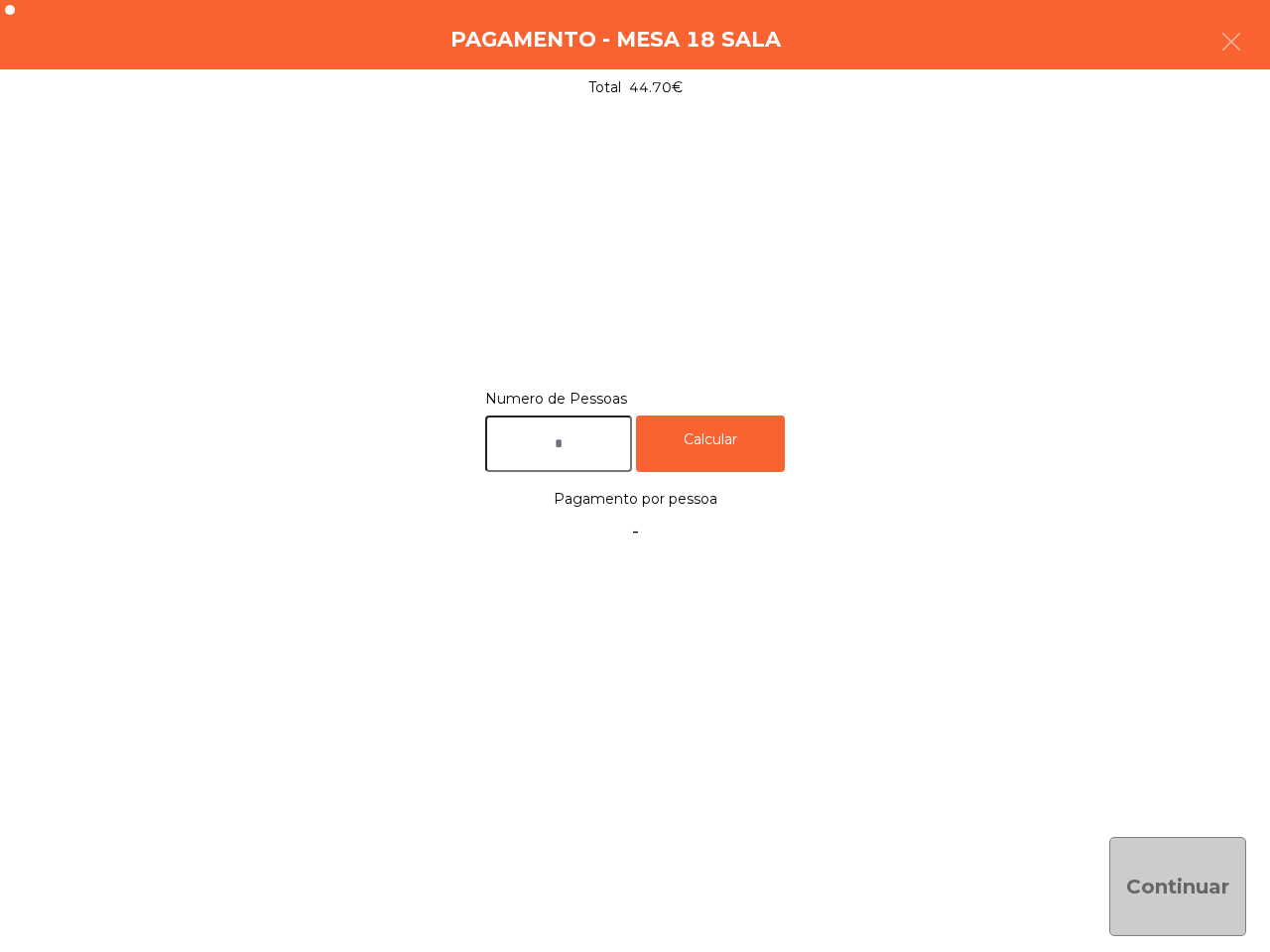 click 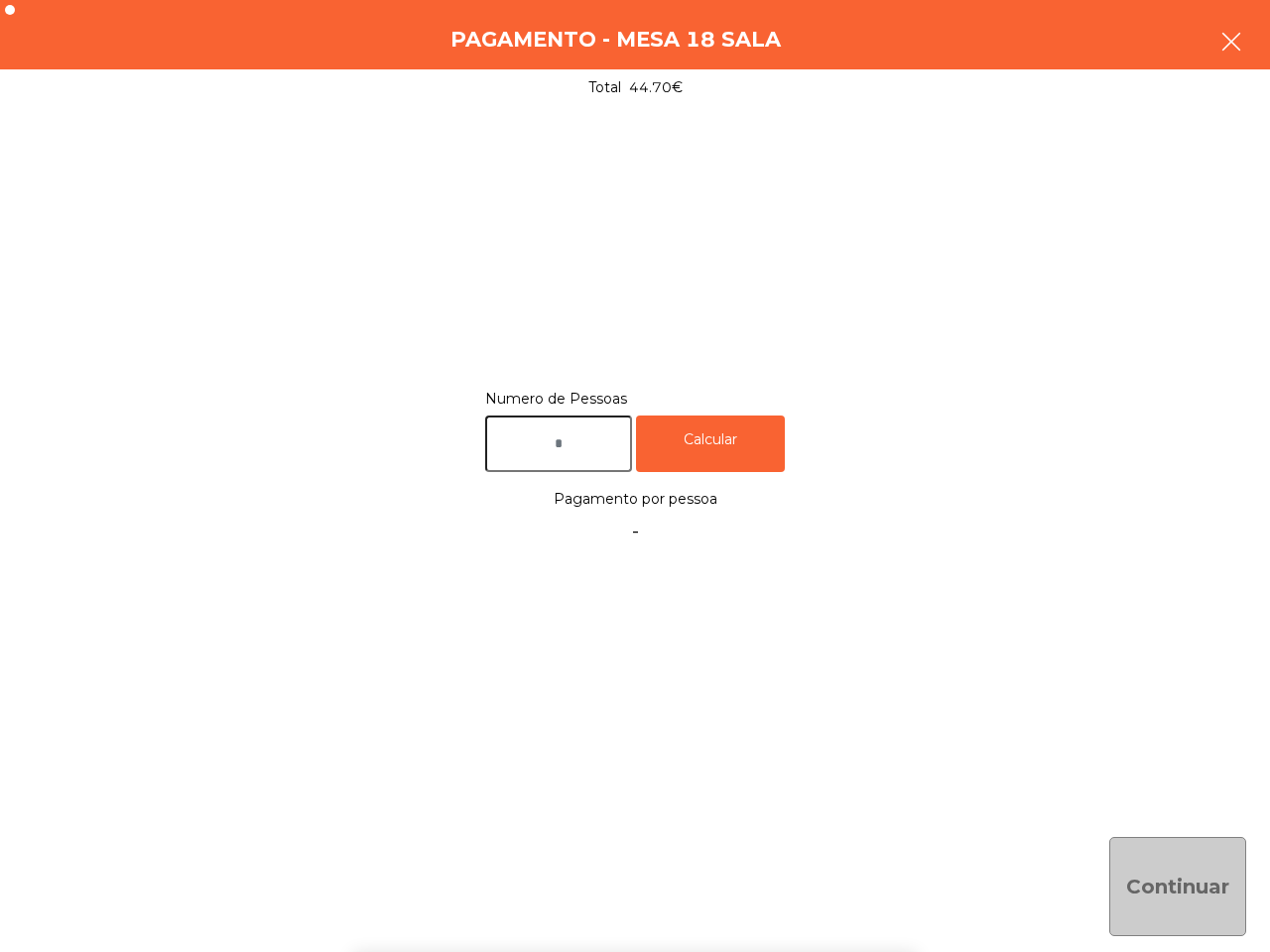 click 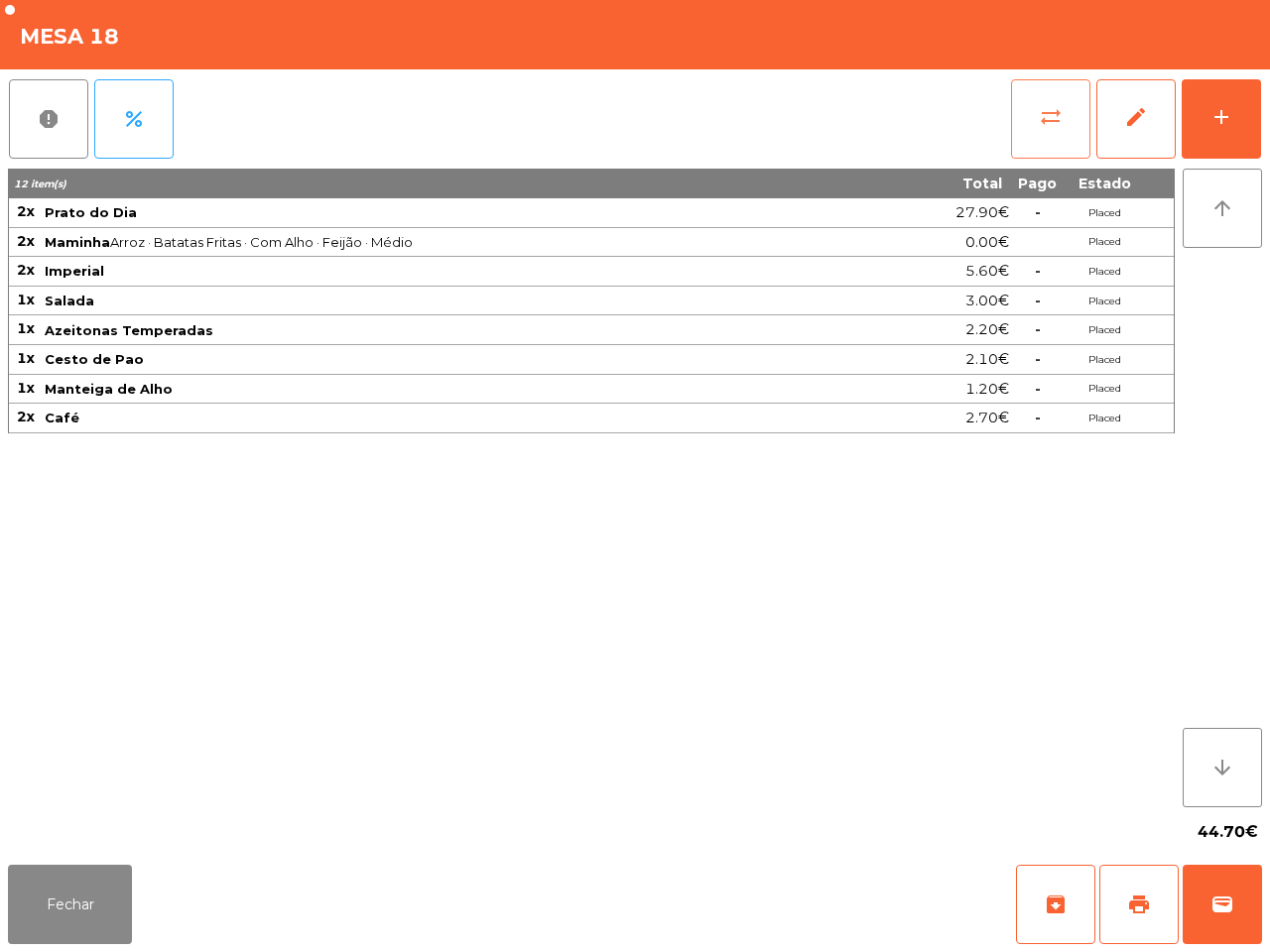 click on "sync_alt" 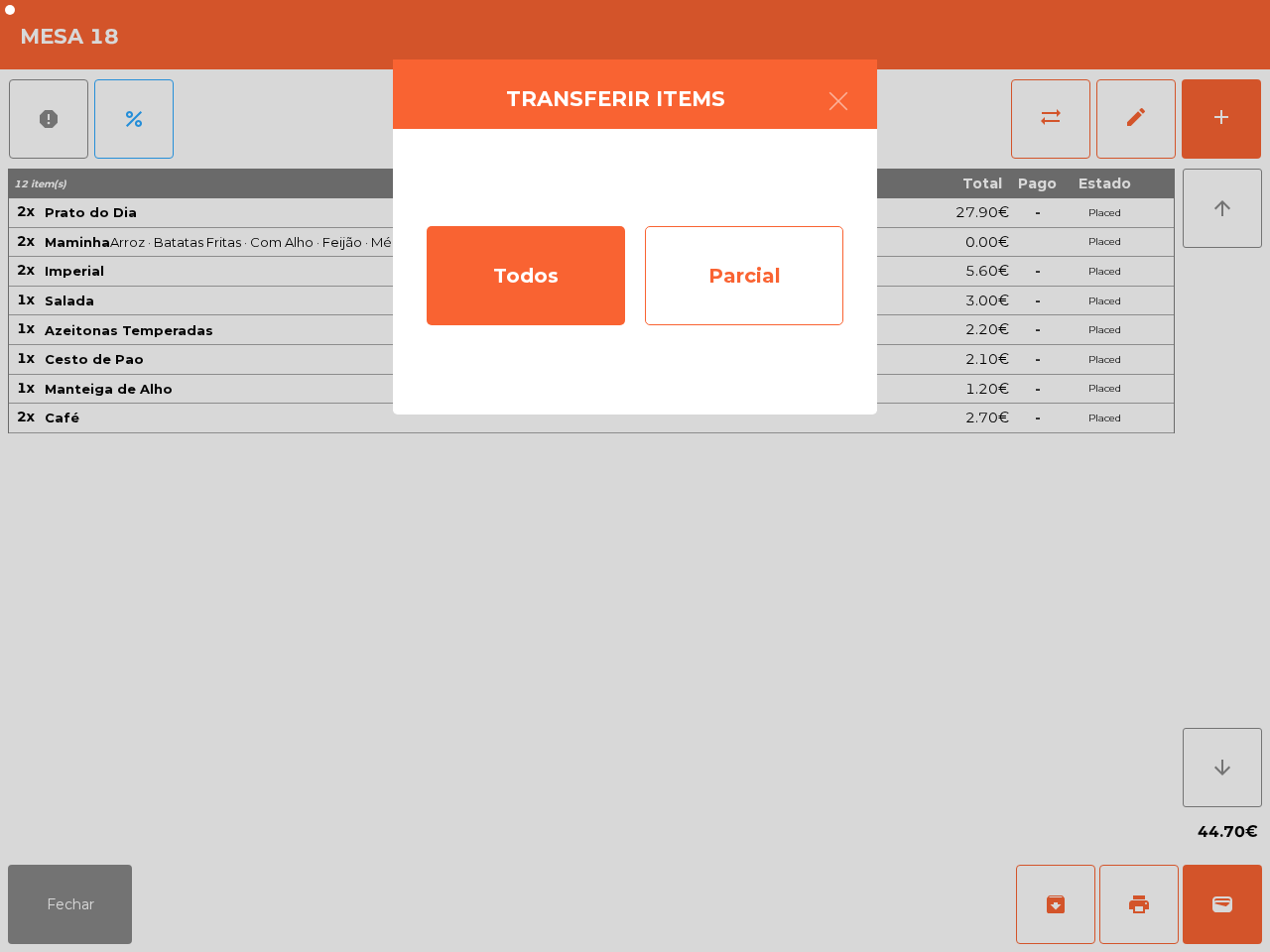 click on "Parcial" 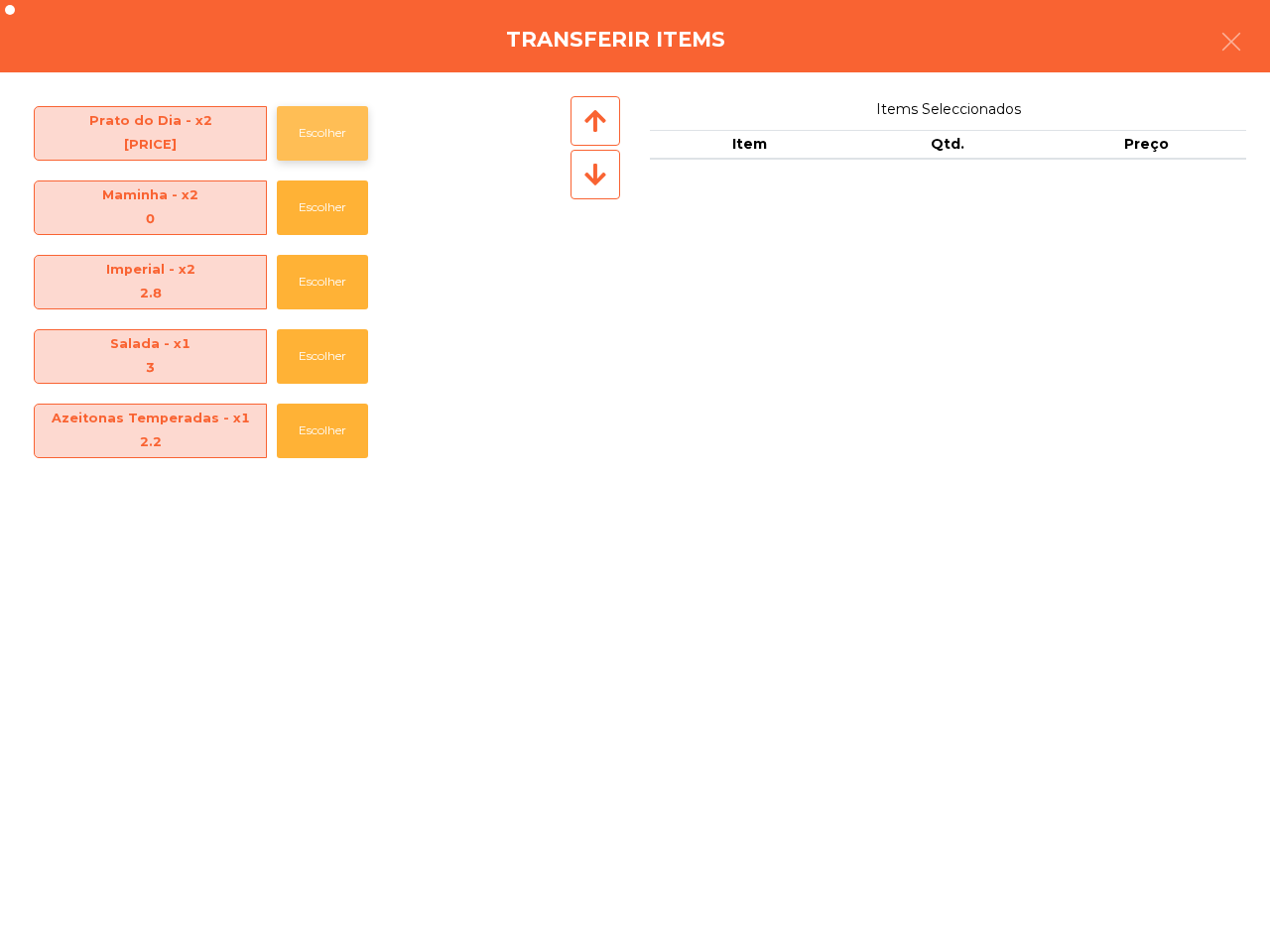 click on "Escolher" 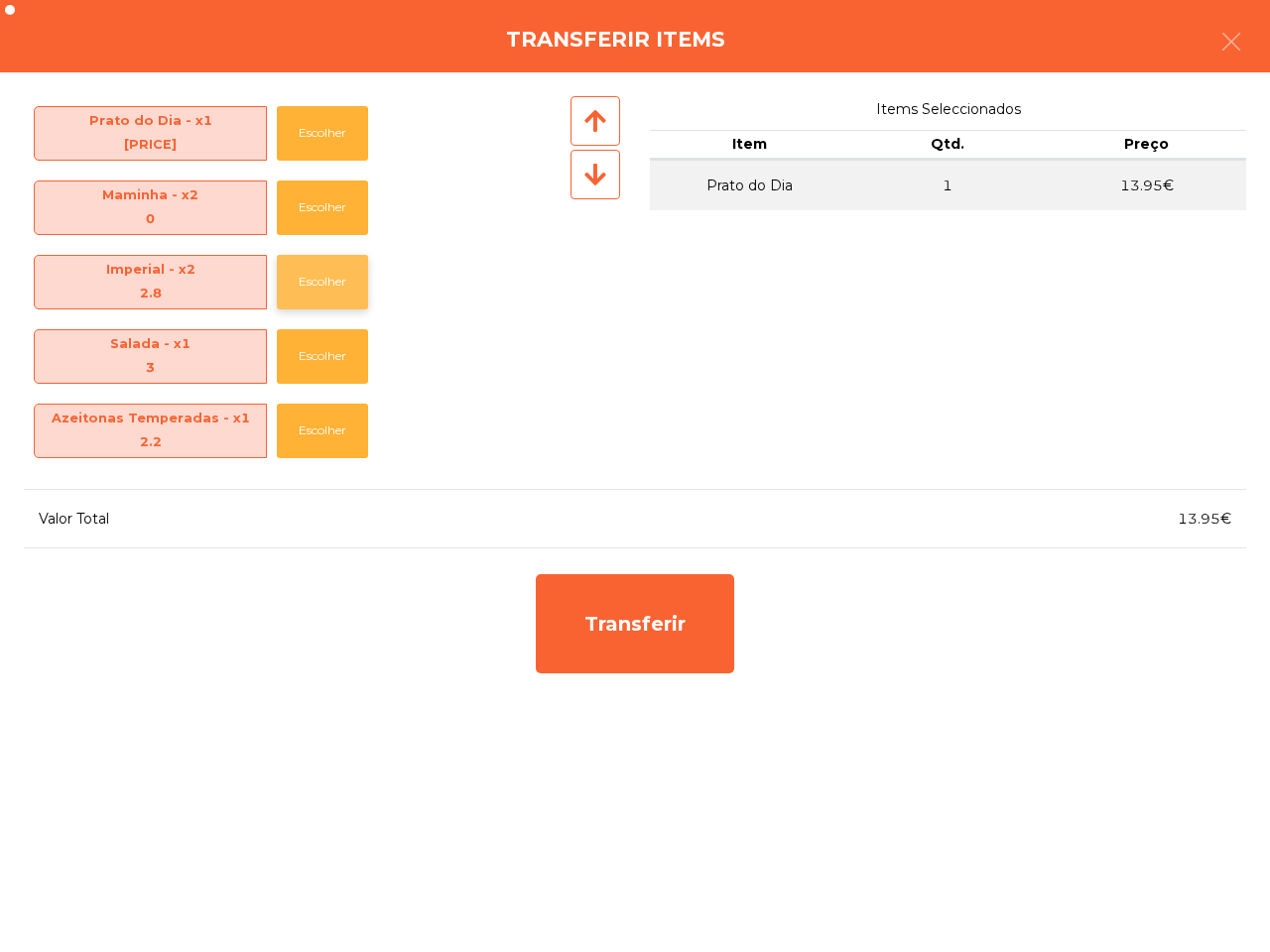 click on "Escolher" 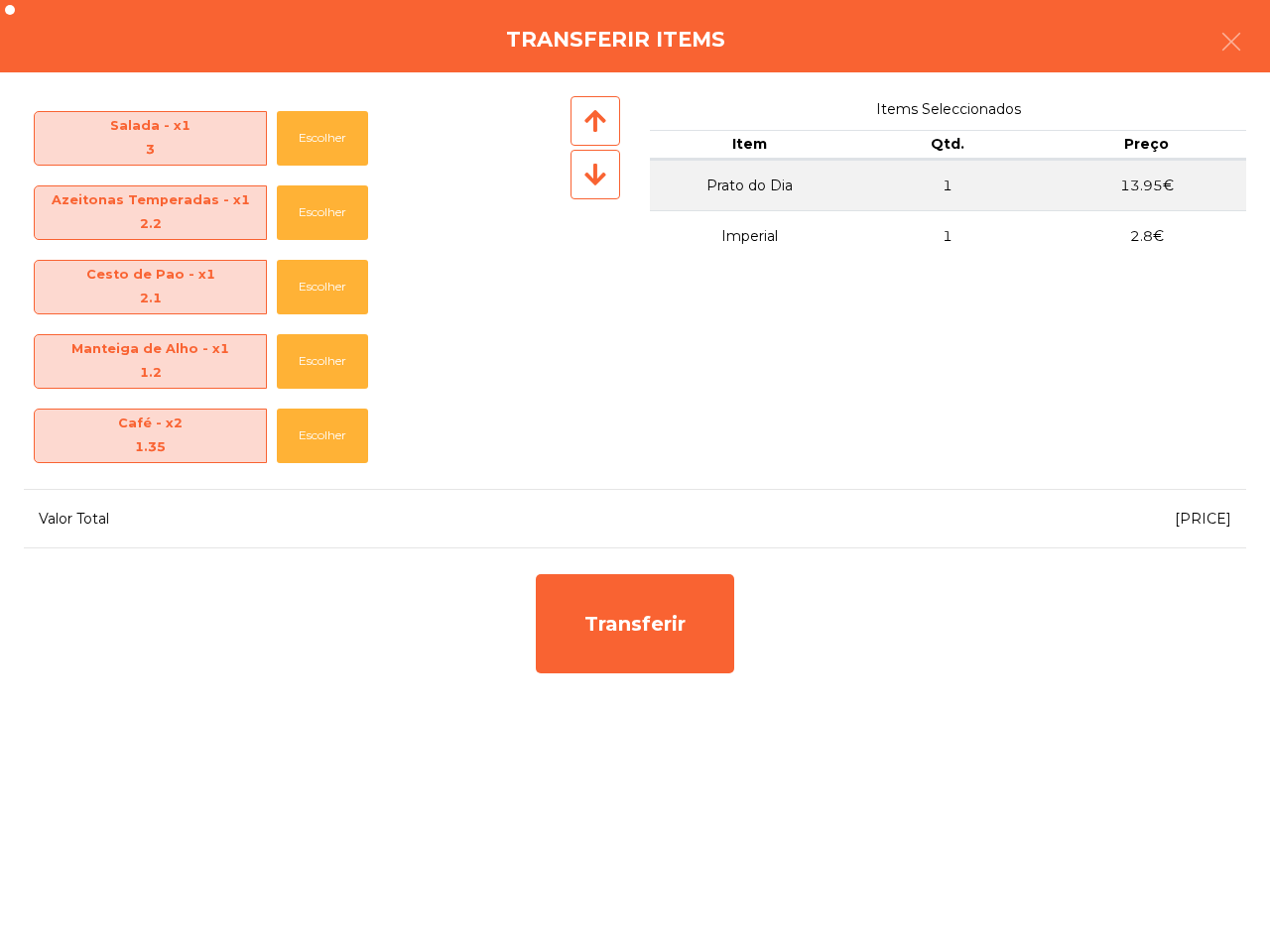 scroll, scrollTop: 94, scrollLeft: 0, axis: vertical 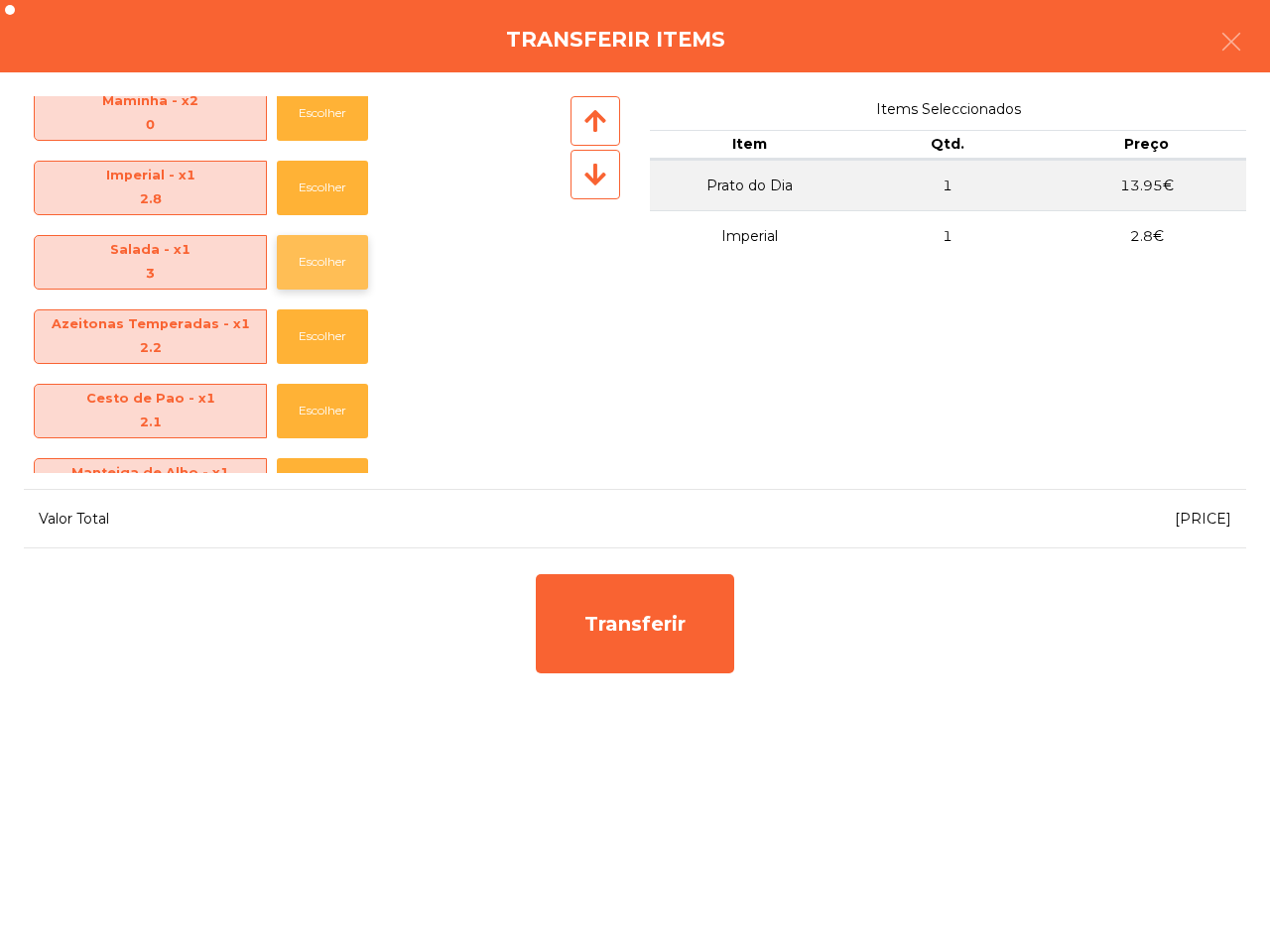 click on "Escolher" 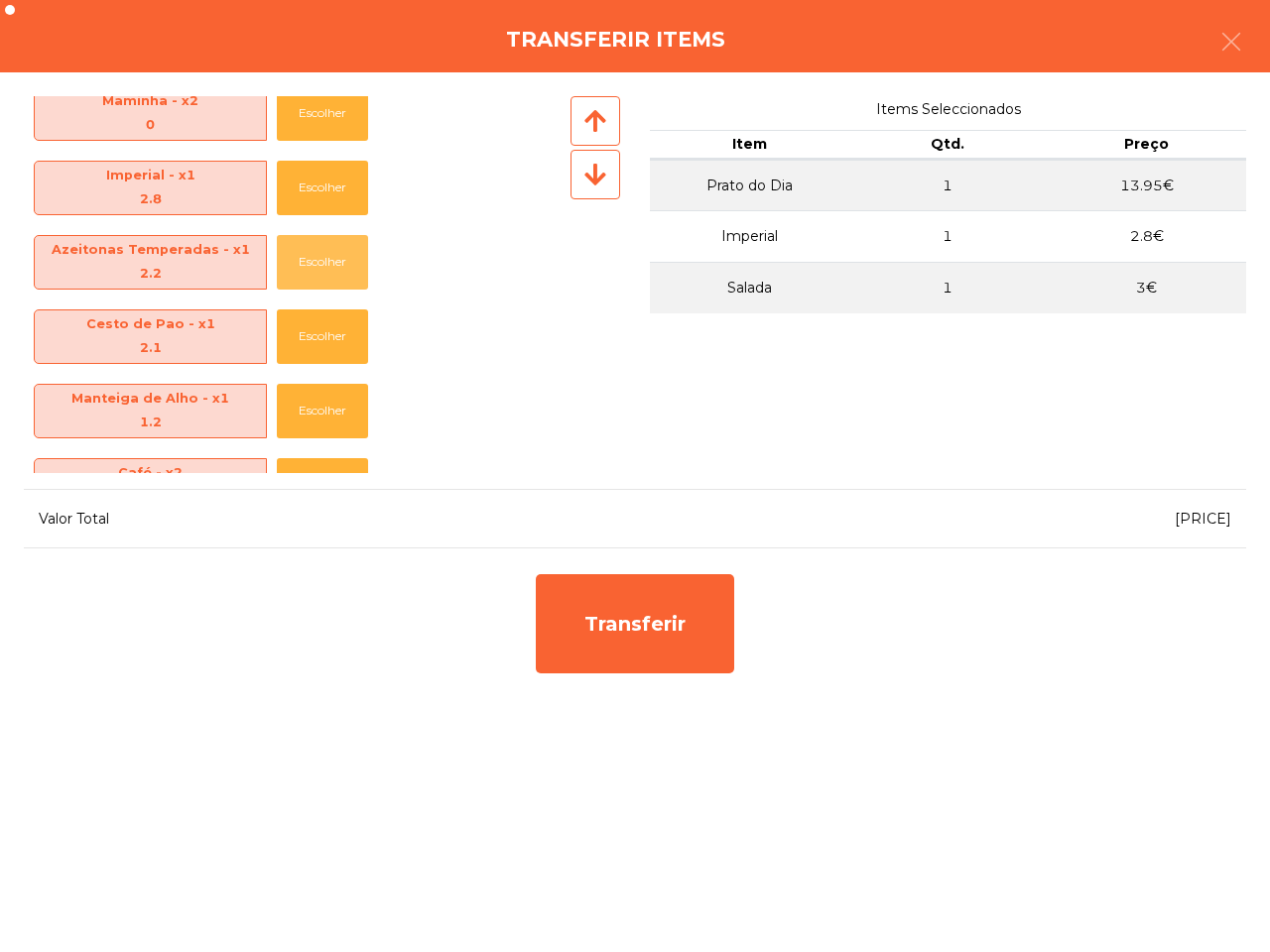 click on "Escolher" 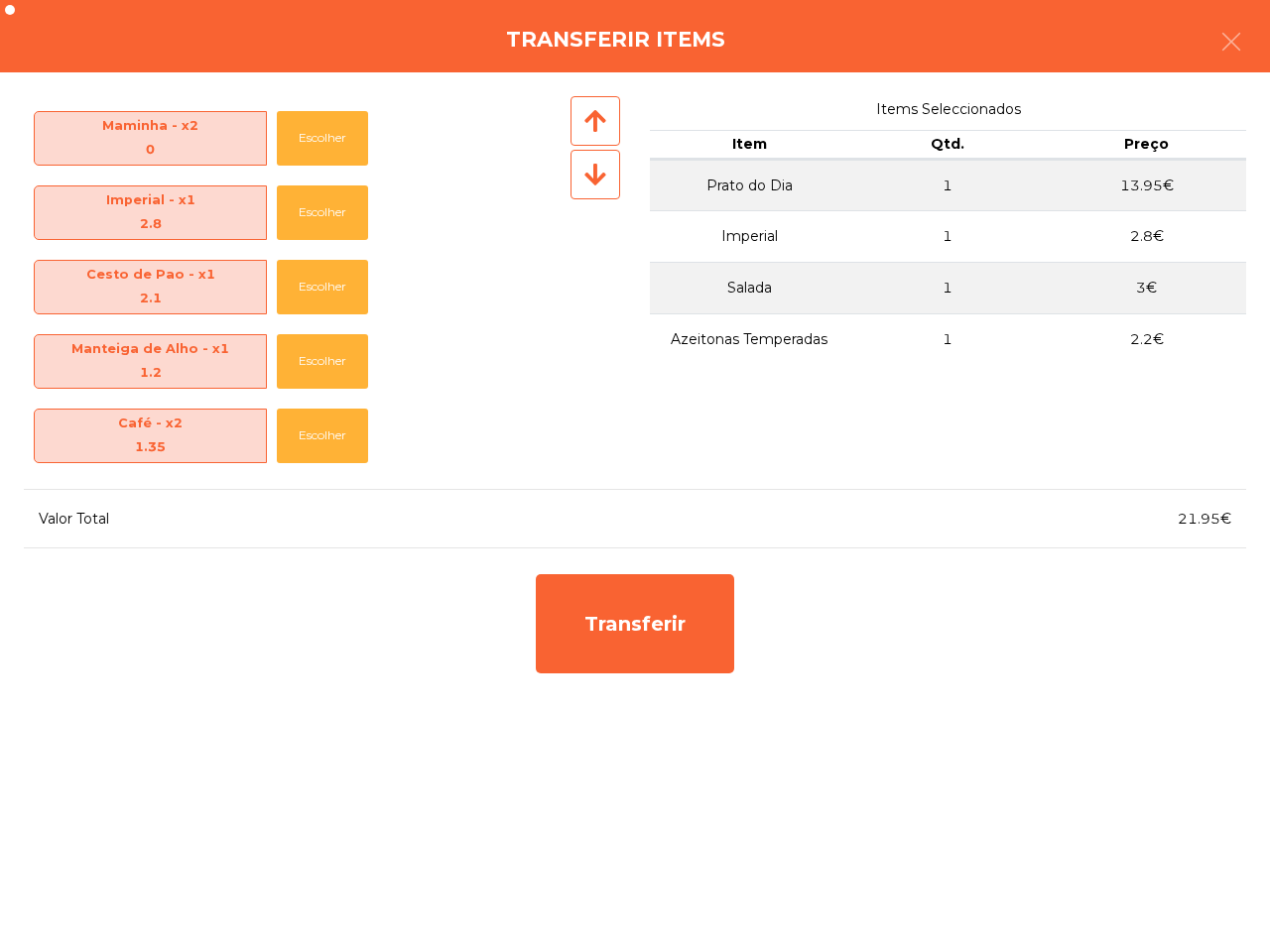 scroll, scrollTop: 69, scrollLeft: 0, axis: vertical 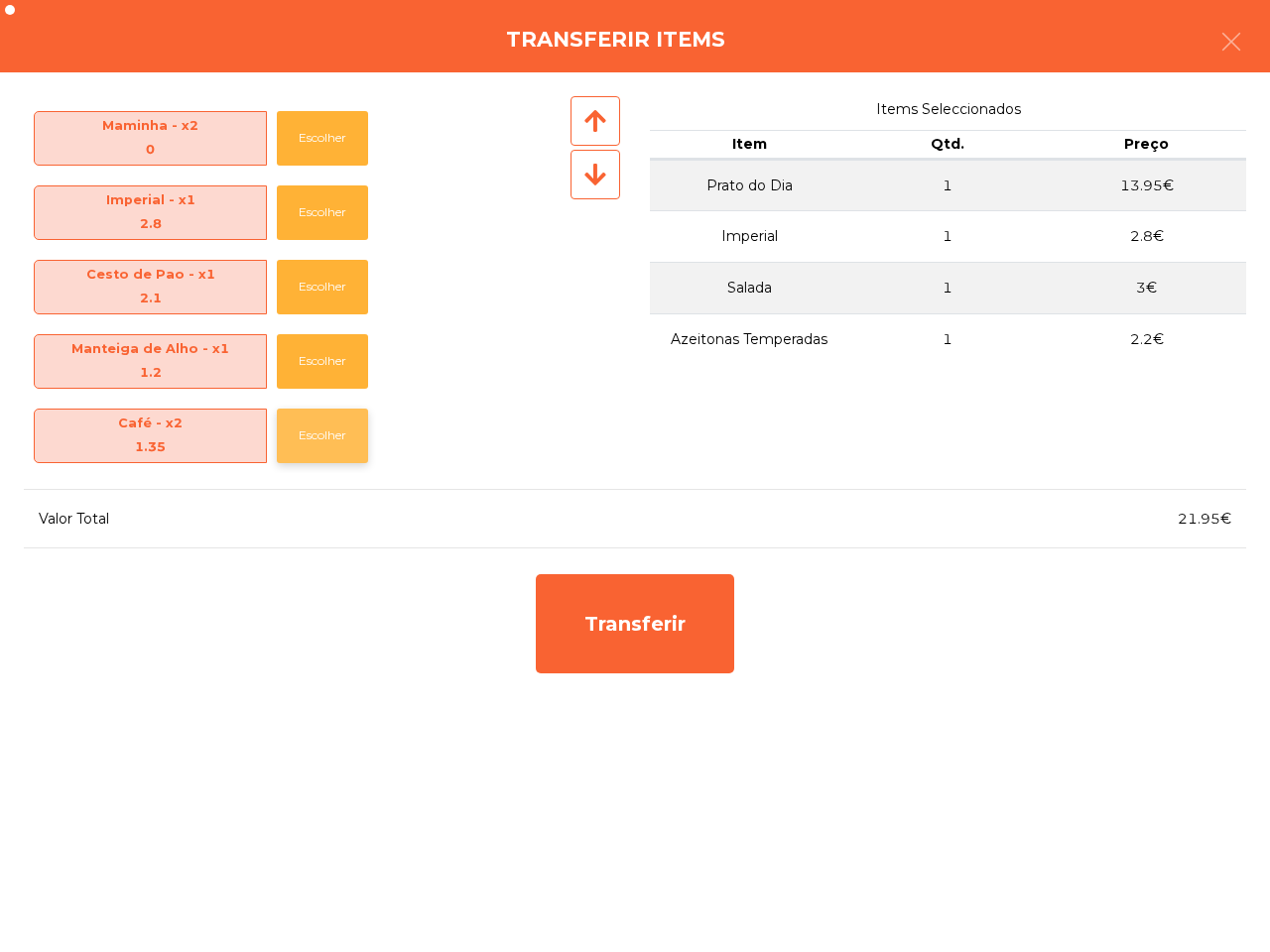 click on "Escolher" 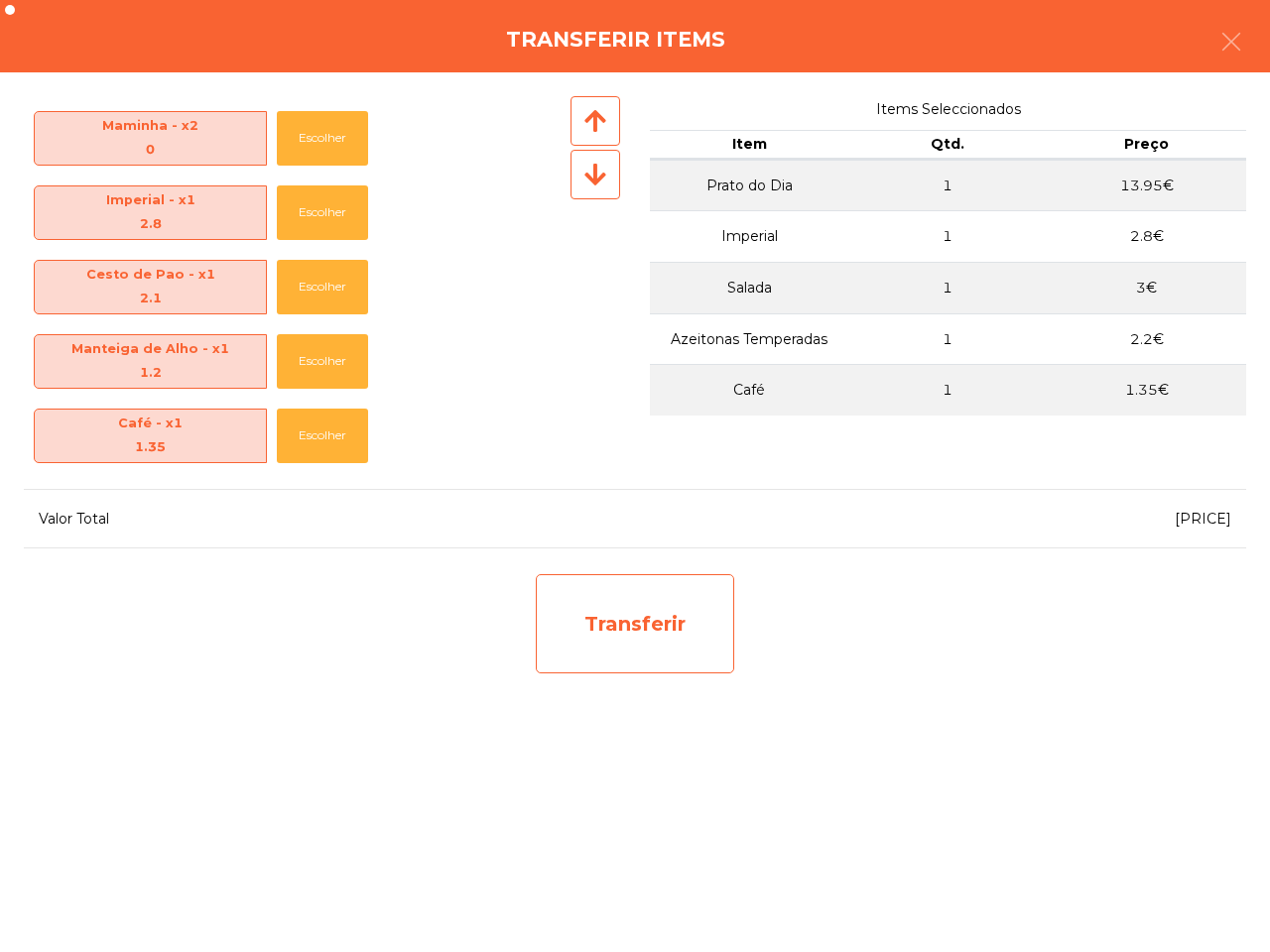 click on "Transferir" 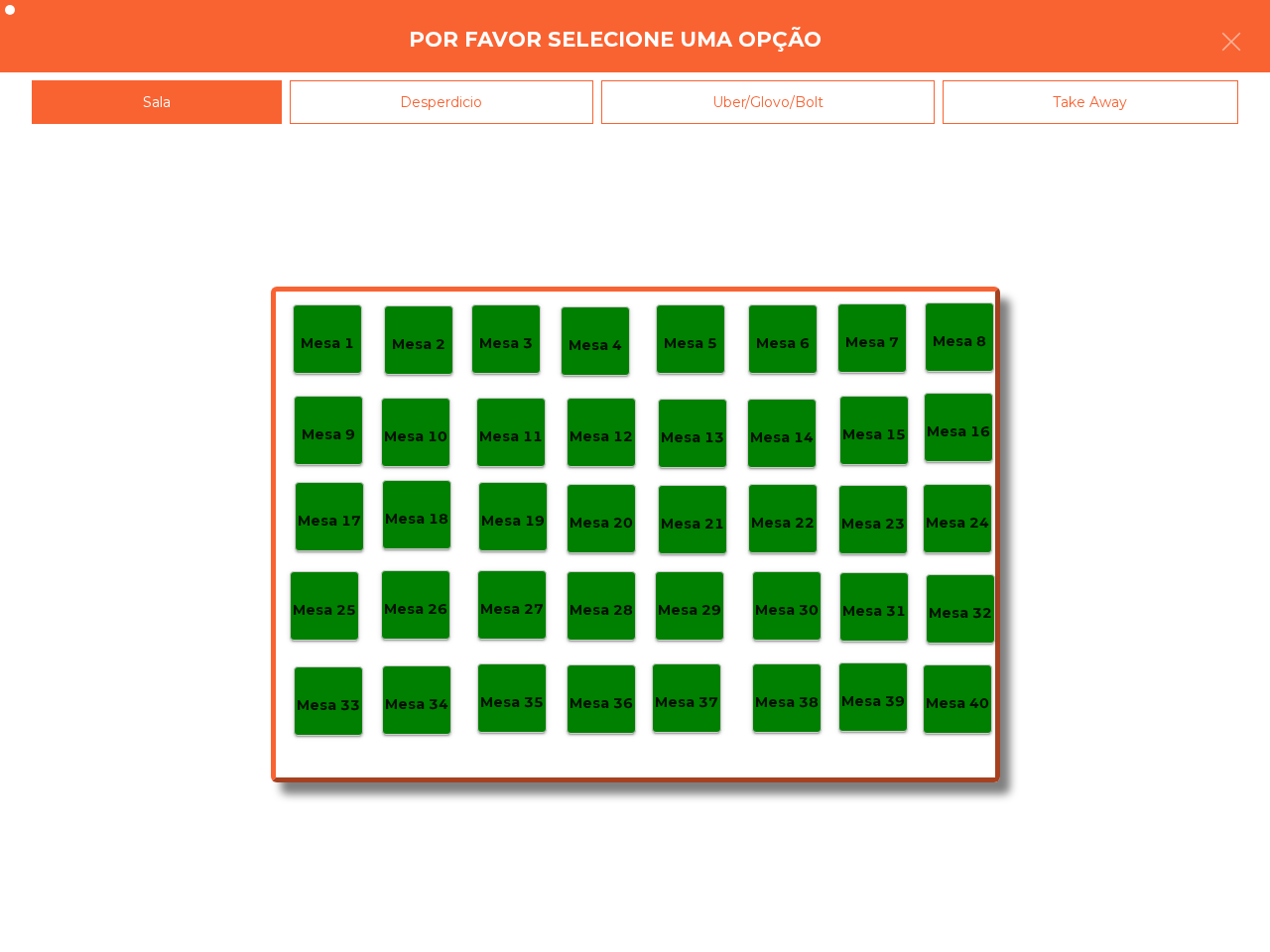 click on "Mesa 35" 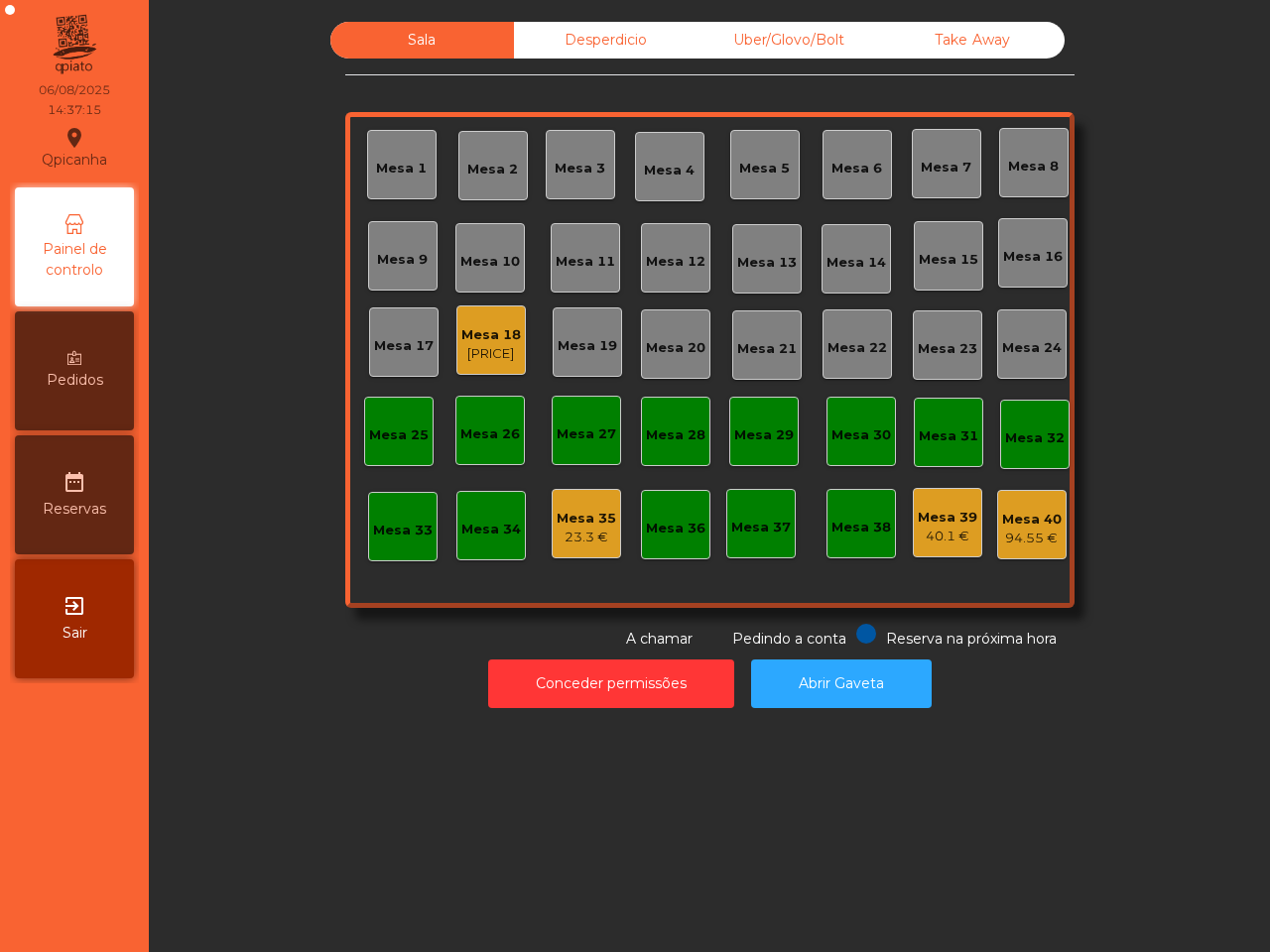 click on "23.3 €" 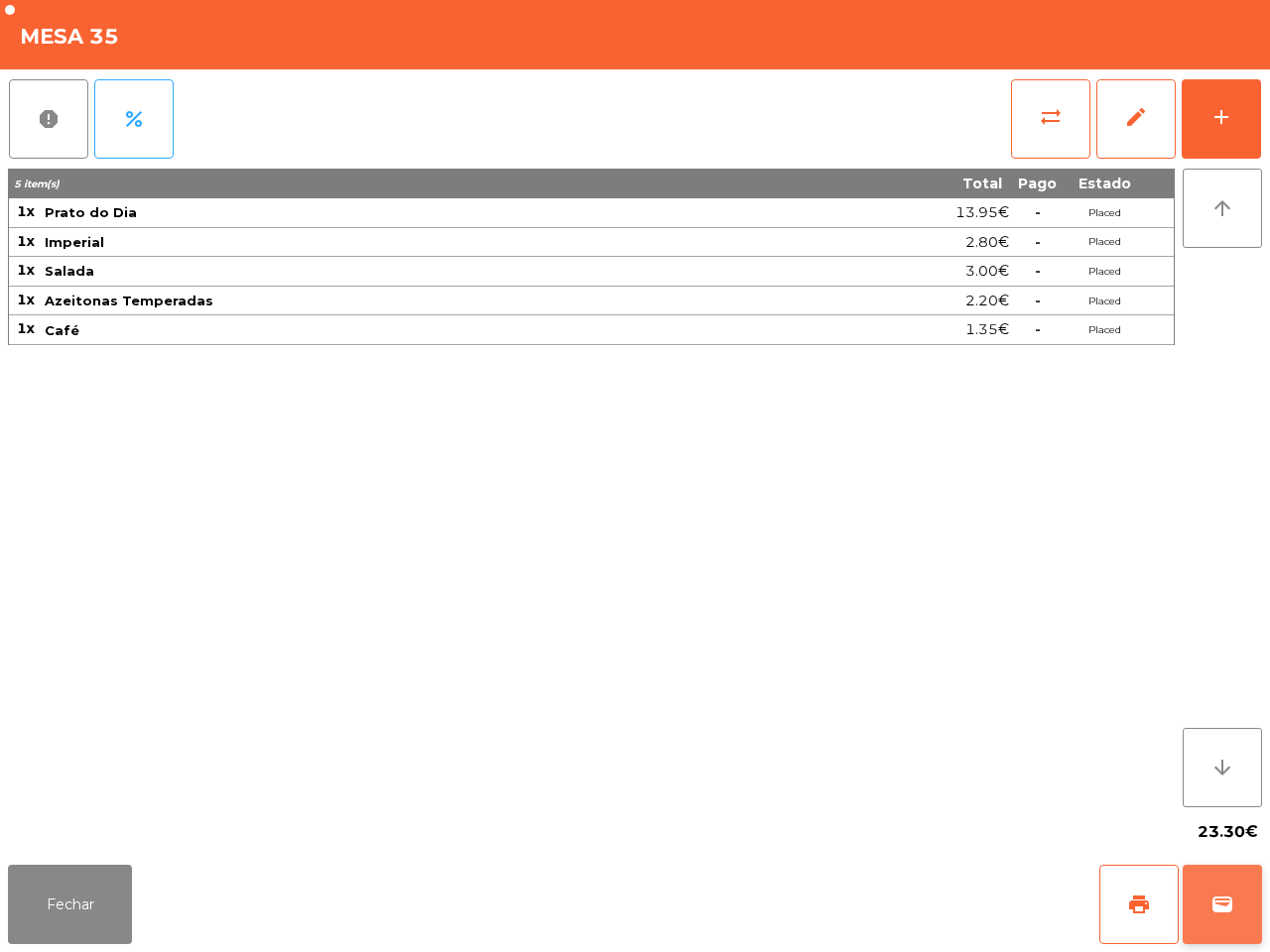 click on "wallet" 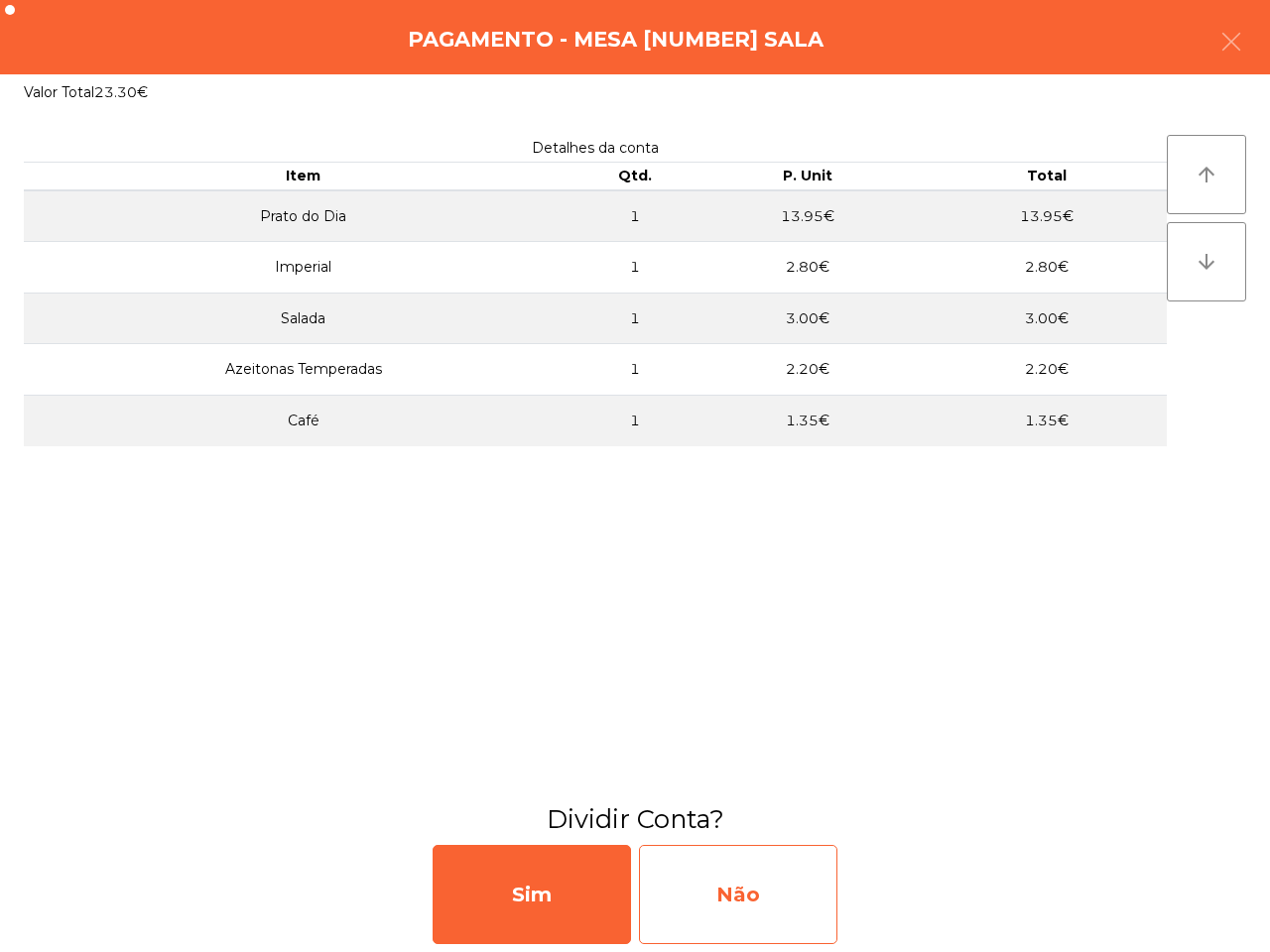 click on "Não" 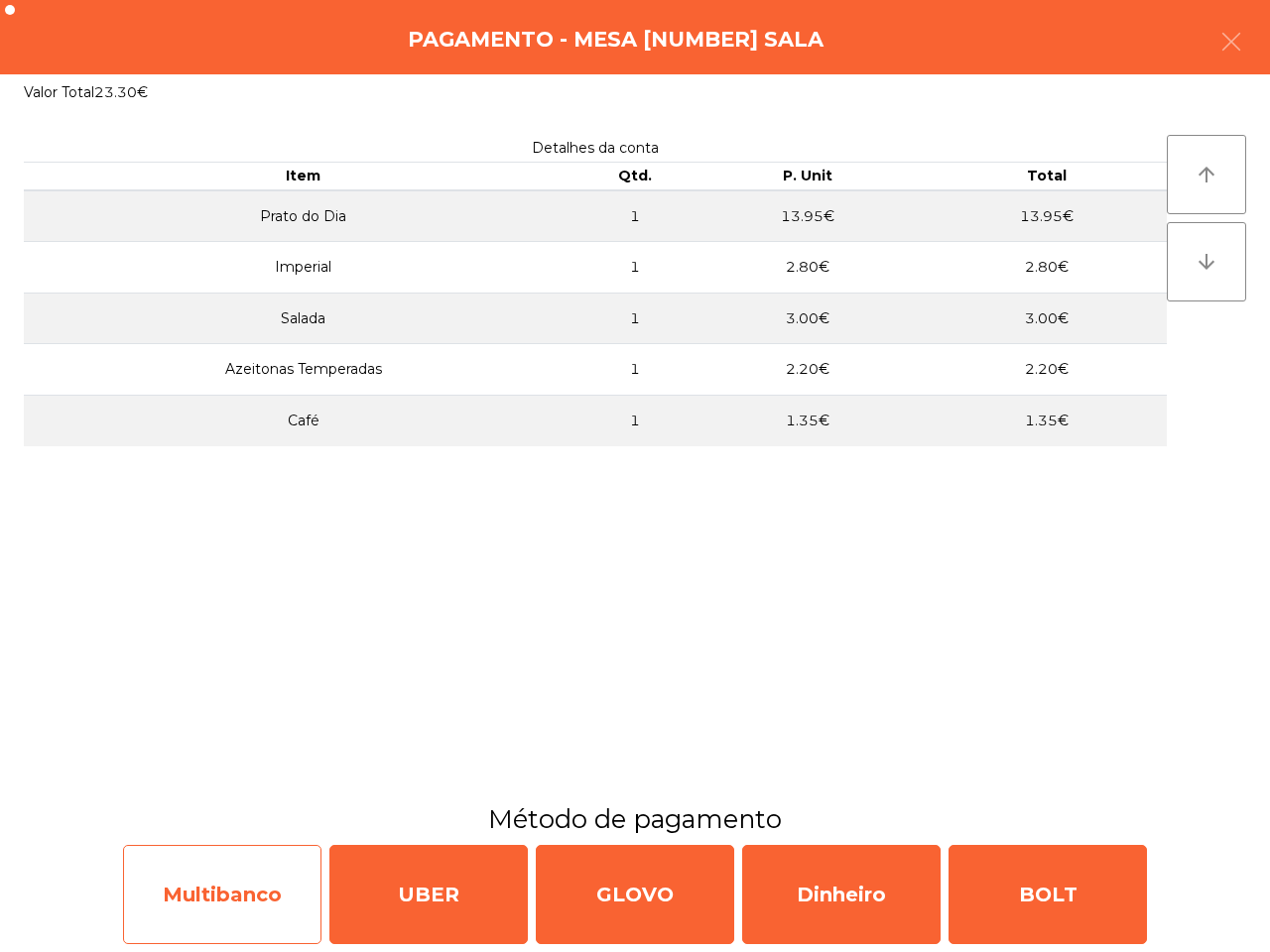 click on "Multibanco" 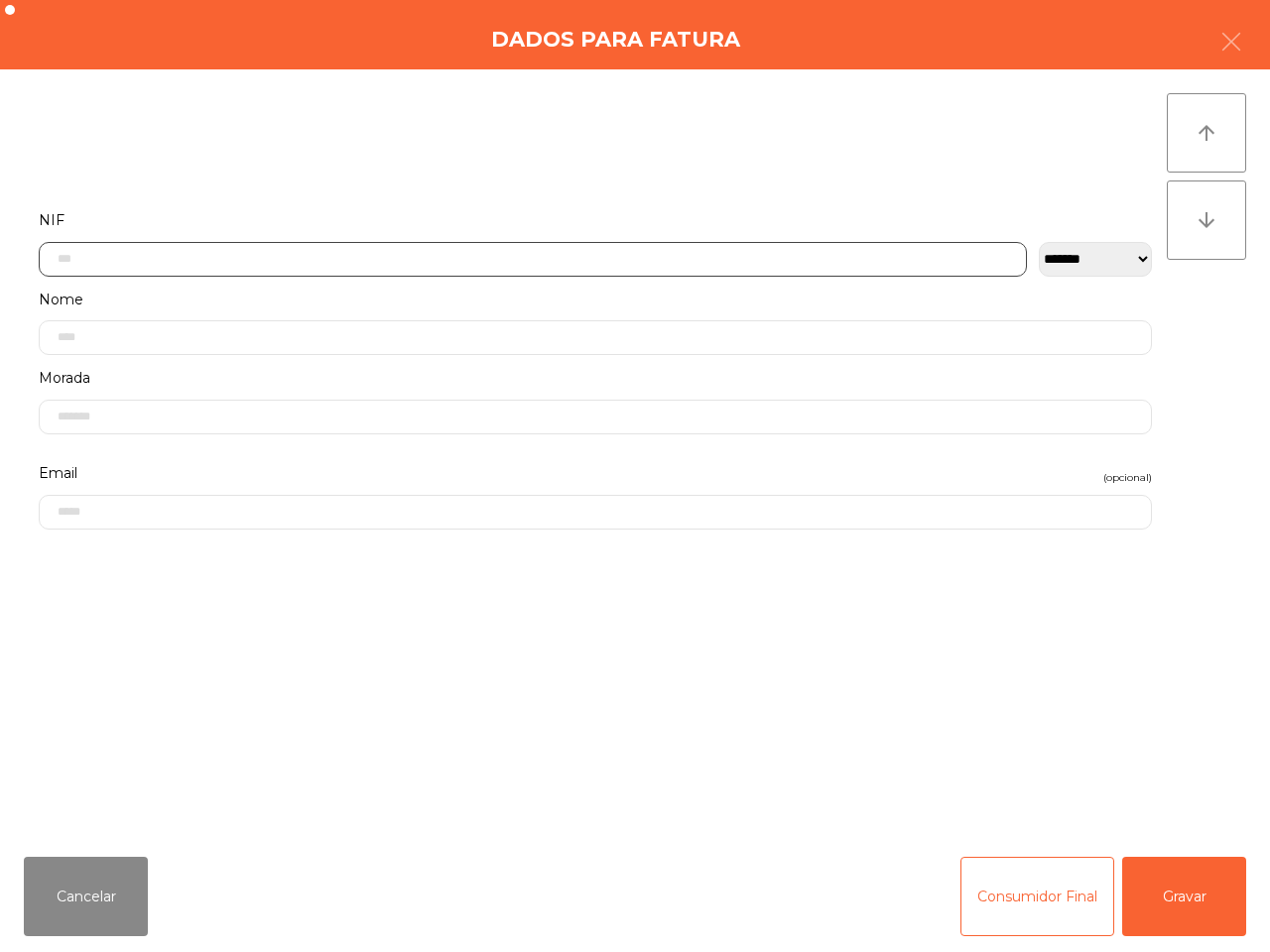click 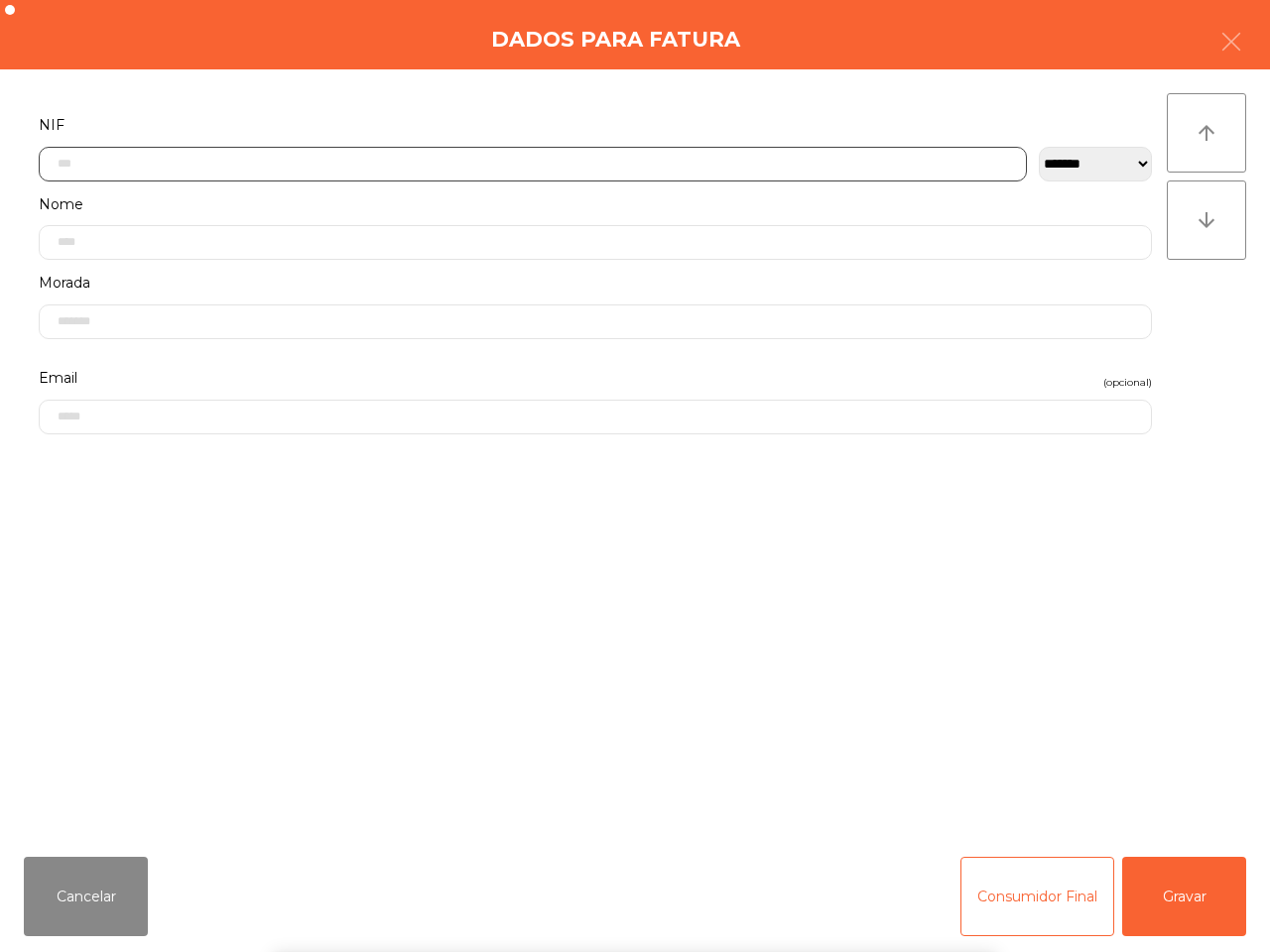 scroll, scrollTop: 111, scrollLeft: 0, axis: vertical 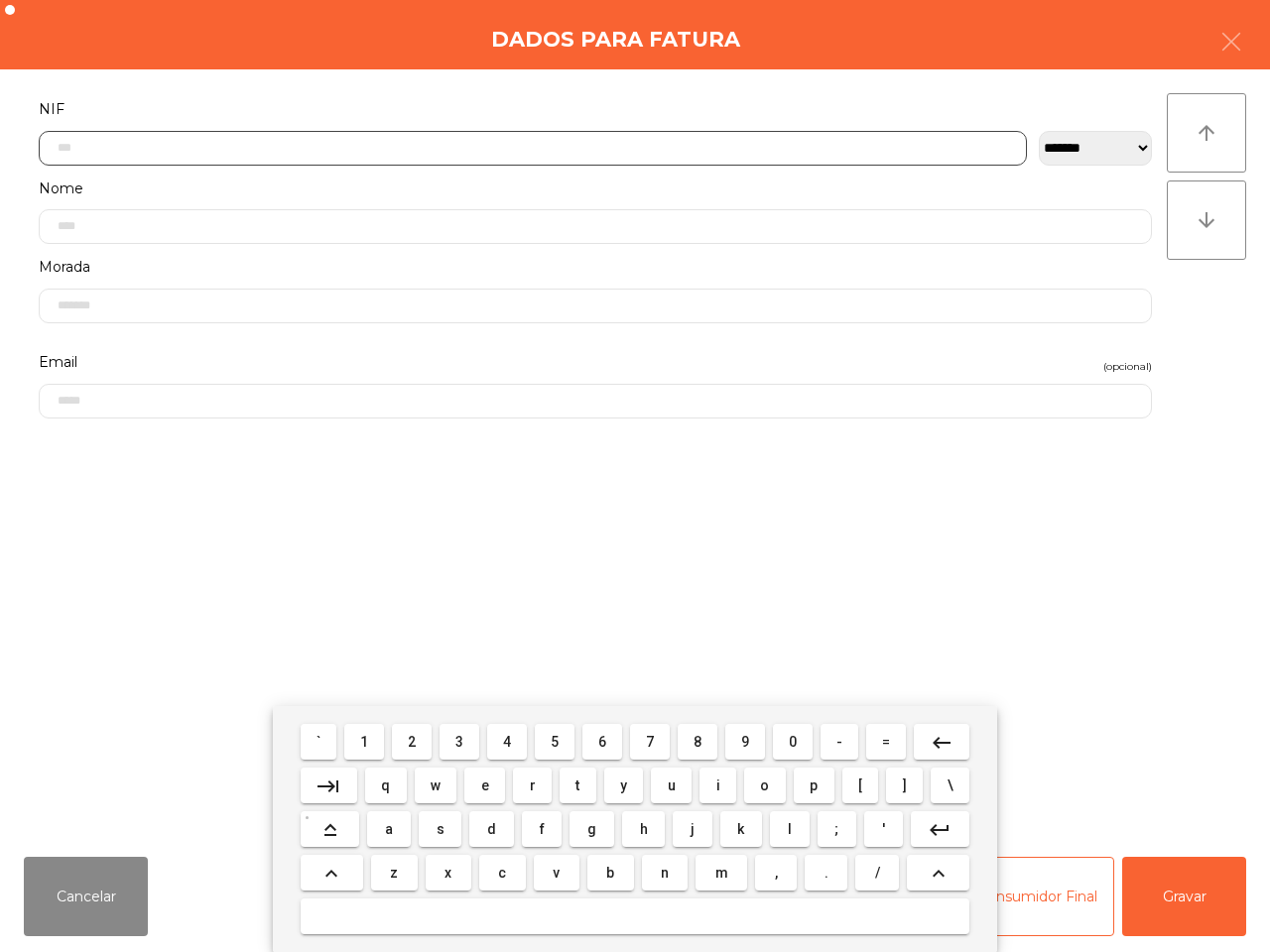click on "5" at bounding box center (555, 742) 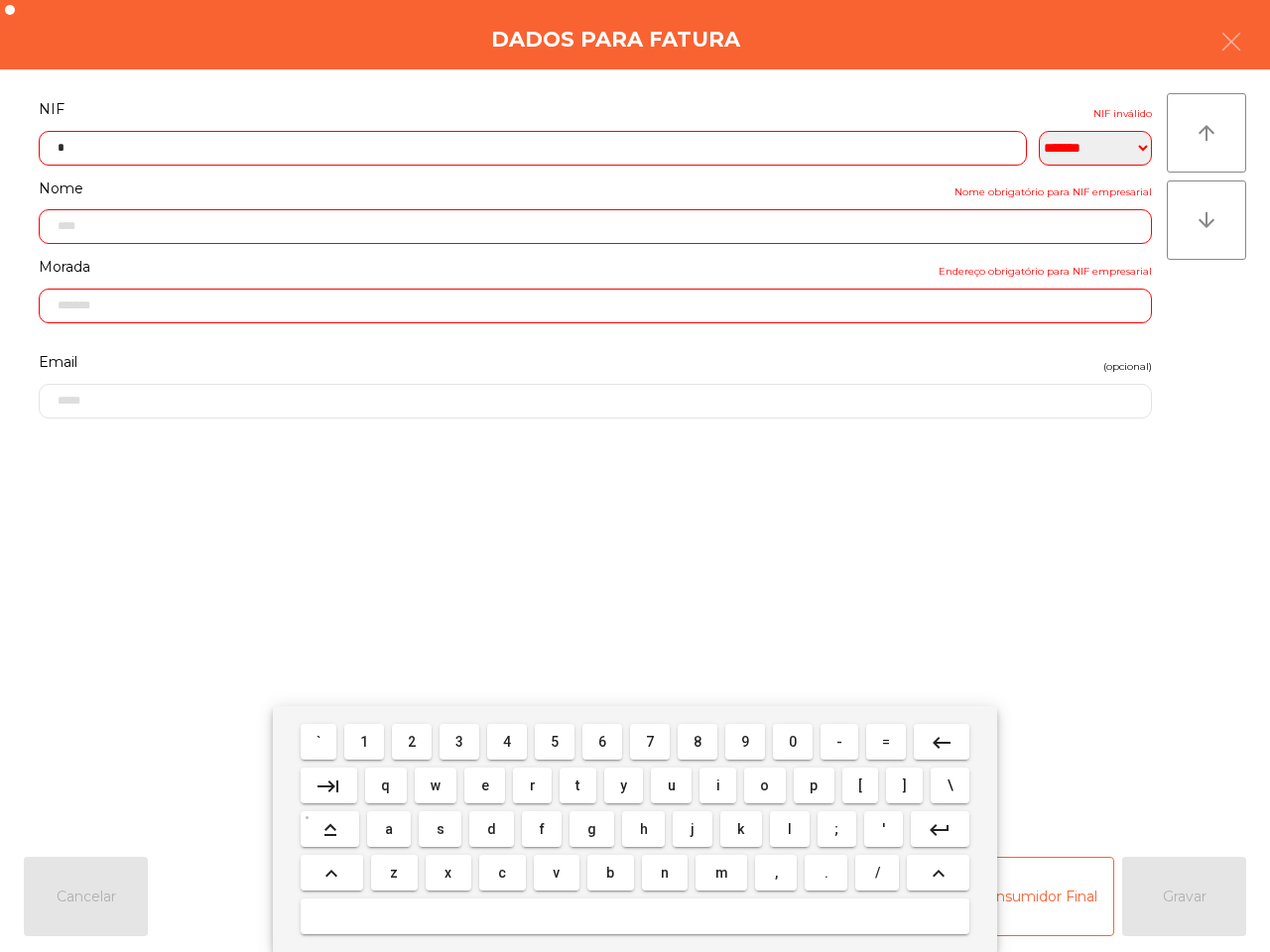 click on "0" at bounding box center (793, 742) 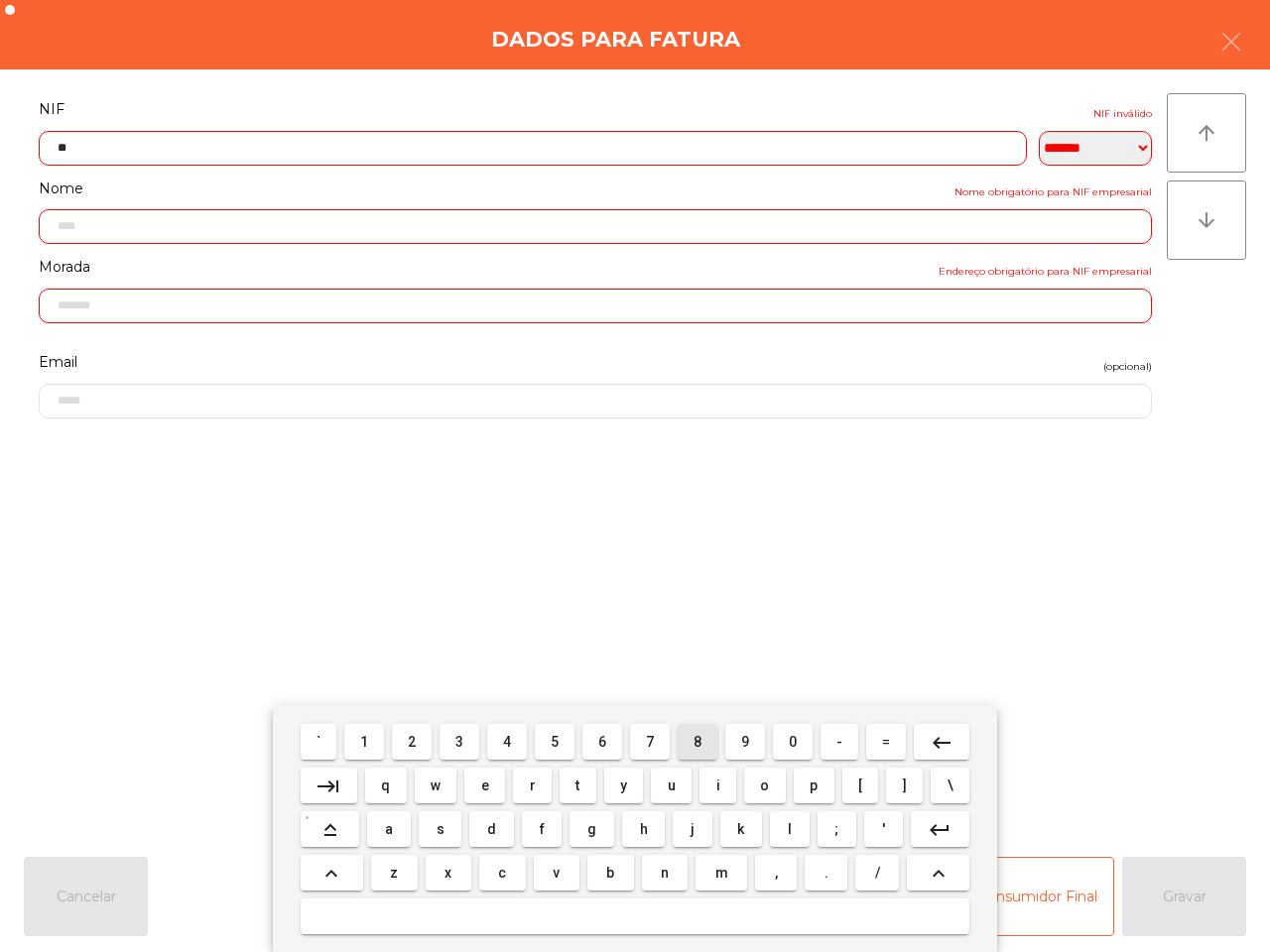 click on "8" at bounding box center [698, 742] 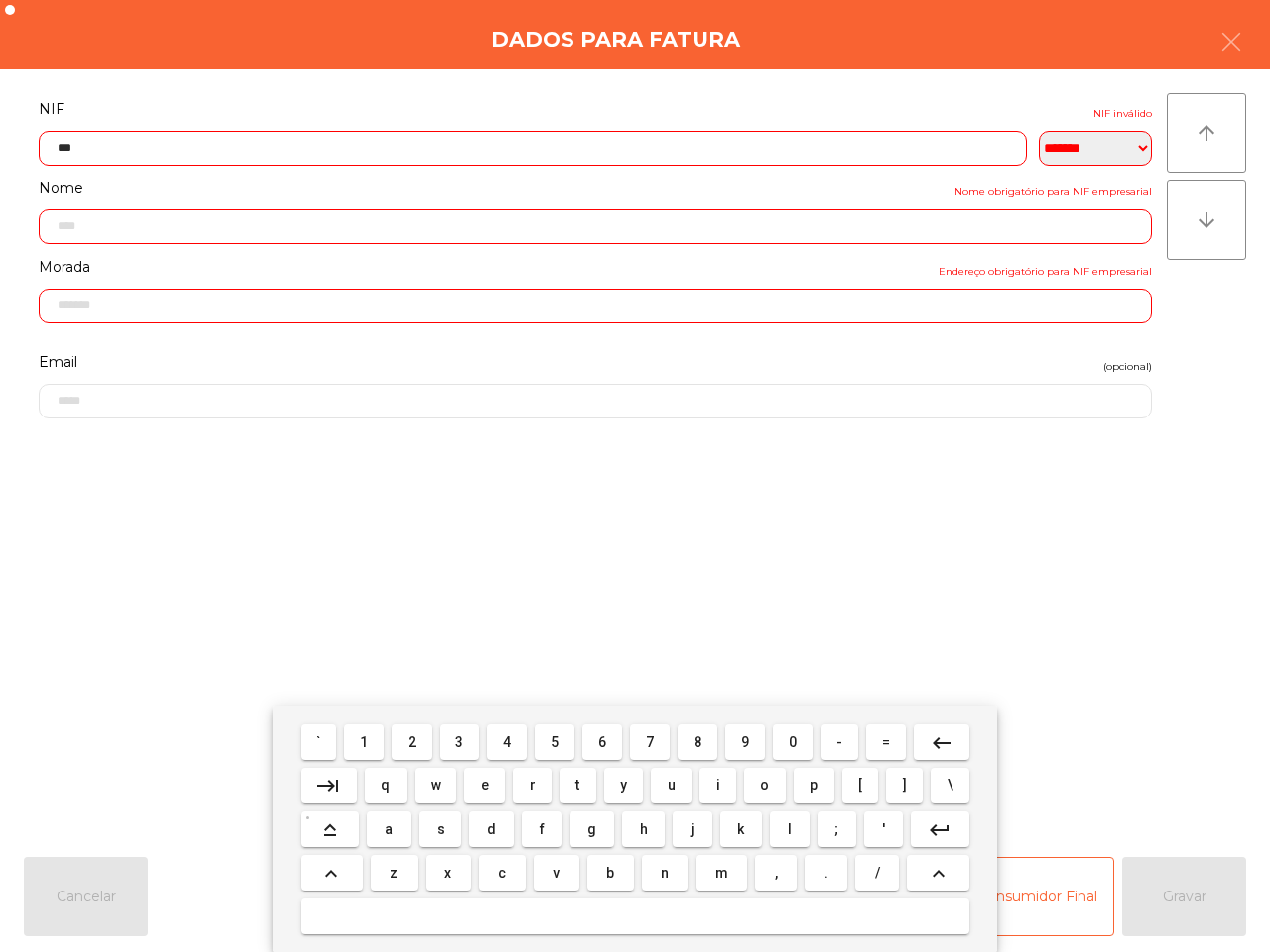 drag, startPoint x: 785, startPoint y: 746, endPoint x: 680, endPoint y: 752, distance: 105.17129 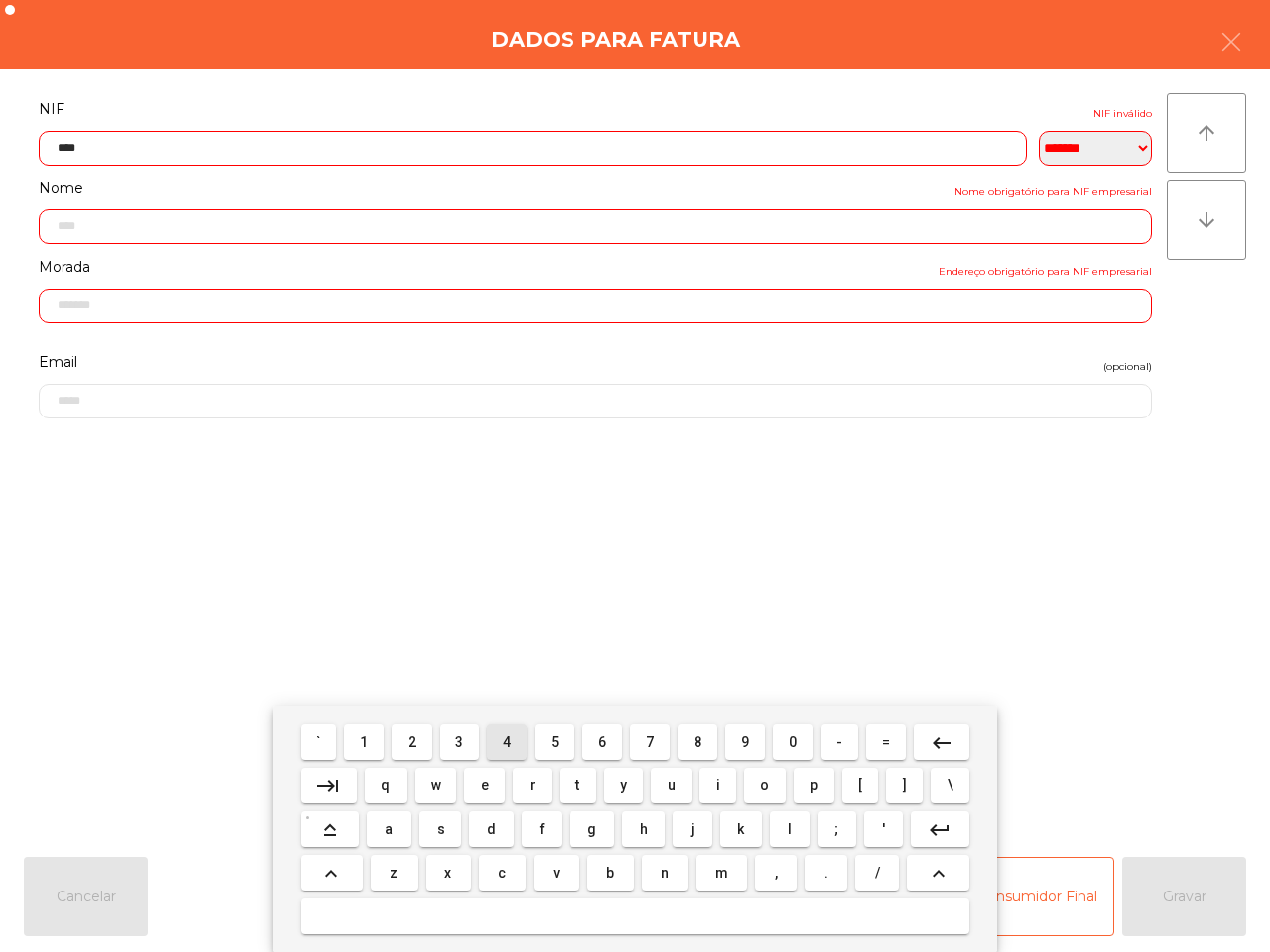 click on "4" at bounding box center [507, 742] 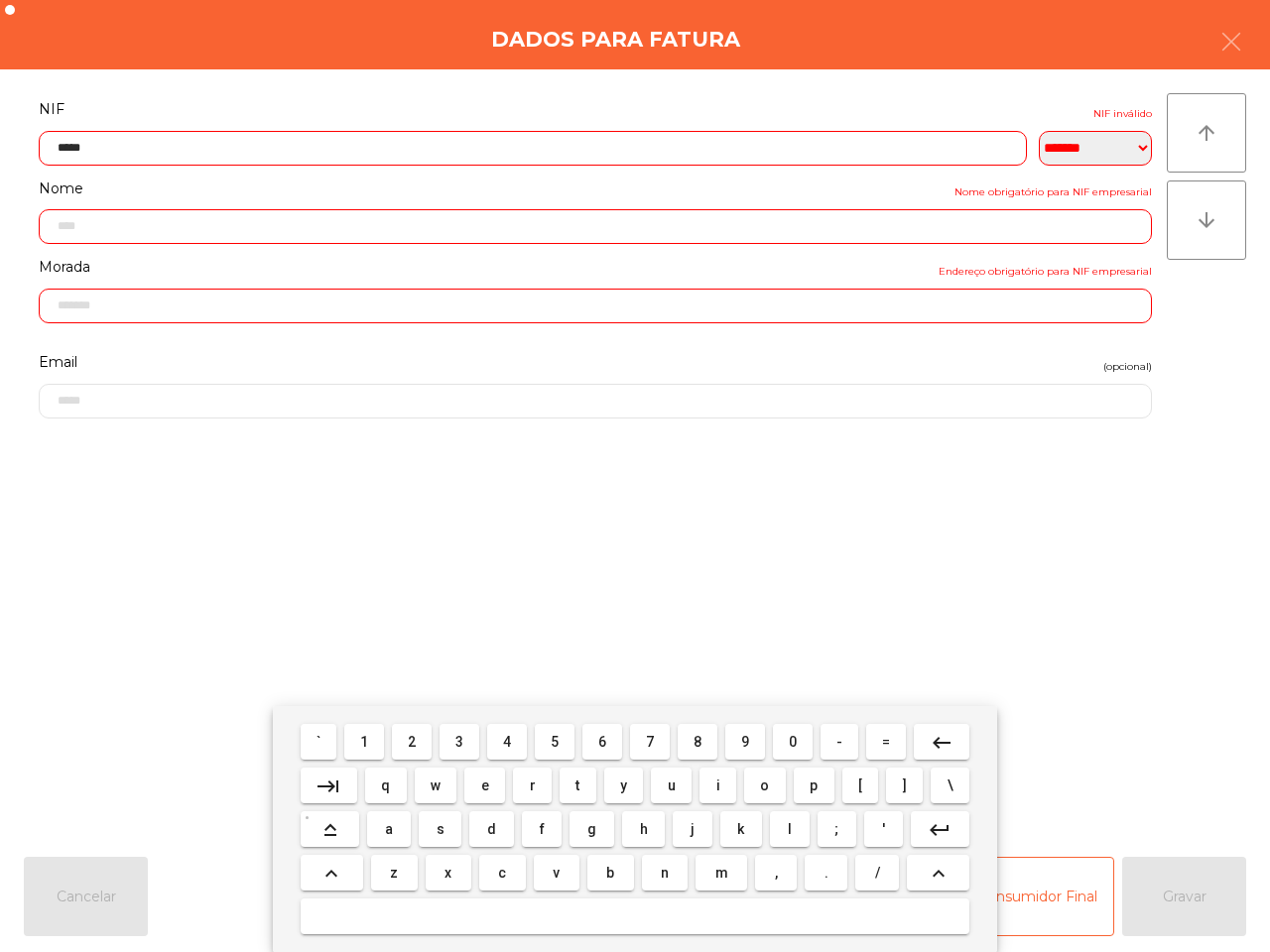click on "1" at bounding box center (364, 742) 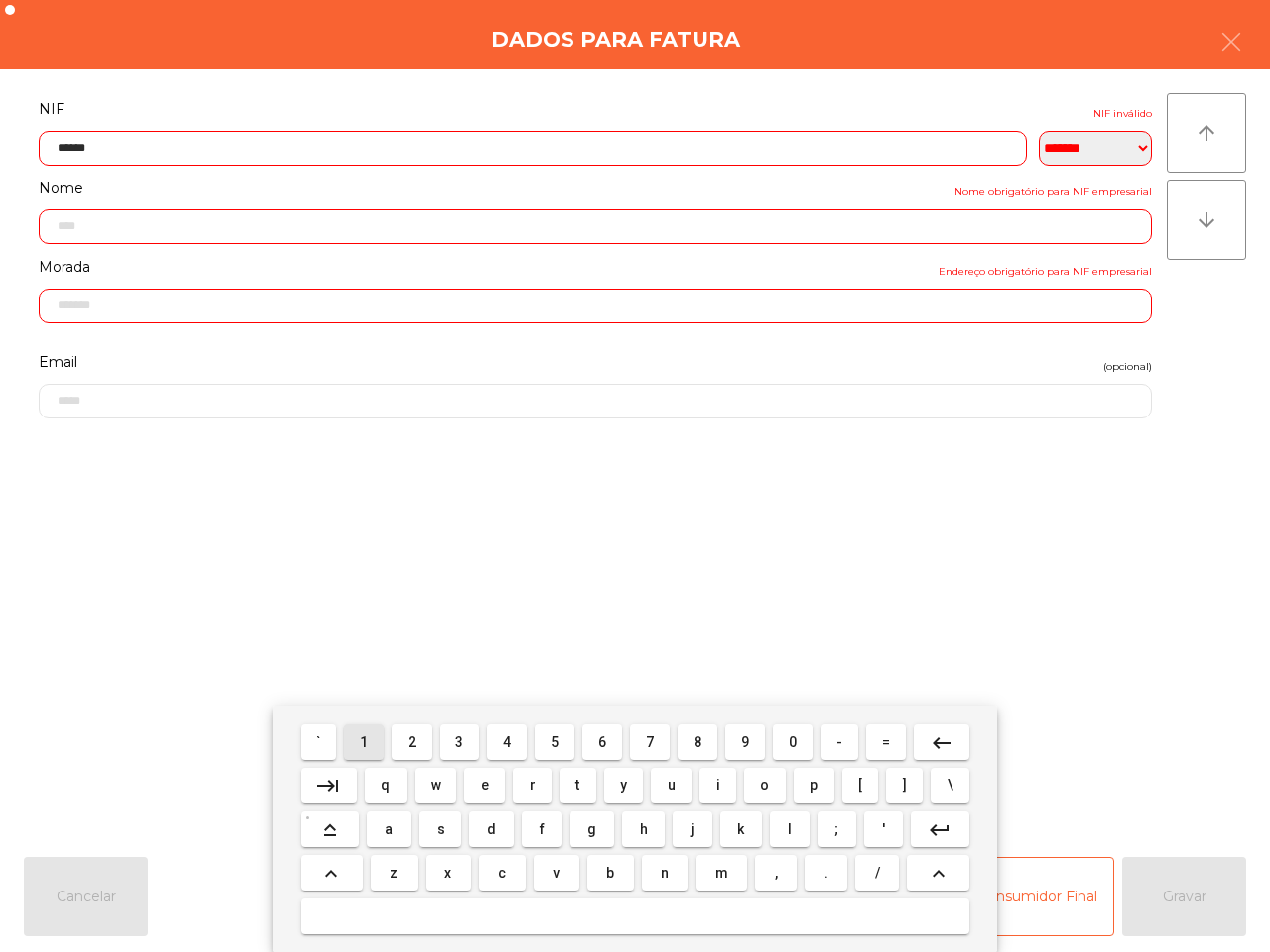click on "1" at bounding box center [364, 742] 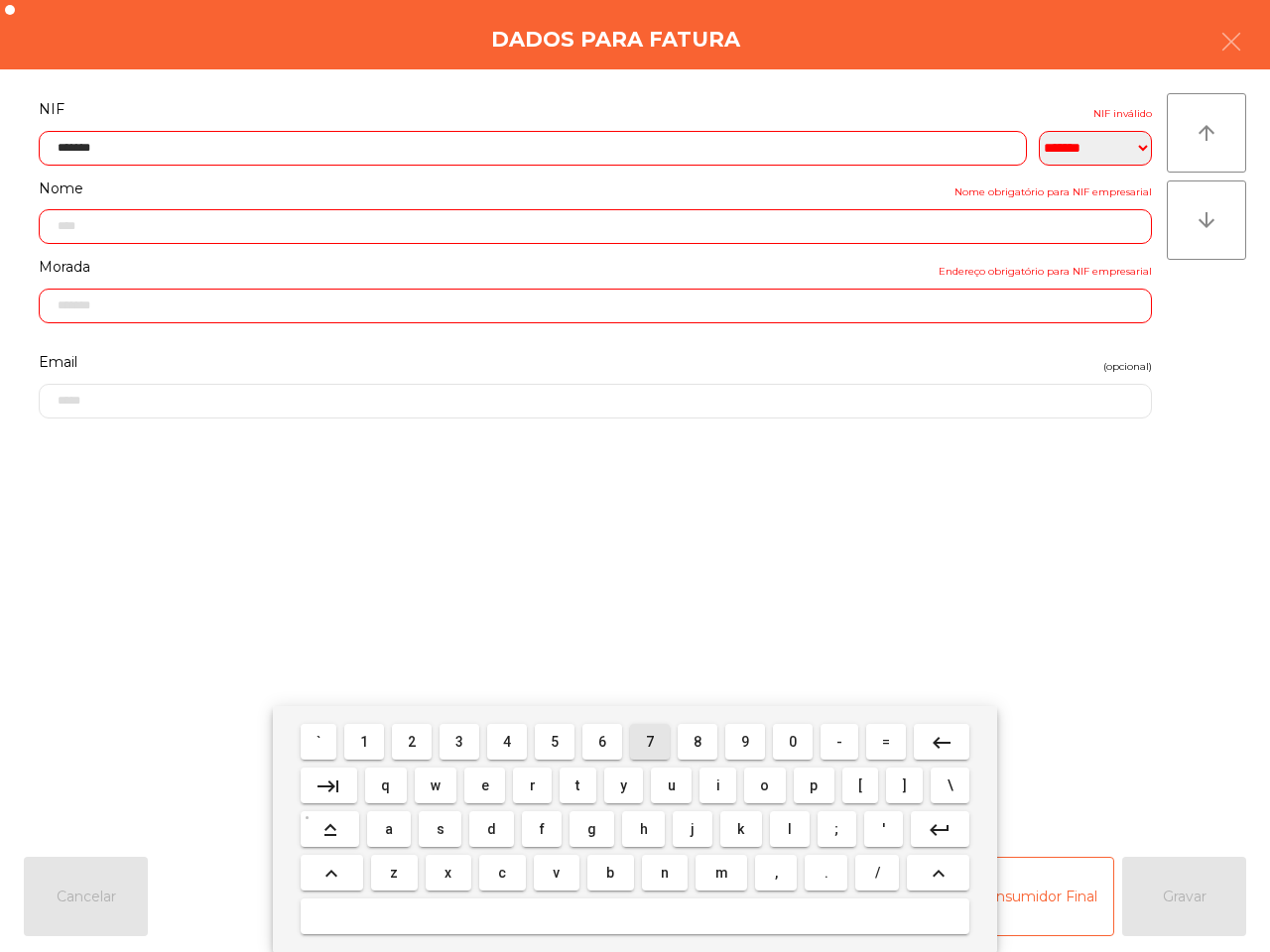 click on "7" at bounding box center [650, 742] 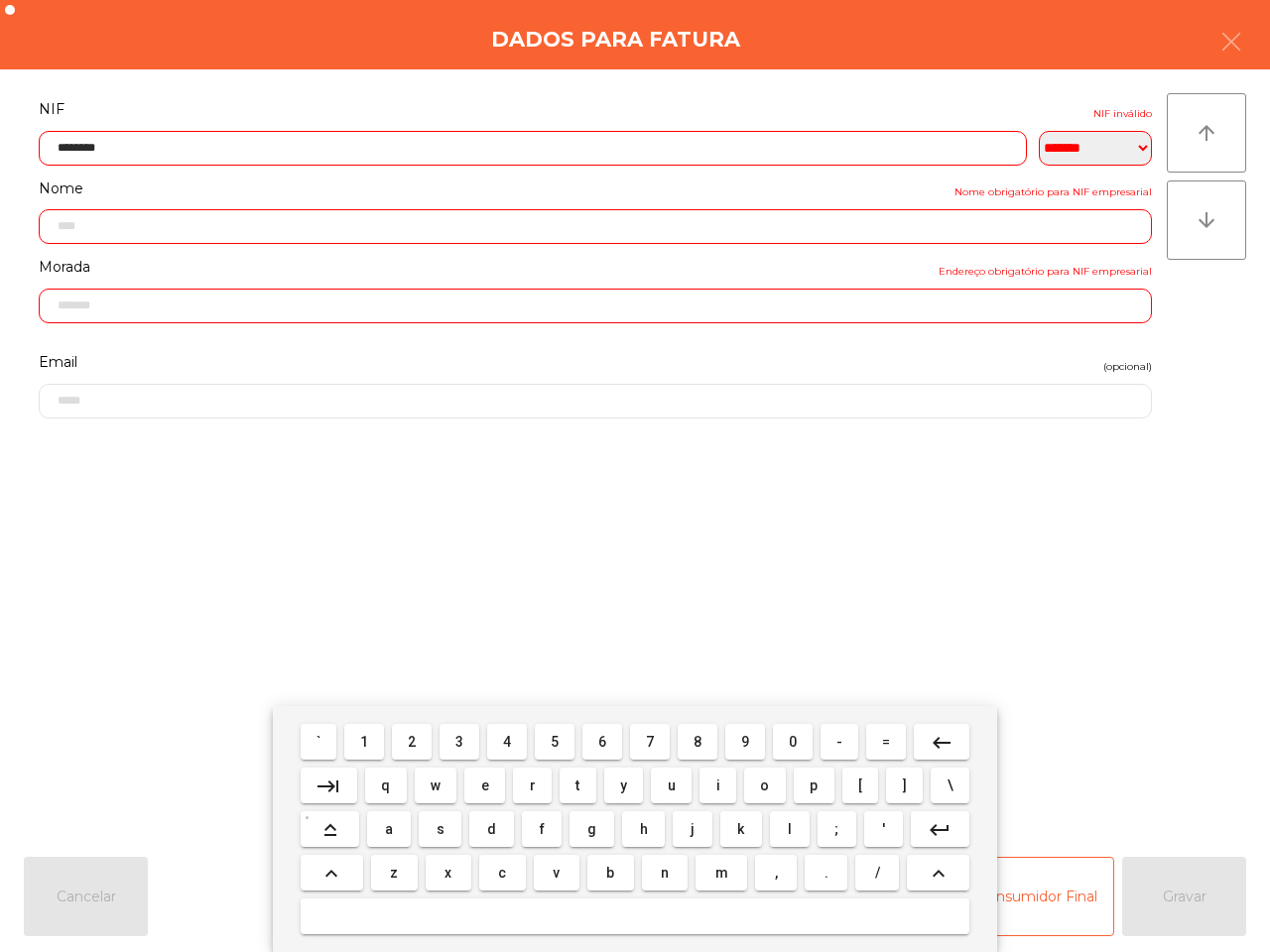 click on "1" at bounding box center [364, 742] 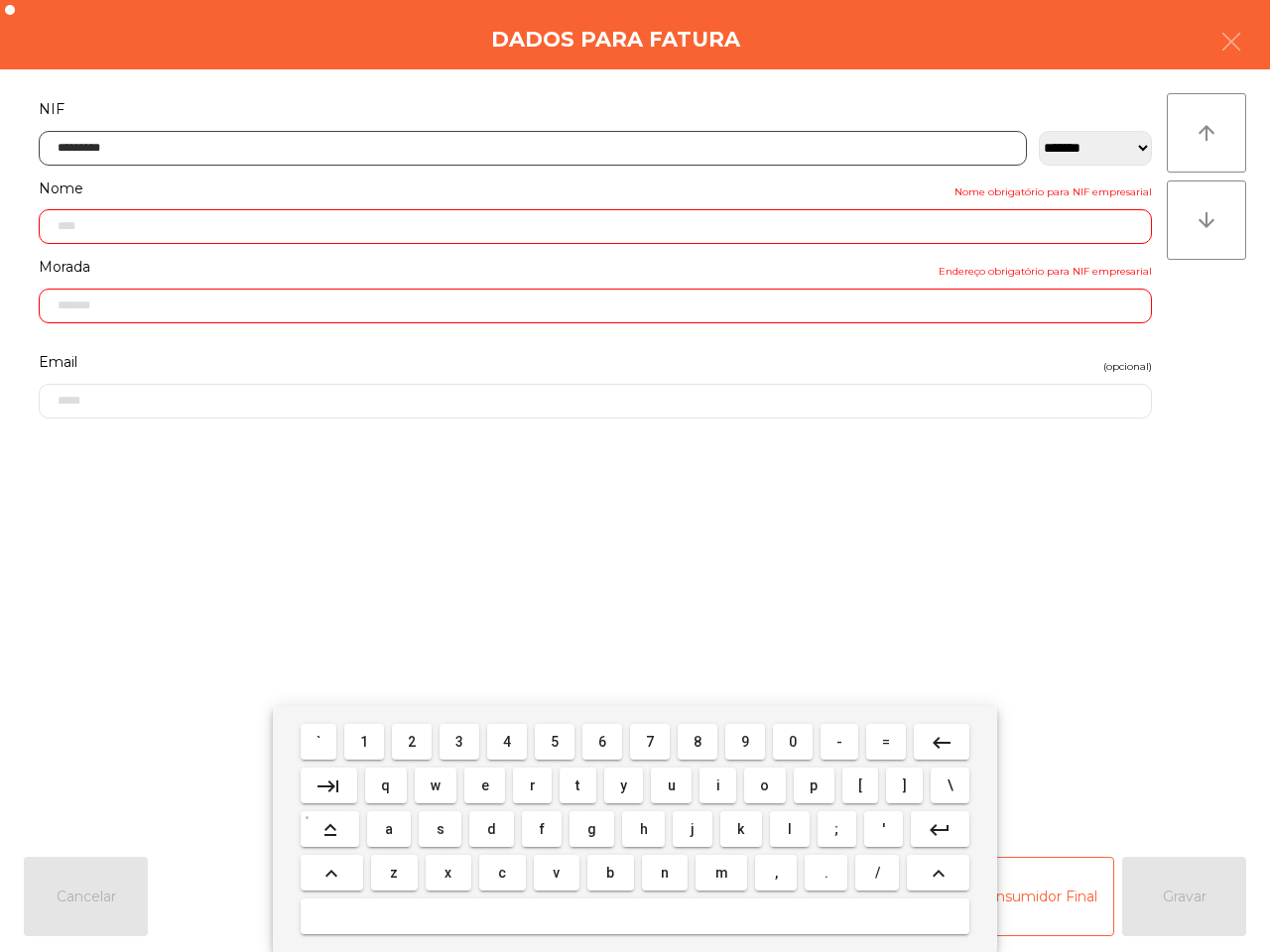 type on "**********" 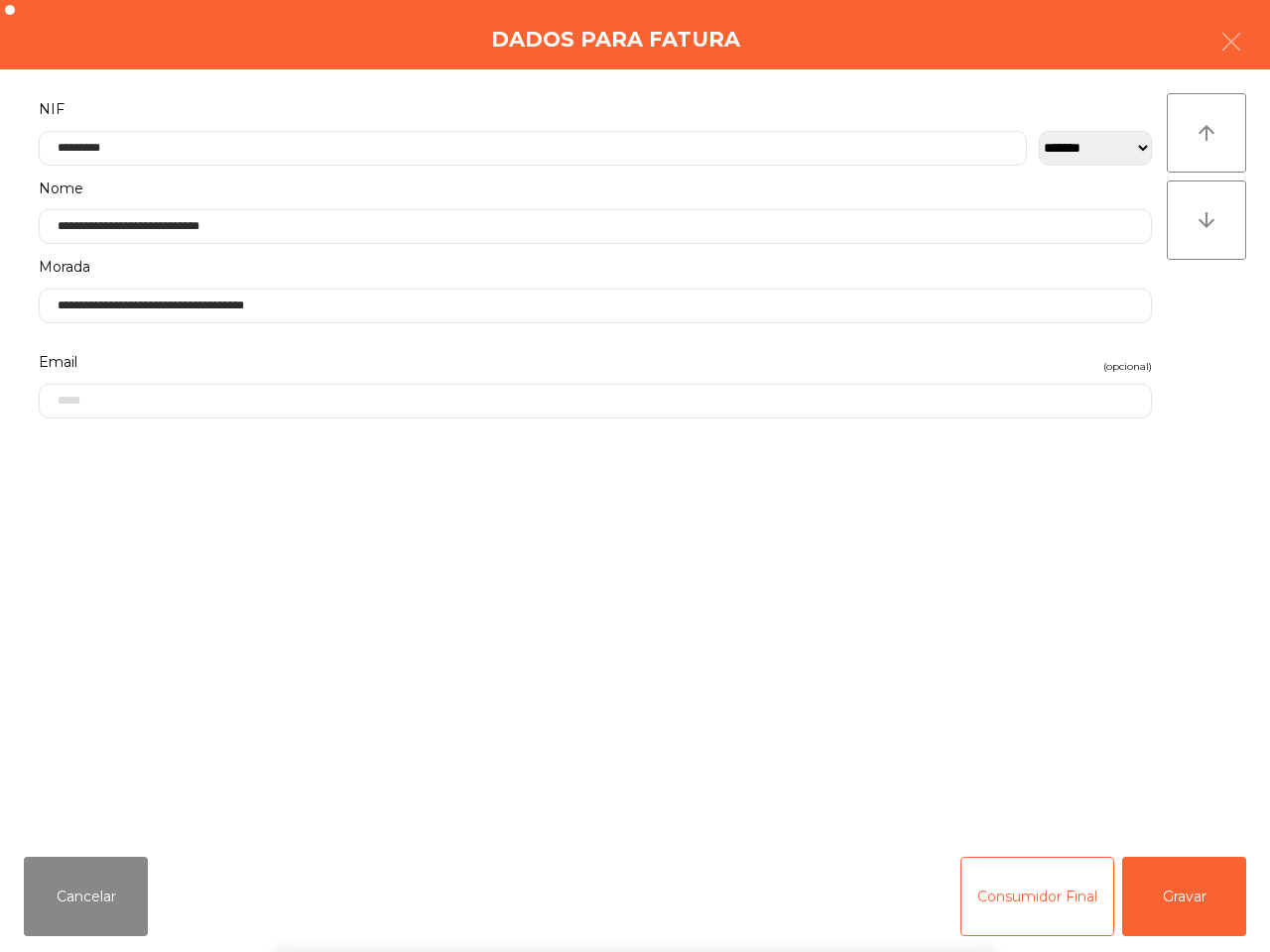 click on "` 1 2 3 4 5 6 7 8 9 0 - = keyboard_backspace keyboard_tab q w e r t y u i o p [ ] \ keyboard_capslock a s d f g h j k l ; ' keyboard_return keyboard_arrow_up z x c v b n m , . / keyboard_arrow_up" at bounding box center (635, 829) 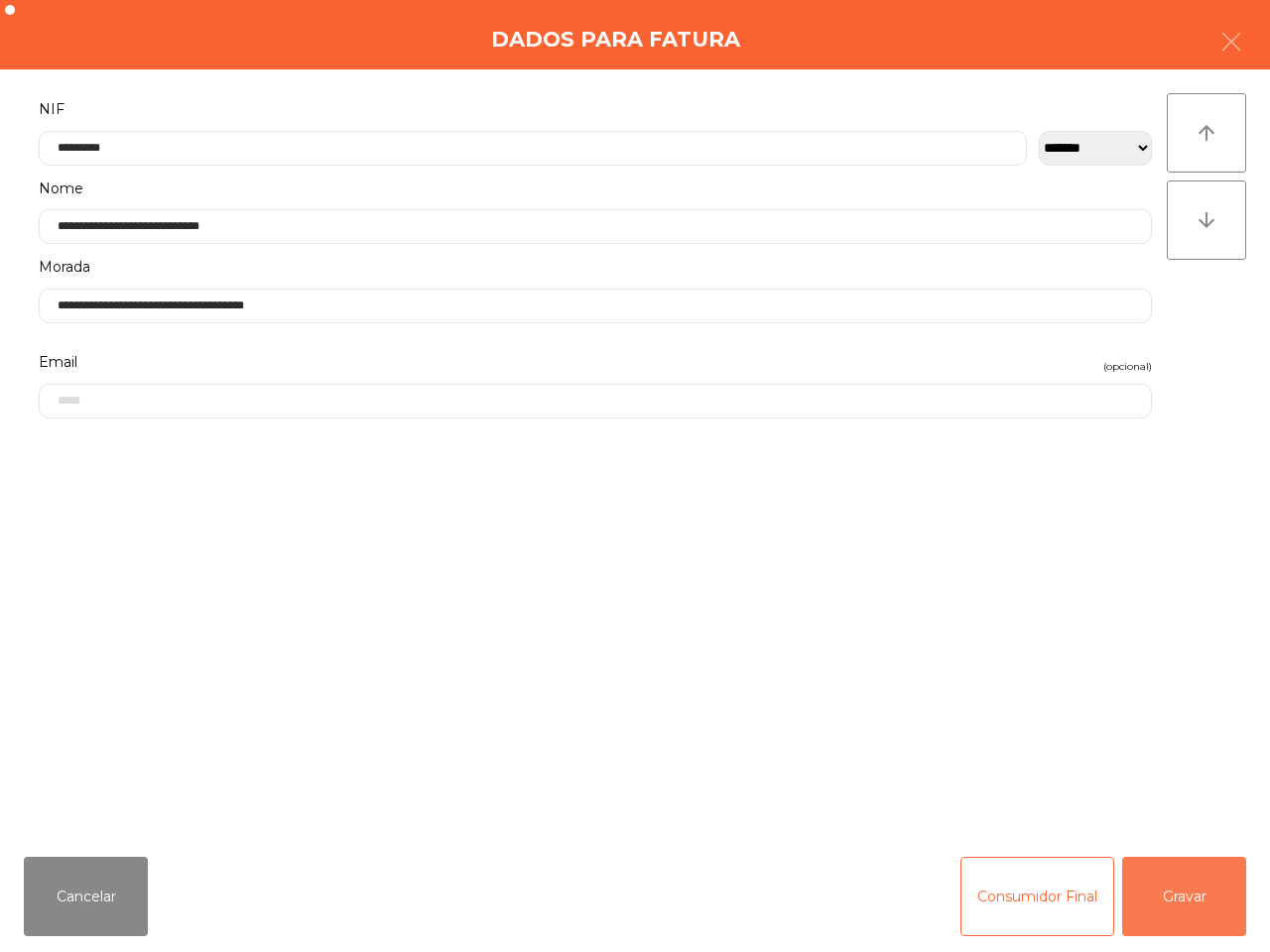 click on "Gravar" 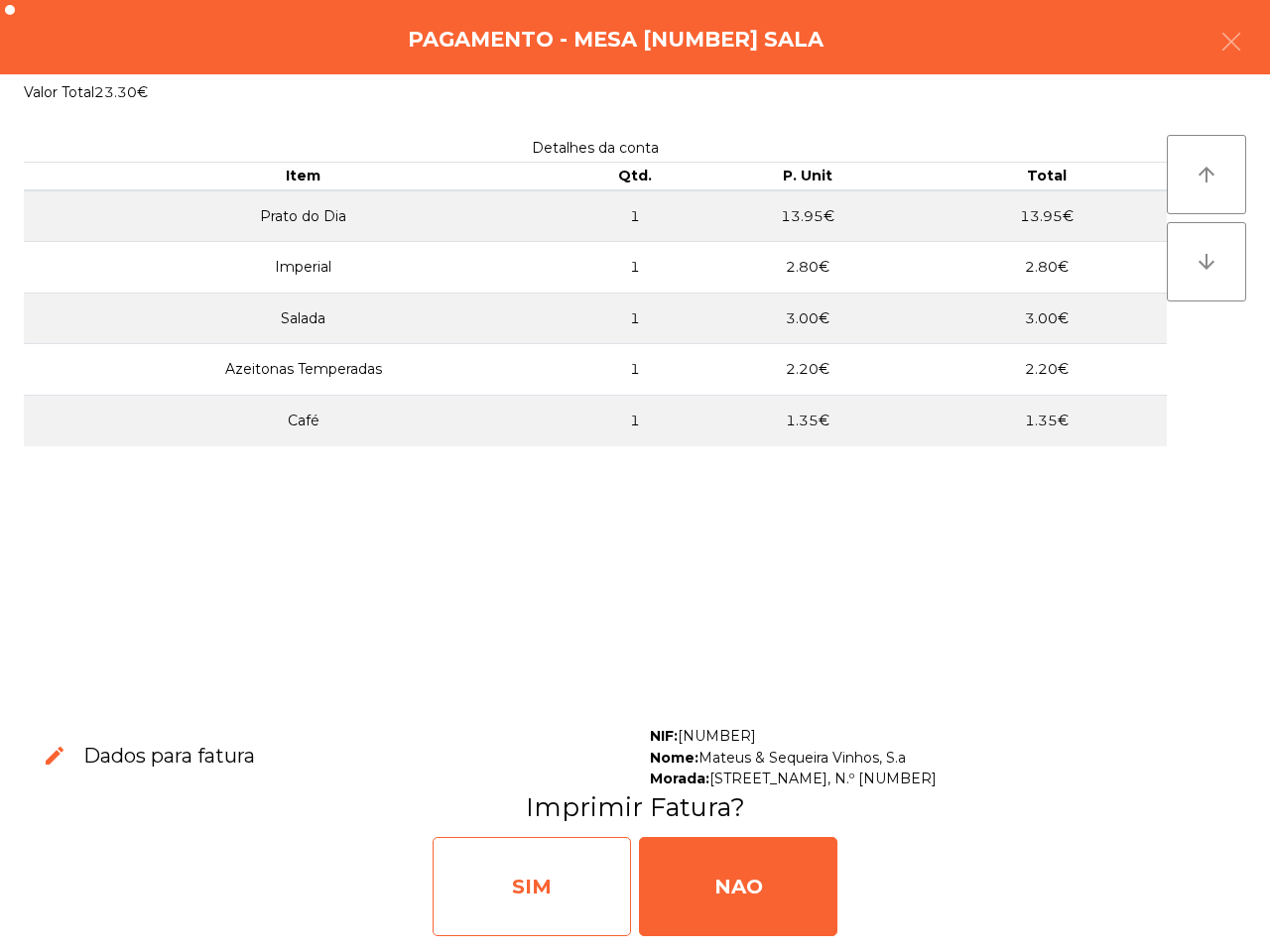 click on "SIM" 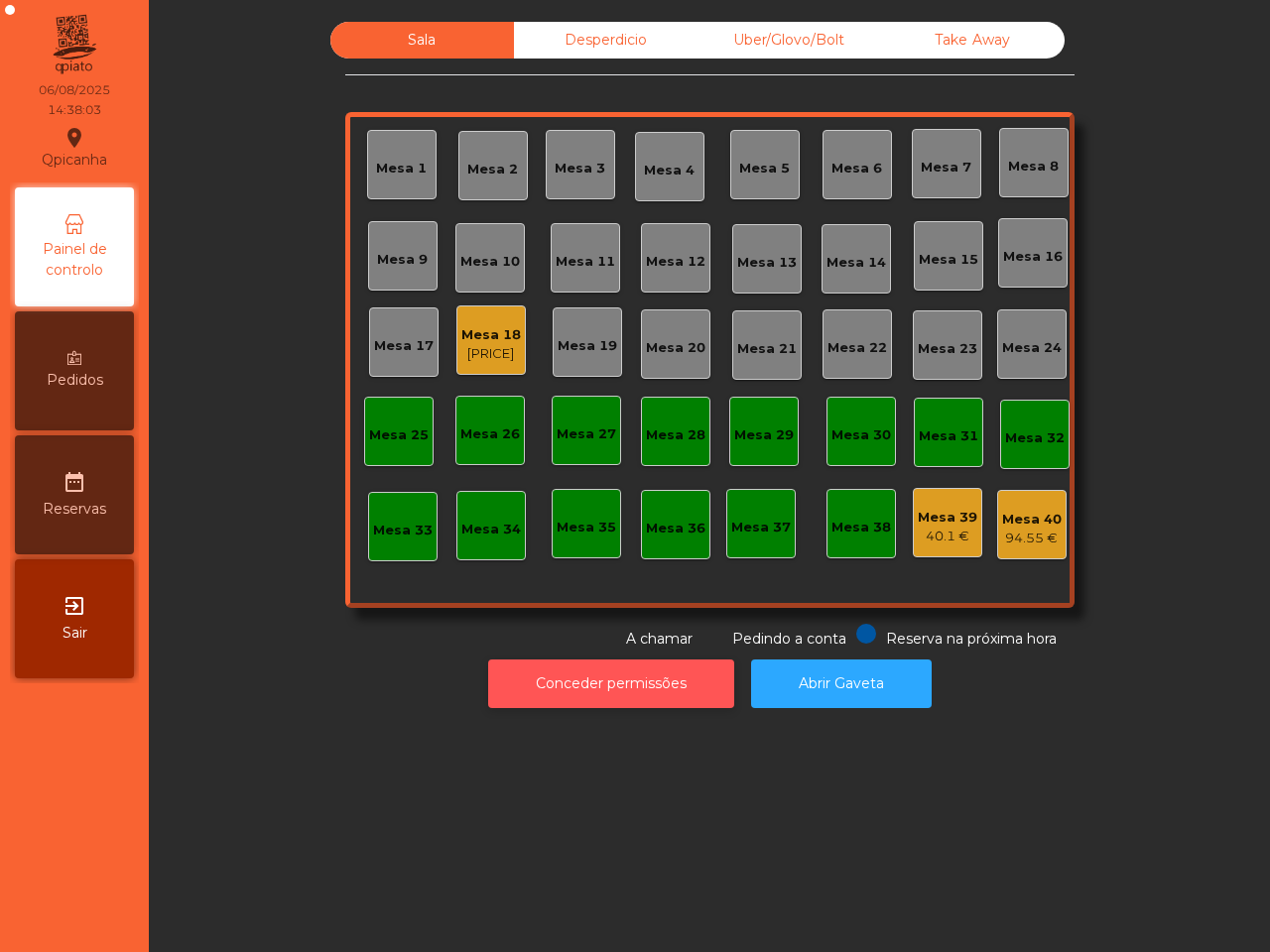 click on "Conceder permissões" 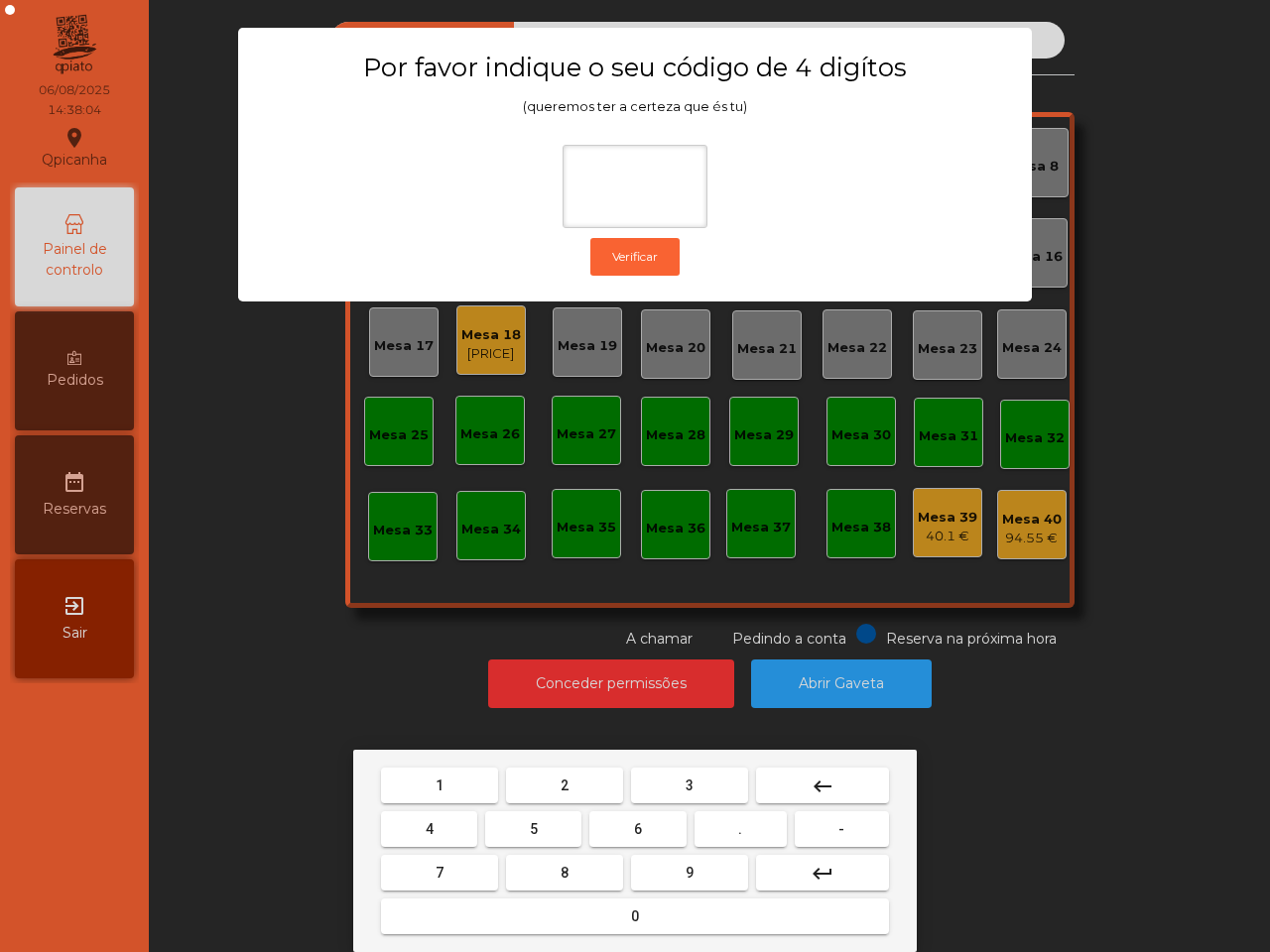 click on "1" at bounding box center (440, 785) 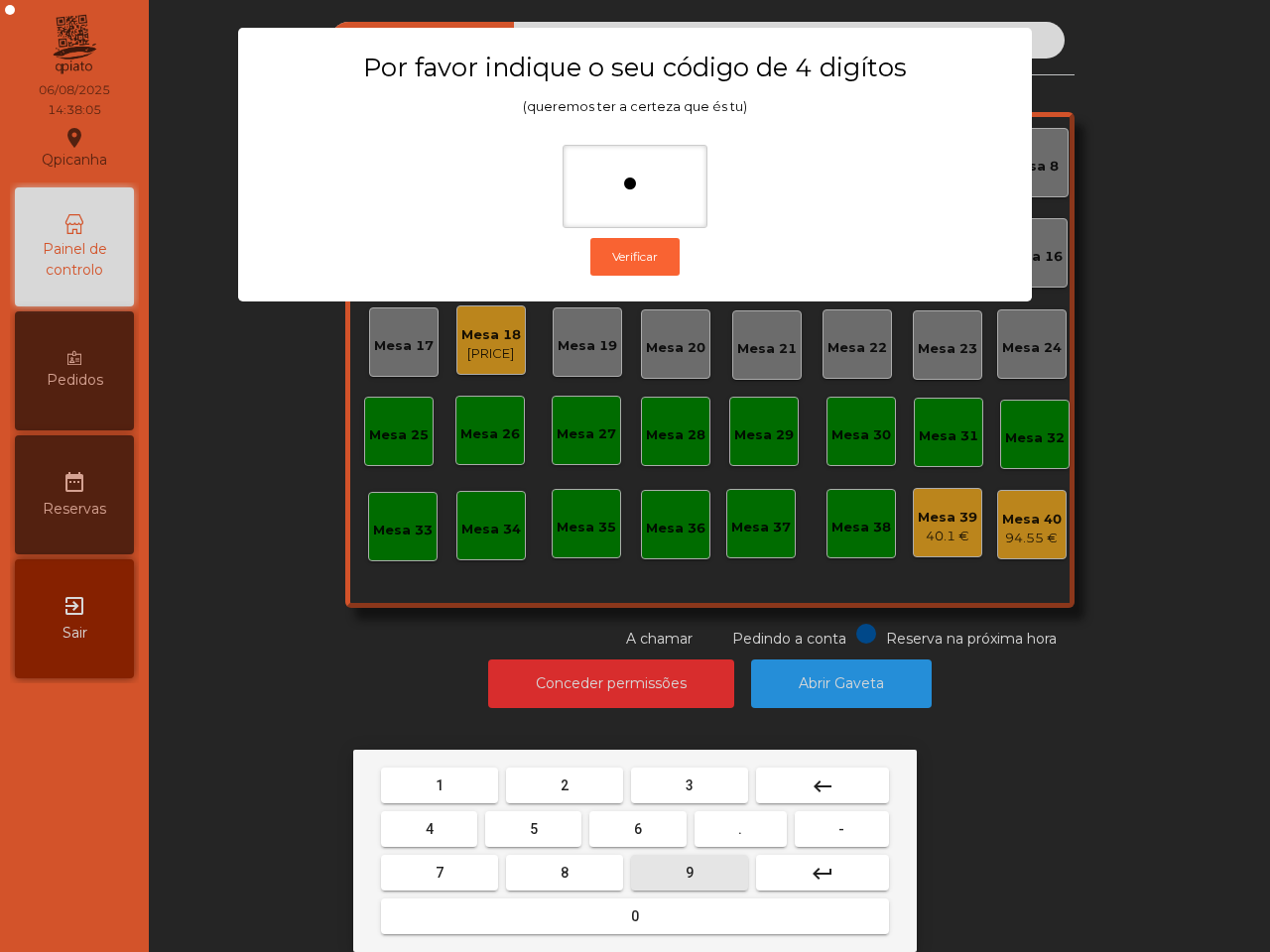 drag, startPoint x: 682, startPoint y: 876, endPoint x: 478, endPoint y: 846, distance: 206.19408 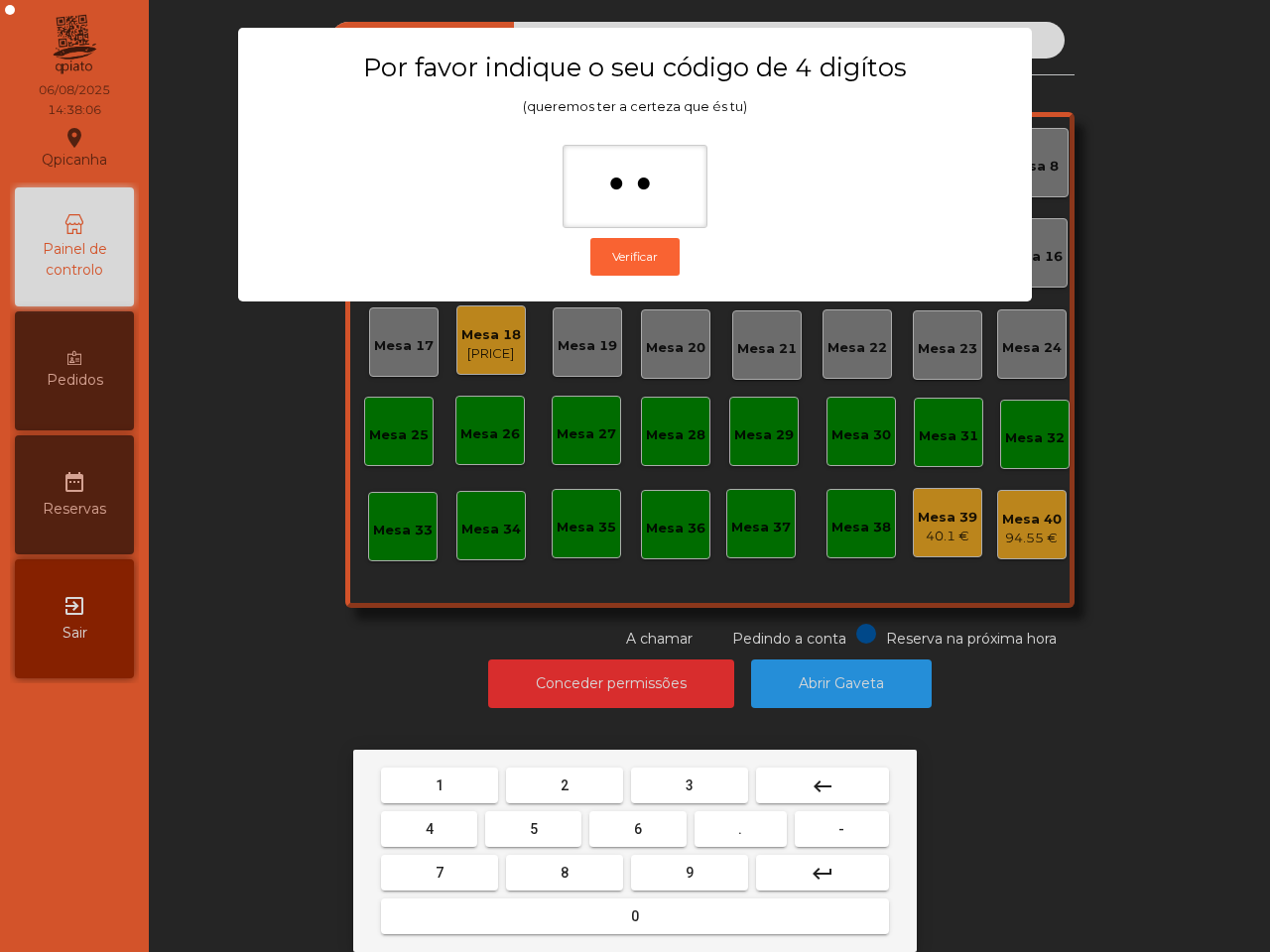 click on "4" at bounding box center (429, 829) 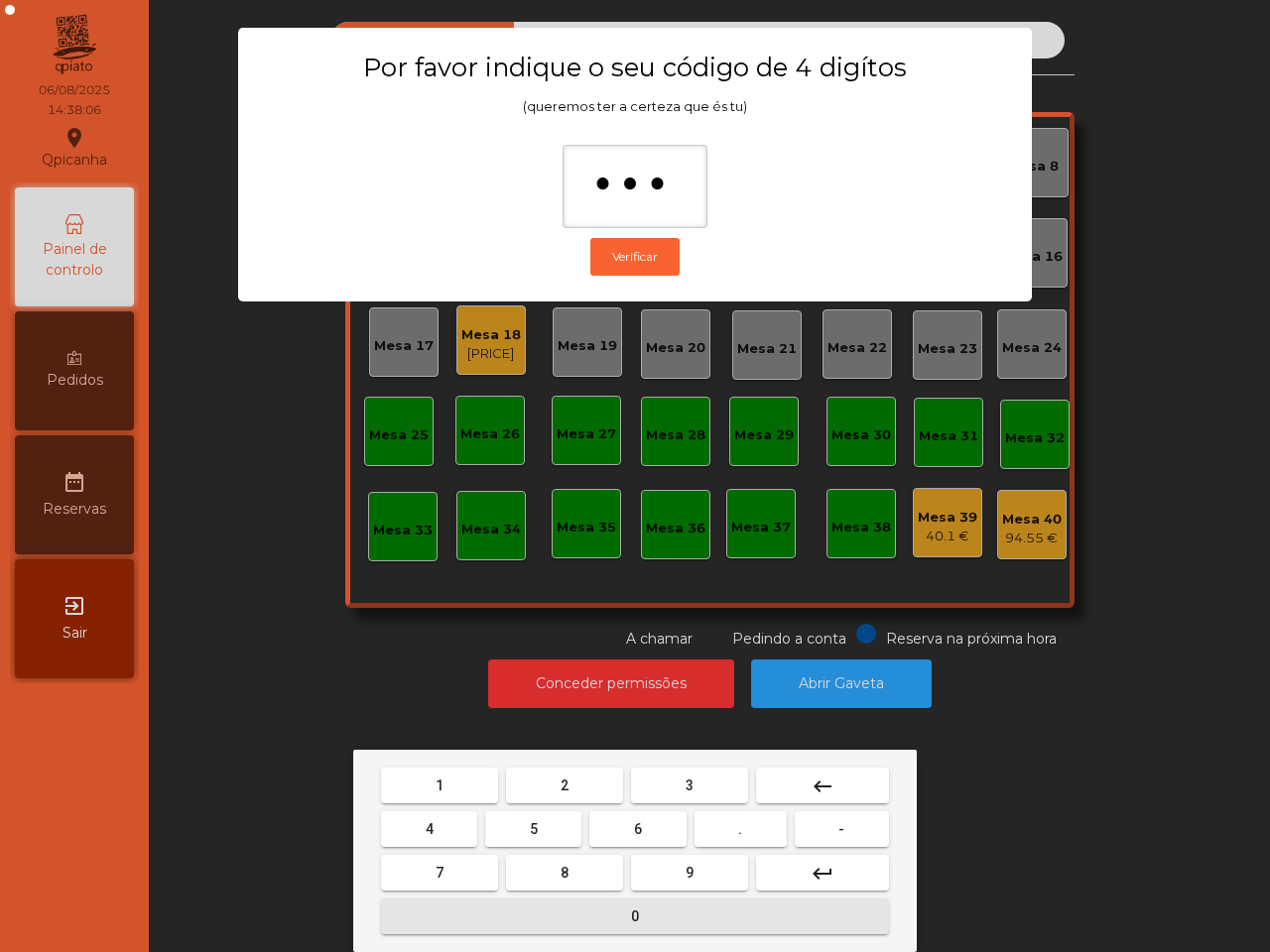click on "0" at bounding box center (635, 916) 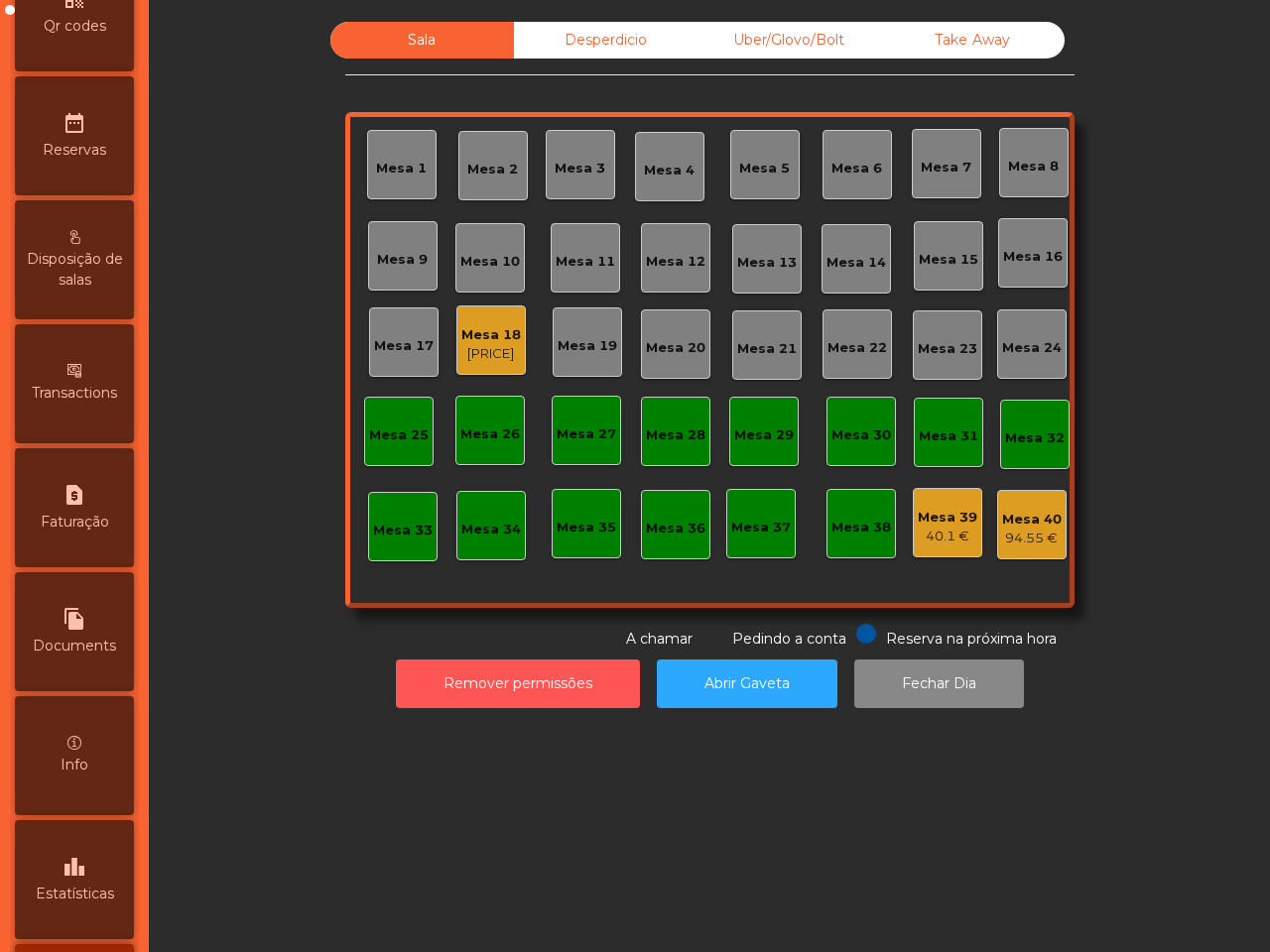 scroll, scrollTop: 744, scrollLeft: 0, axis: vertical 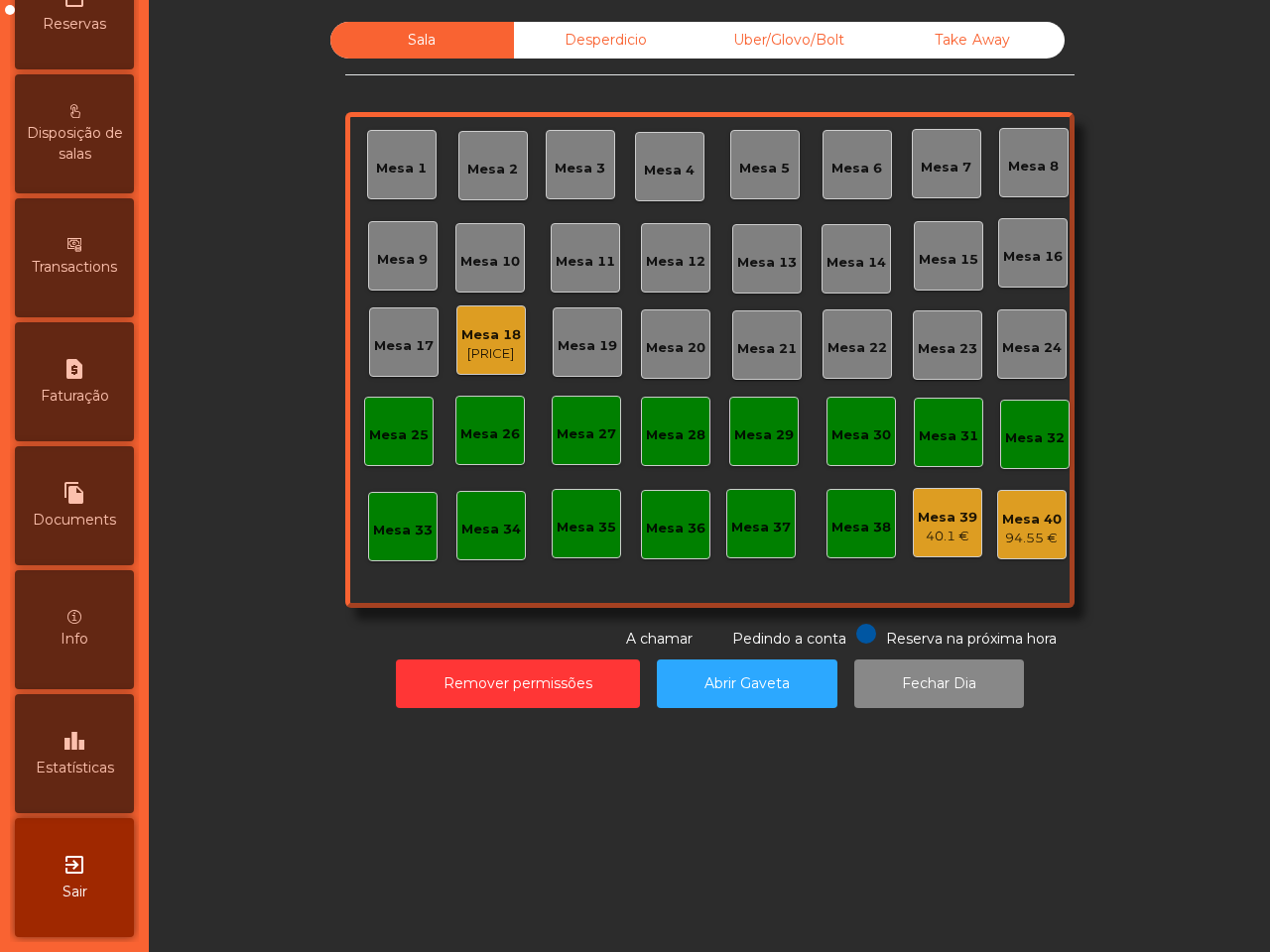 click on "file_copy  Documents" at bounding box center [74, 506] 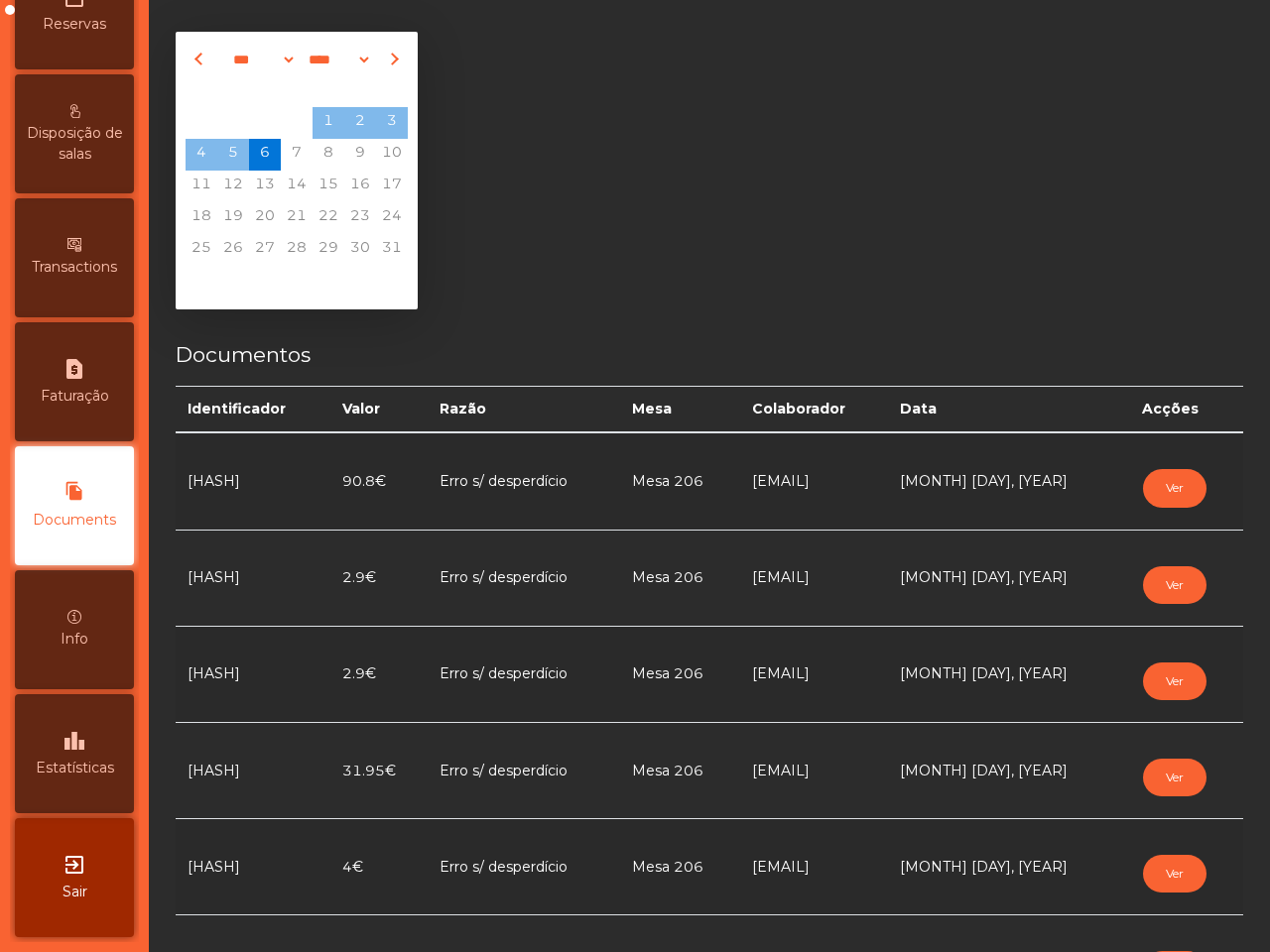 scroll, scrollTop: 754, scrollLeft: 0, axis: vertical 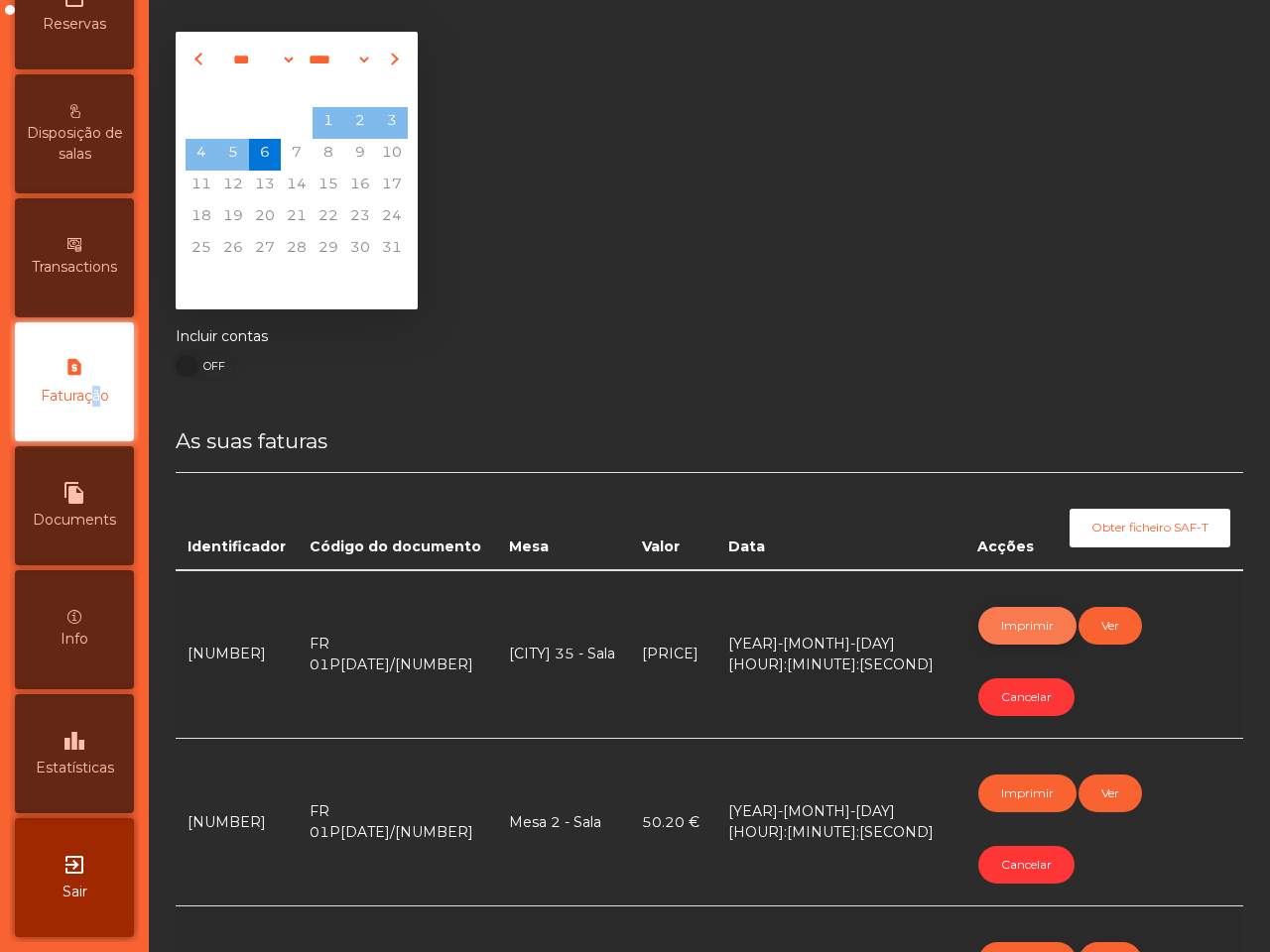 click on "Imprimir" 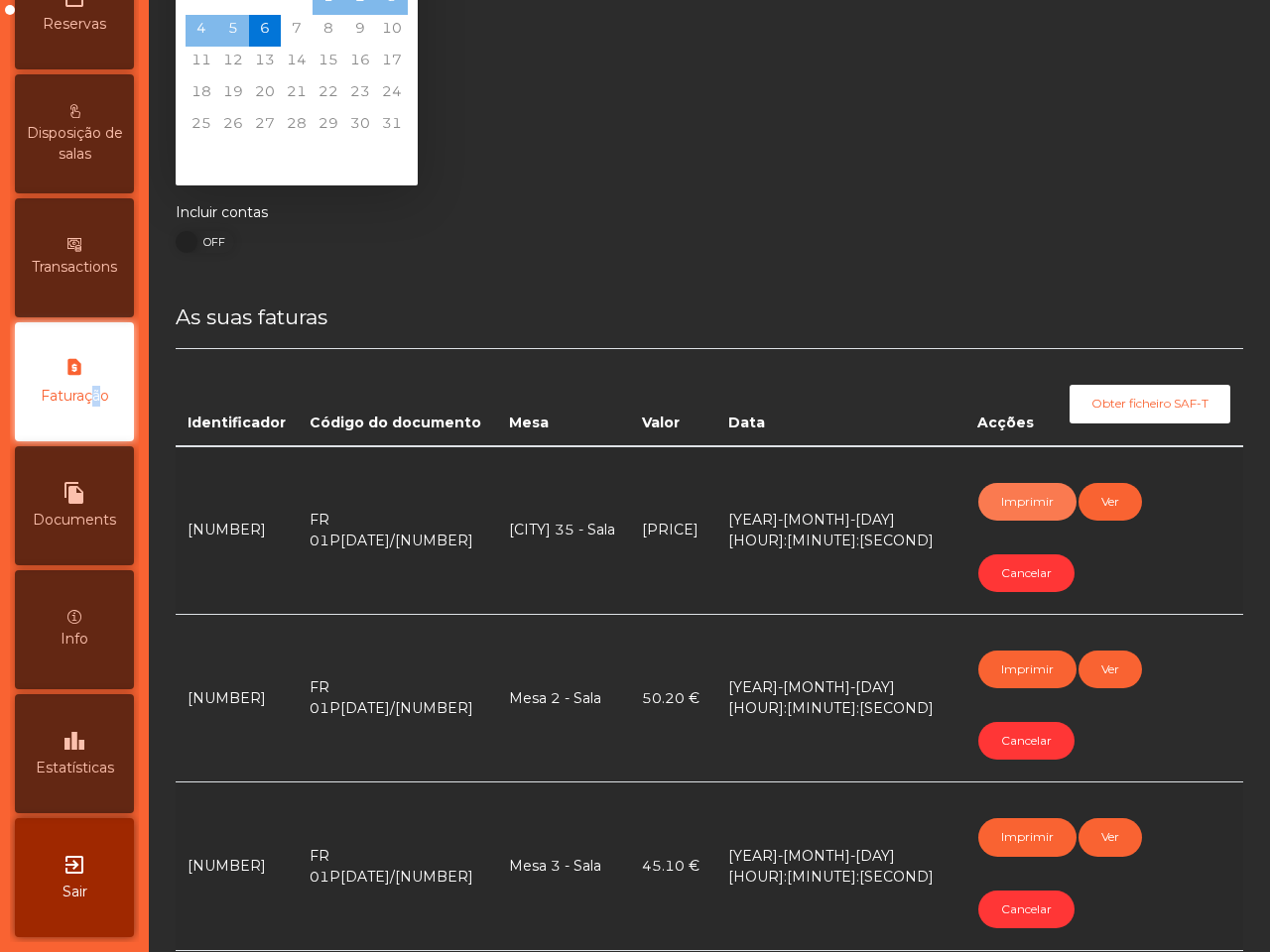 scroll, scrollTop: 0, scrollLeft: 0, axis: both 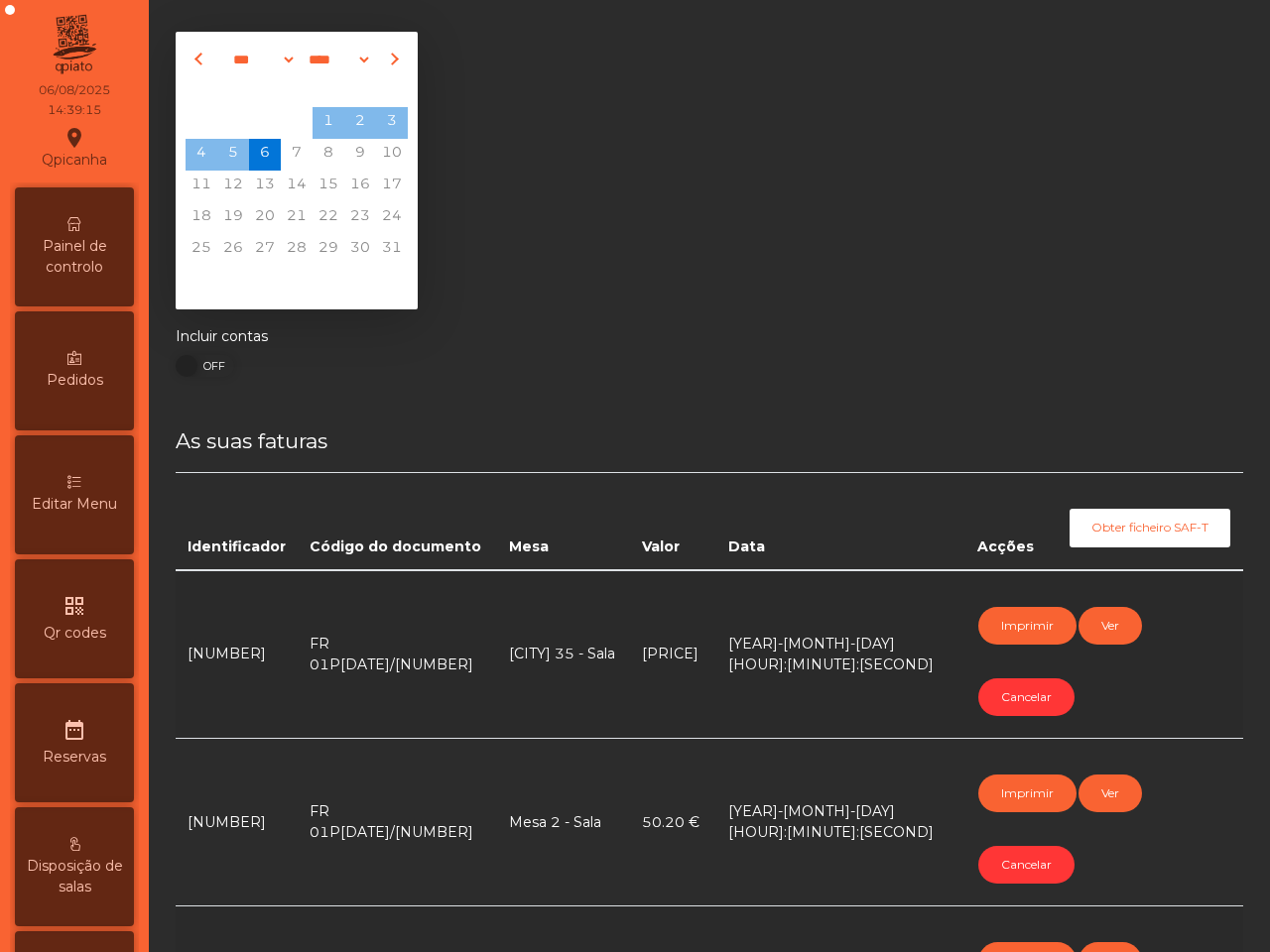 click on "Painel de controlo" at bounding box center [74, 257] 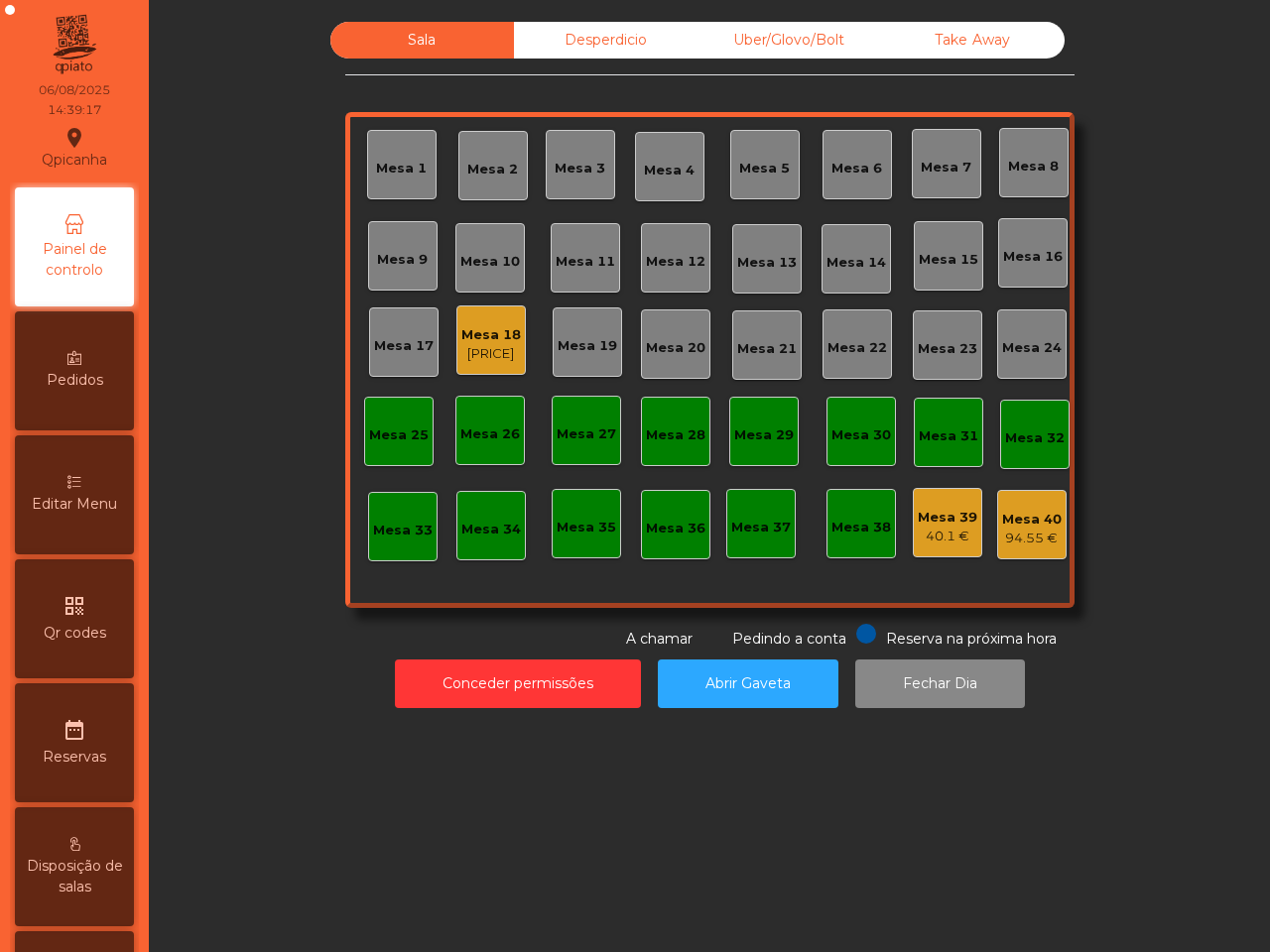 click on "Mesa [NUMBER] [PRICE]" 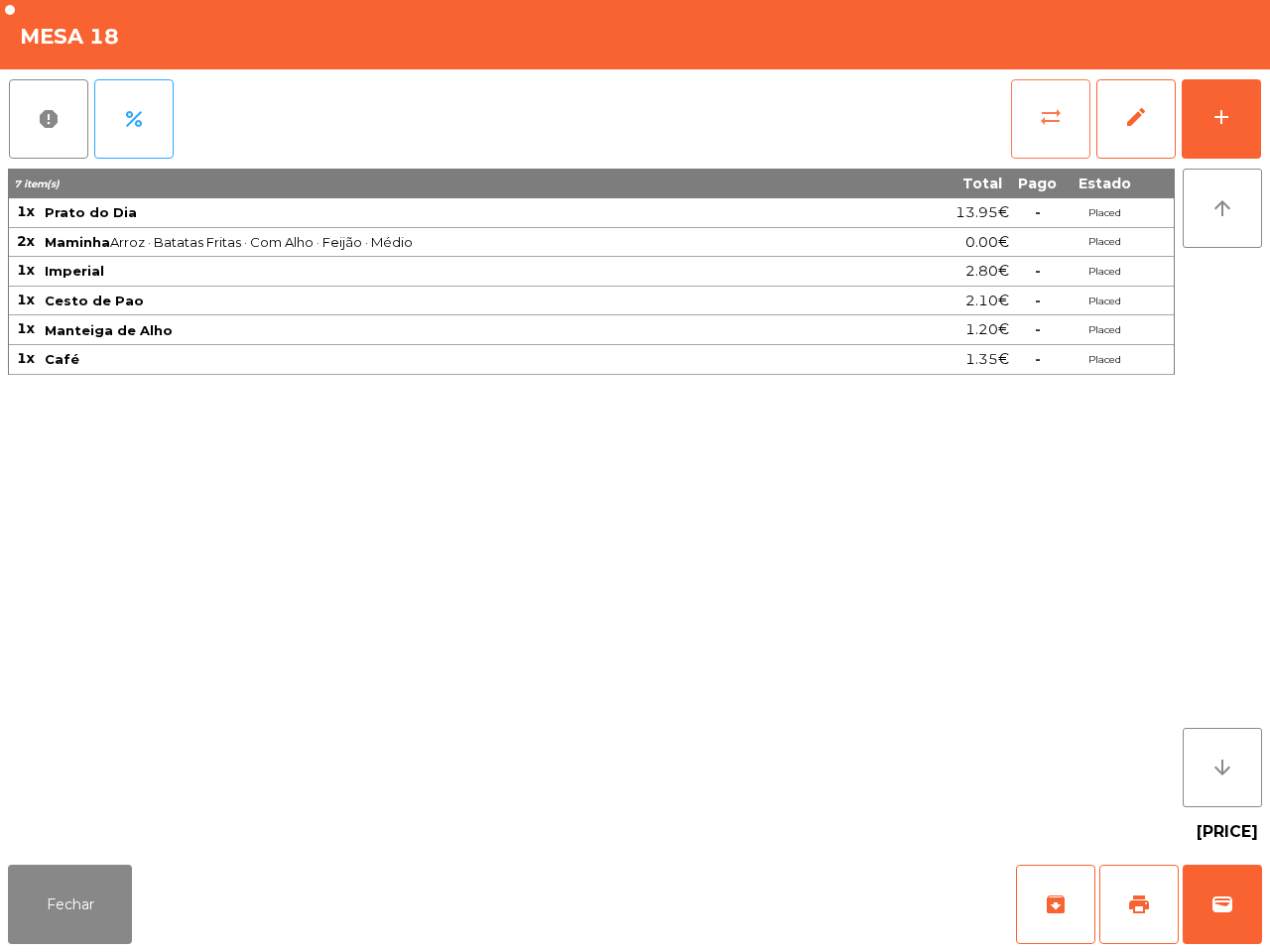 click on "sync_alt" 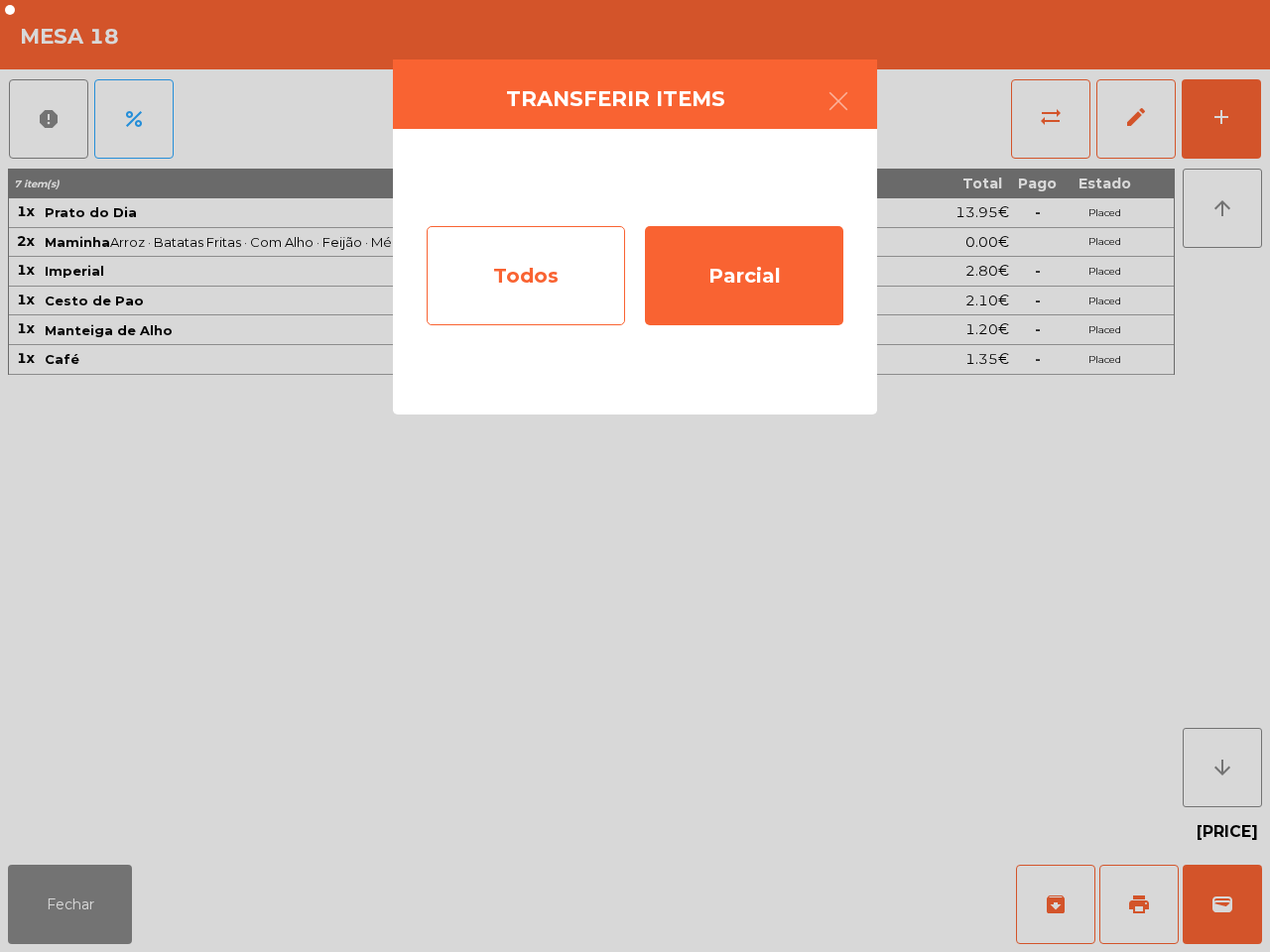 click on "Todos" 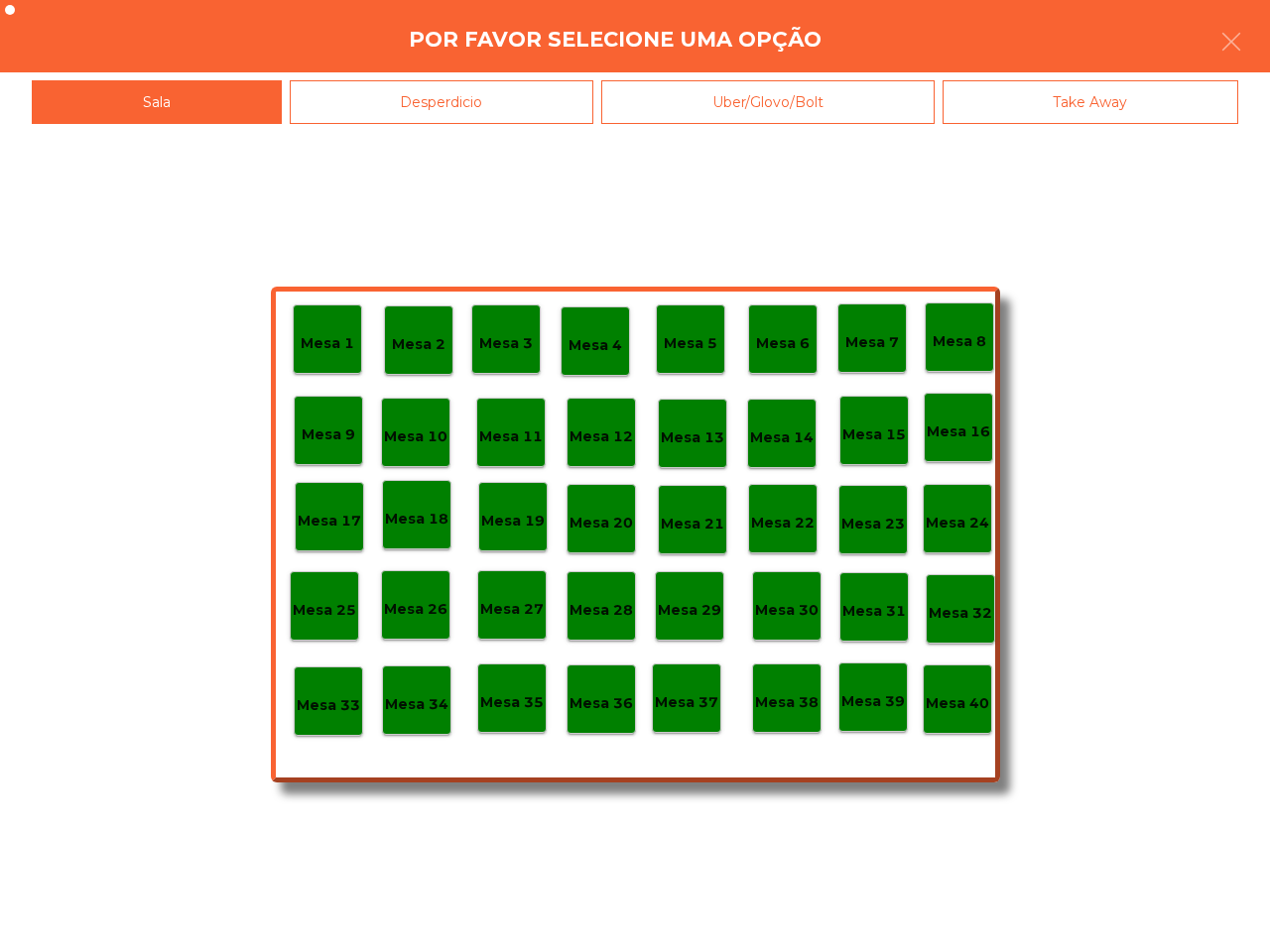 click on "Mesa 40" 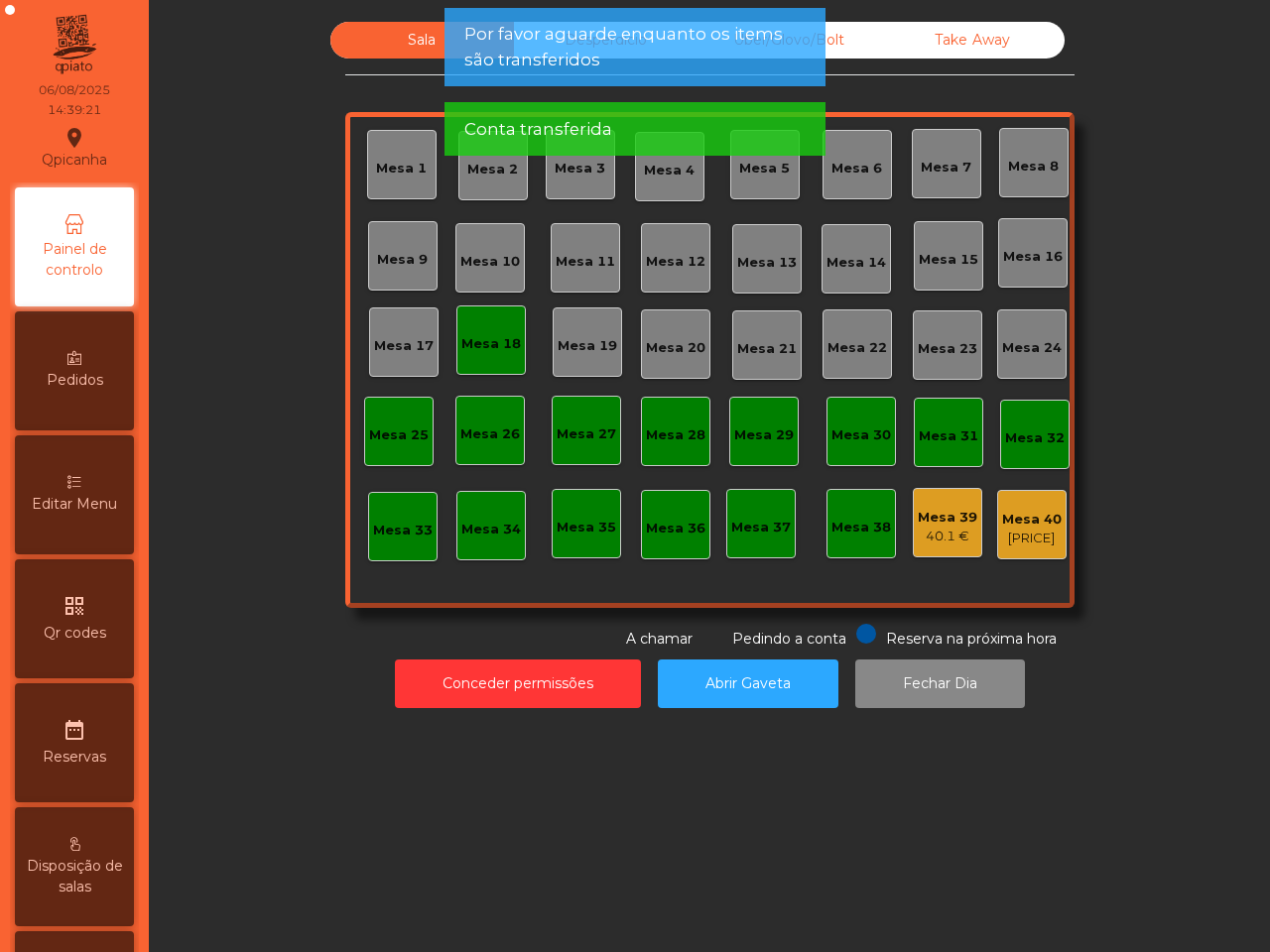 click on "Mesa 18" 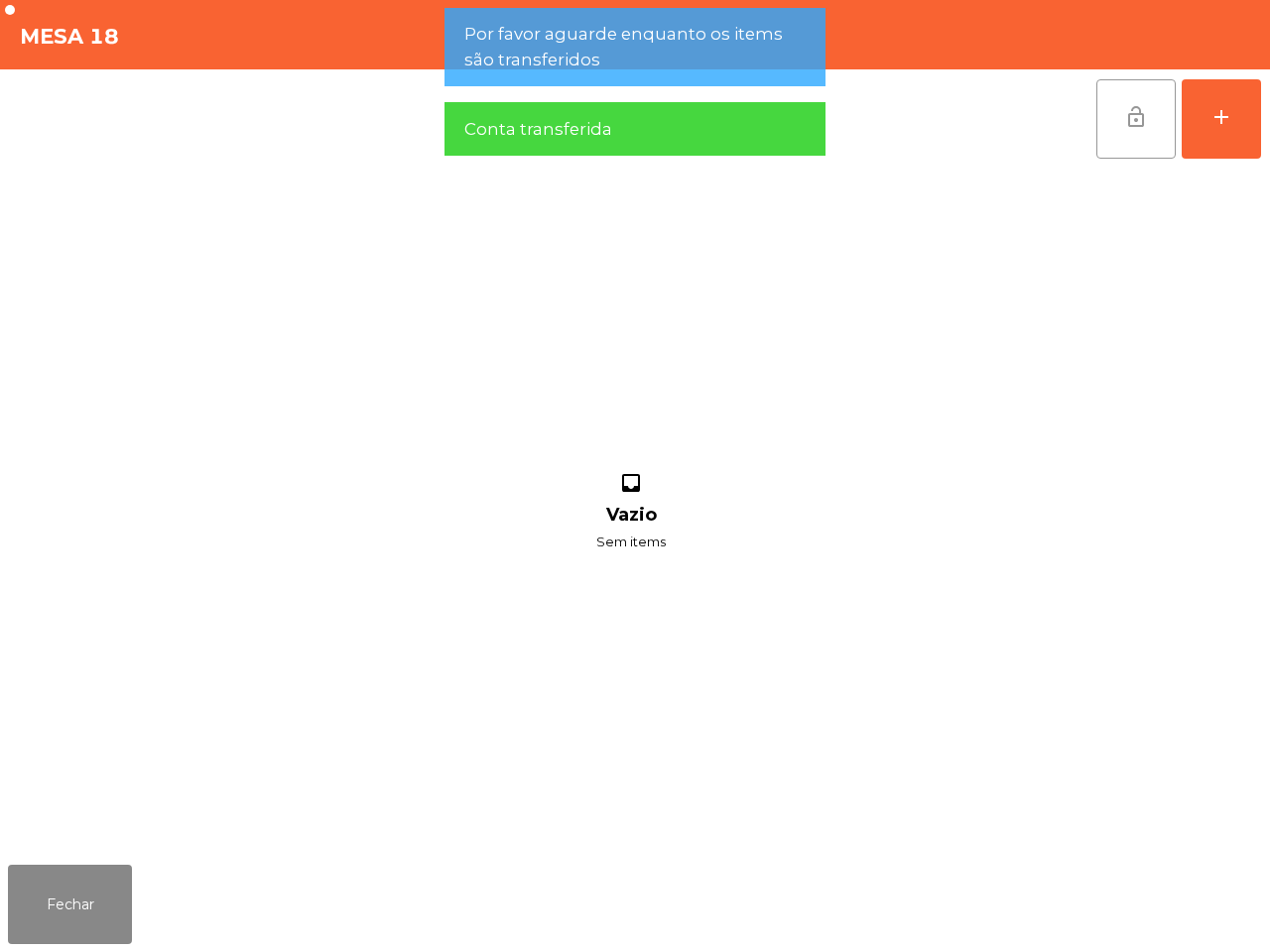 click on "lock_open" 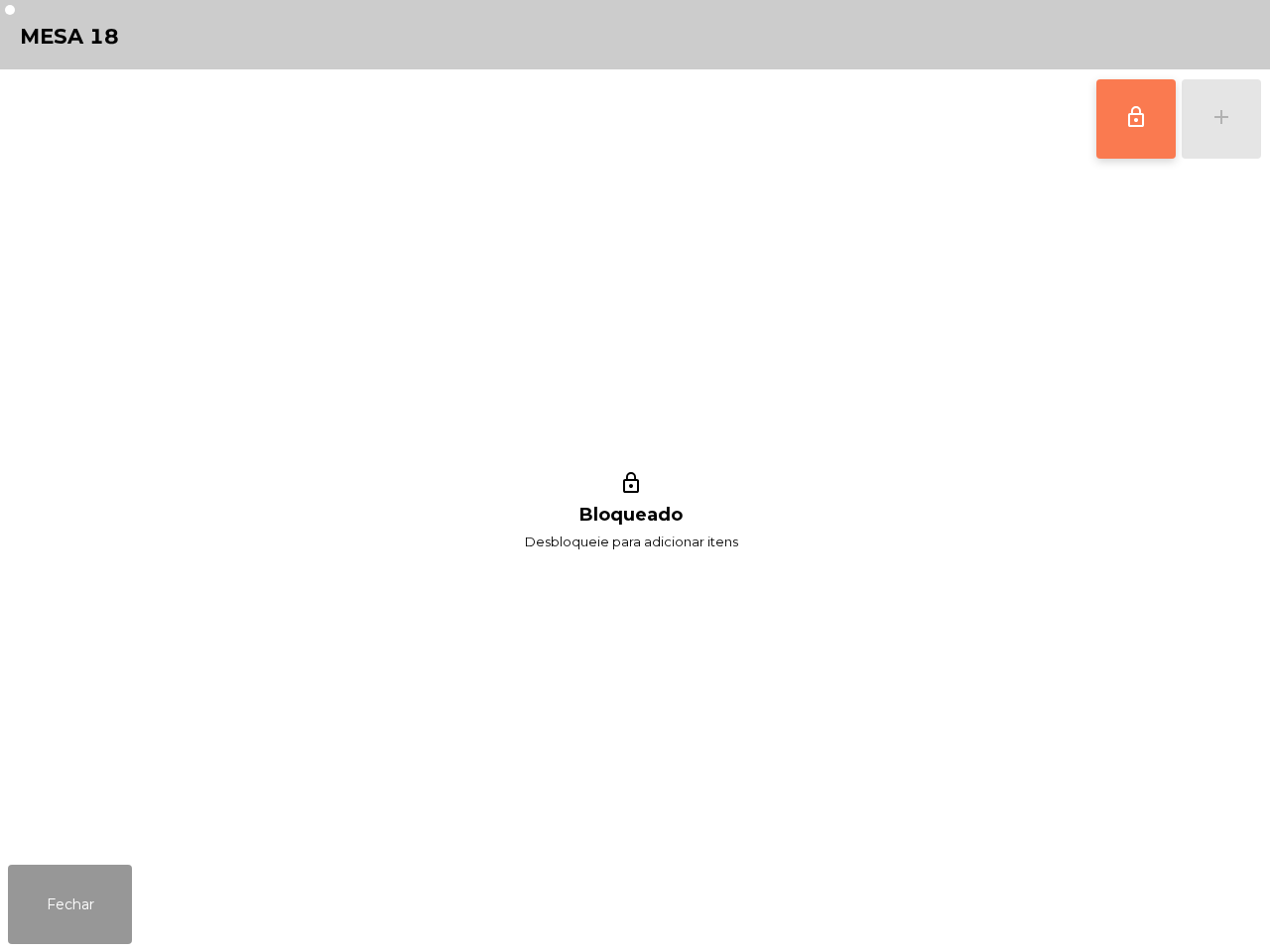 click on "Fechar" 